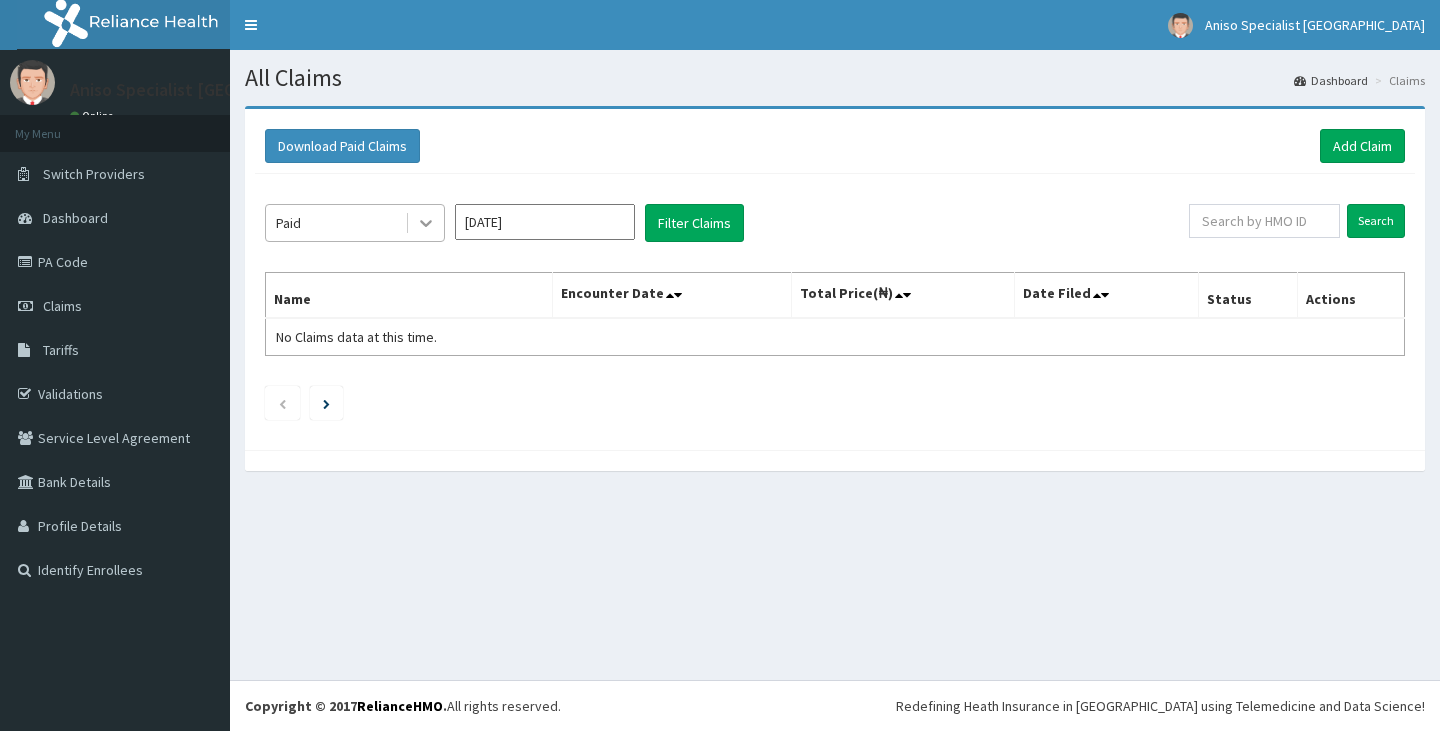 scroll, scrollTop: 0, scrollLeft: 0, axis: both 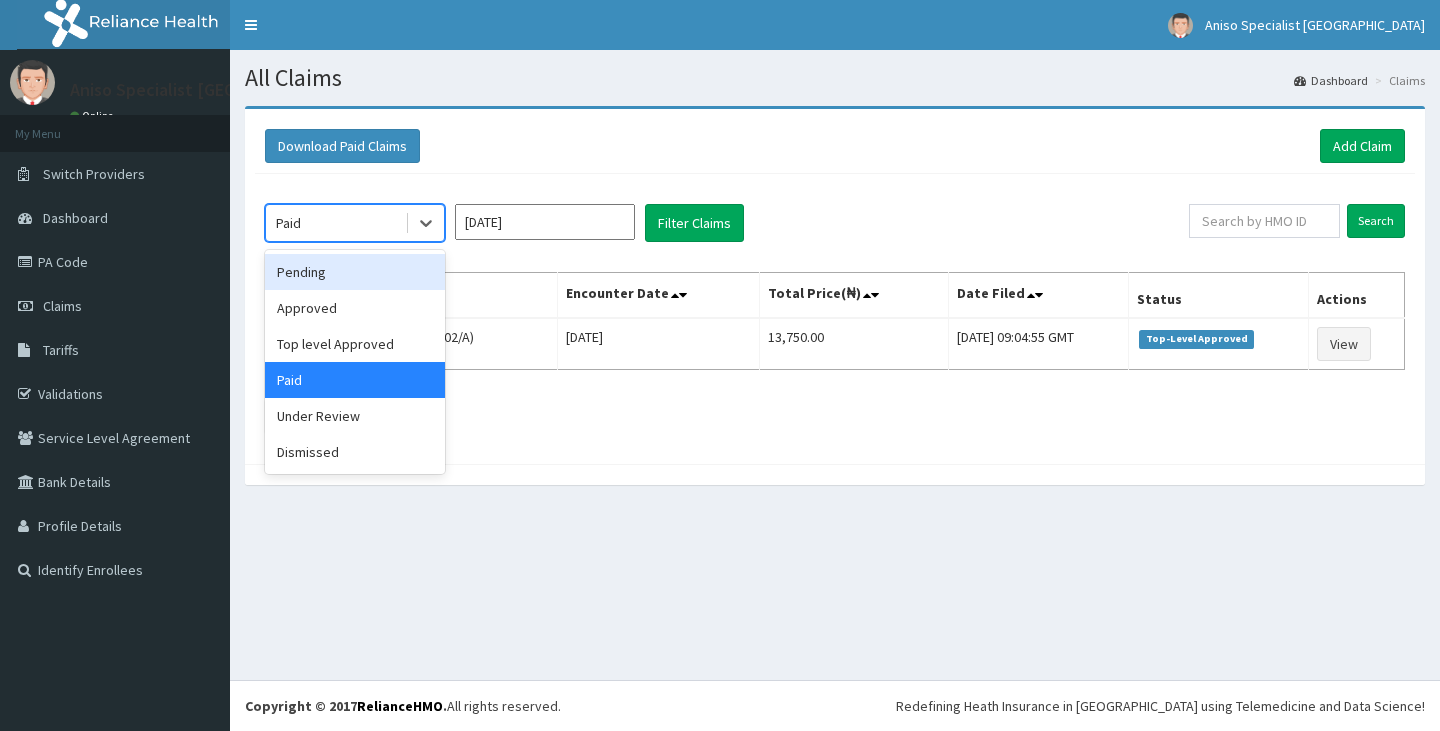 click on "Pending" at bounding box center (355, 272) 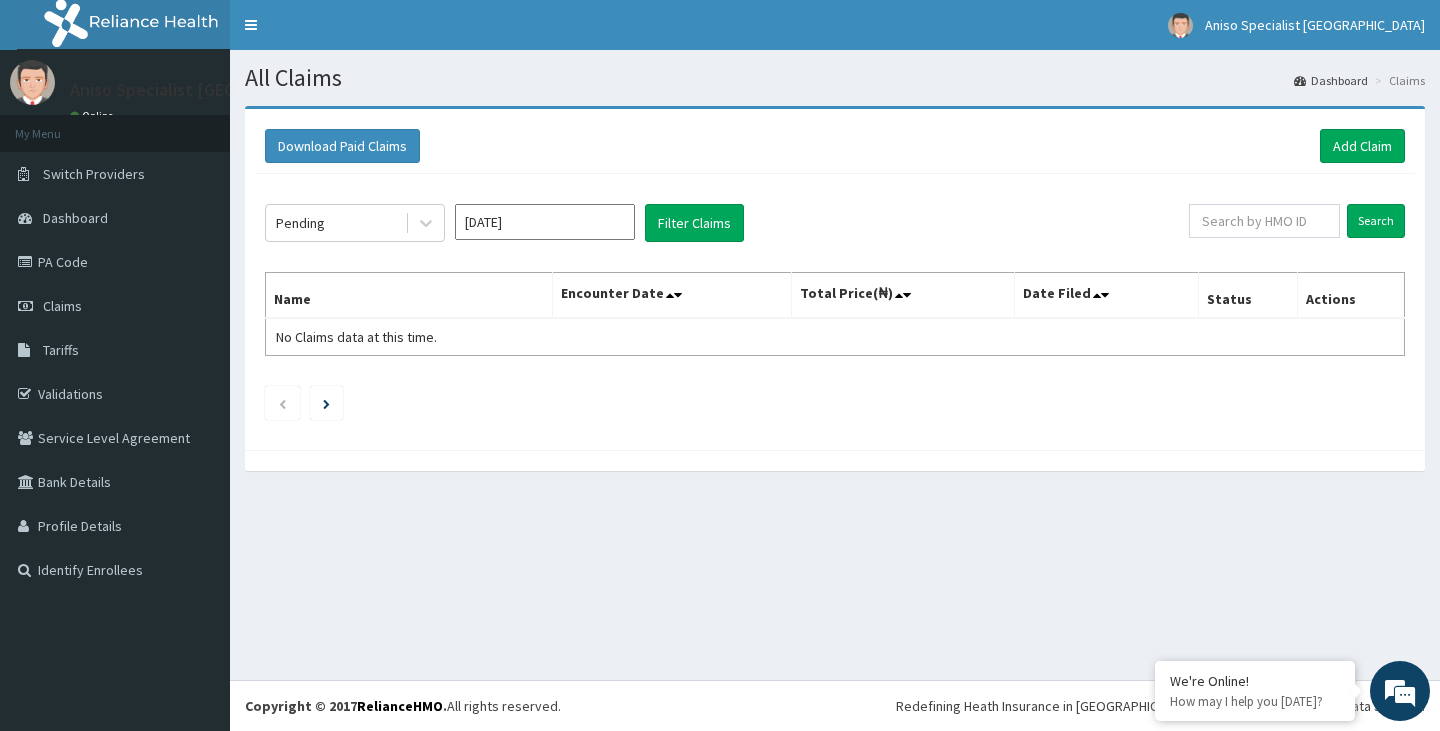 click on "Pending Jul 2025 Filter Claims Search Name Encounter Date Total Price(₦) Date Filed Status Actions No Claims data at this time." 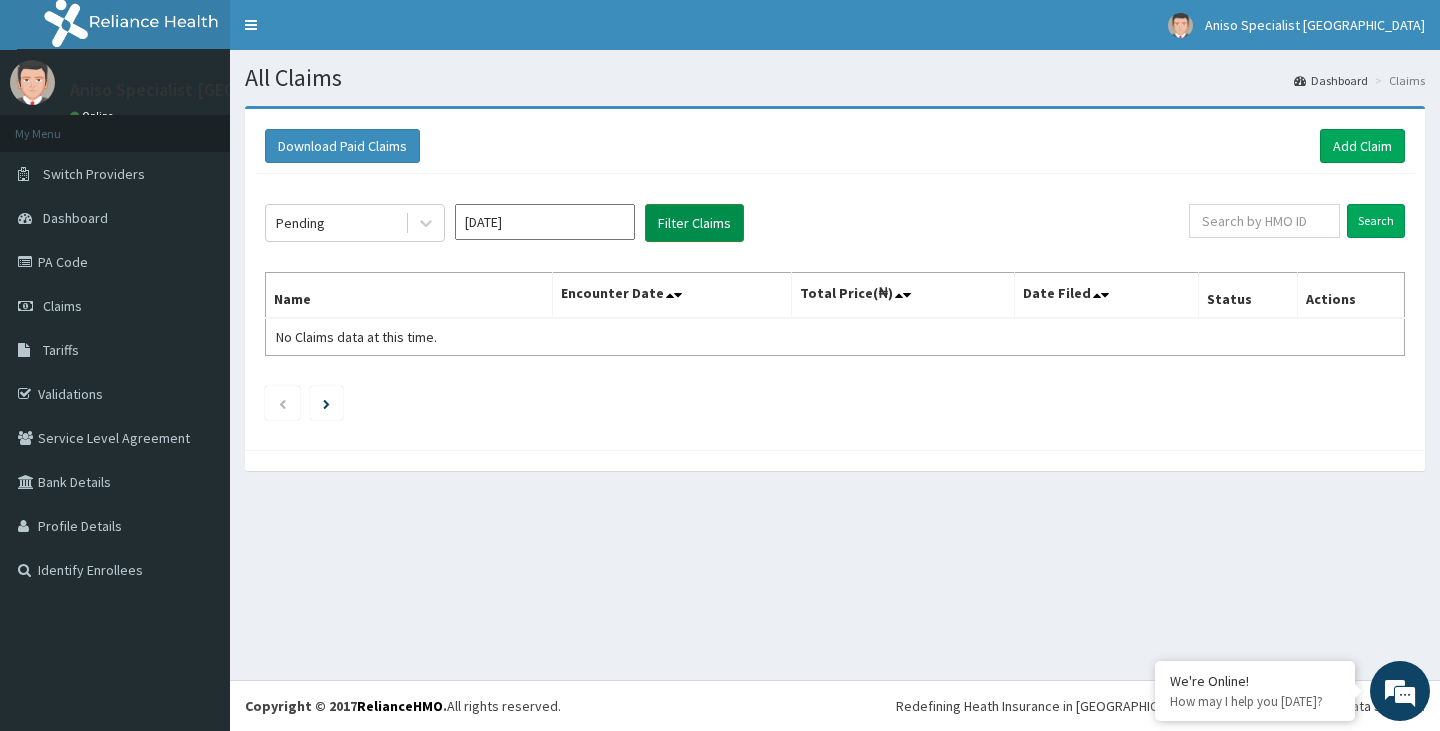 click on "Filter Claims" at bounding box center [694, 223] 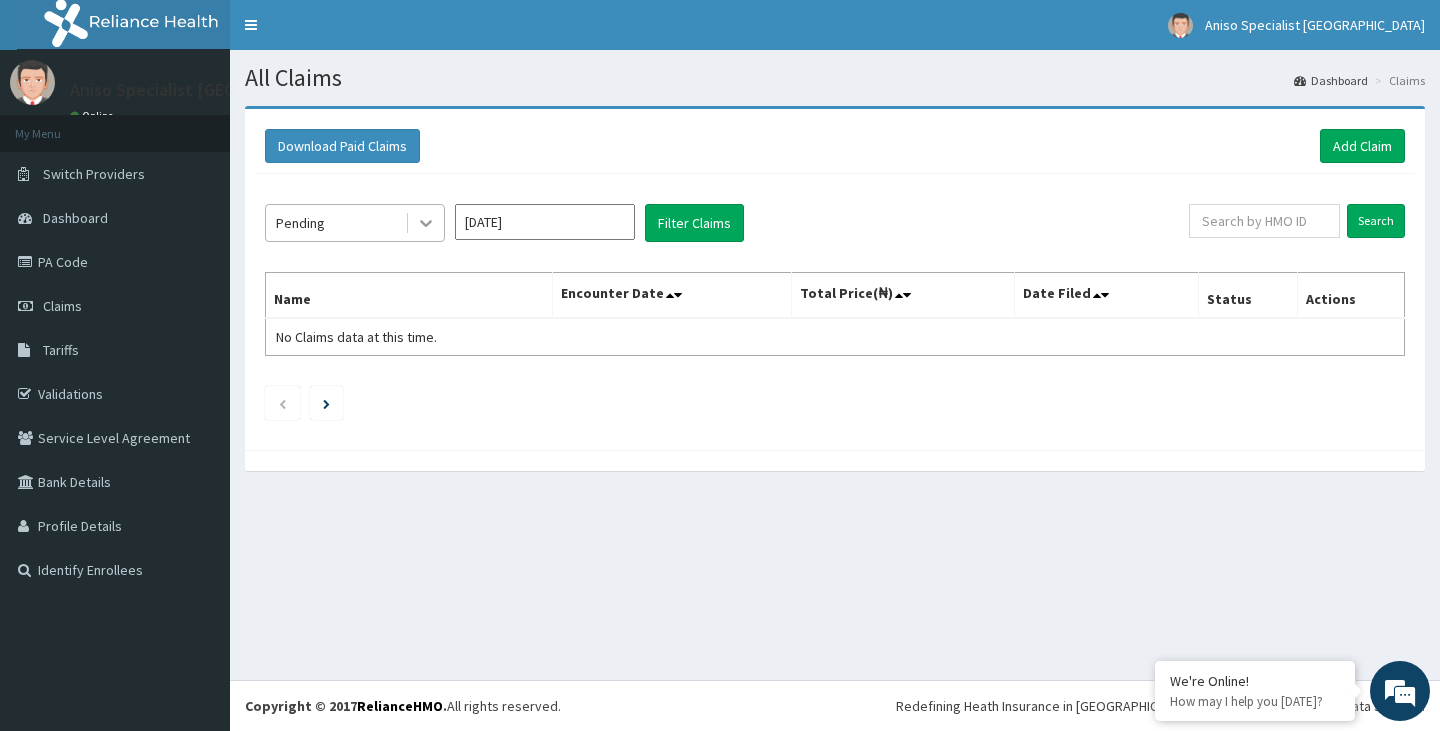 click 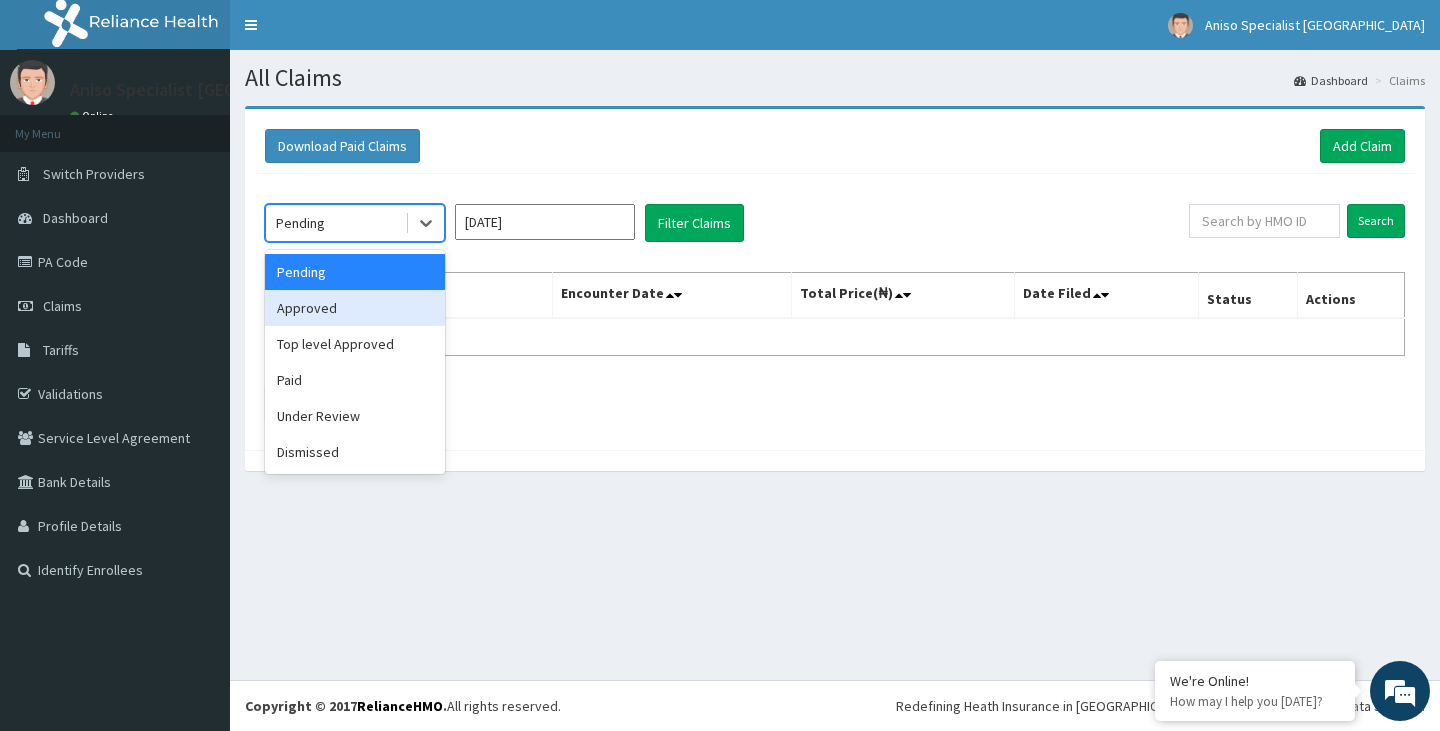 click on "Approved" at bounding box center (355, 308) 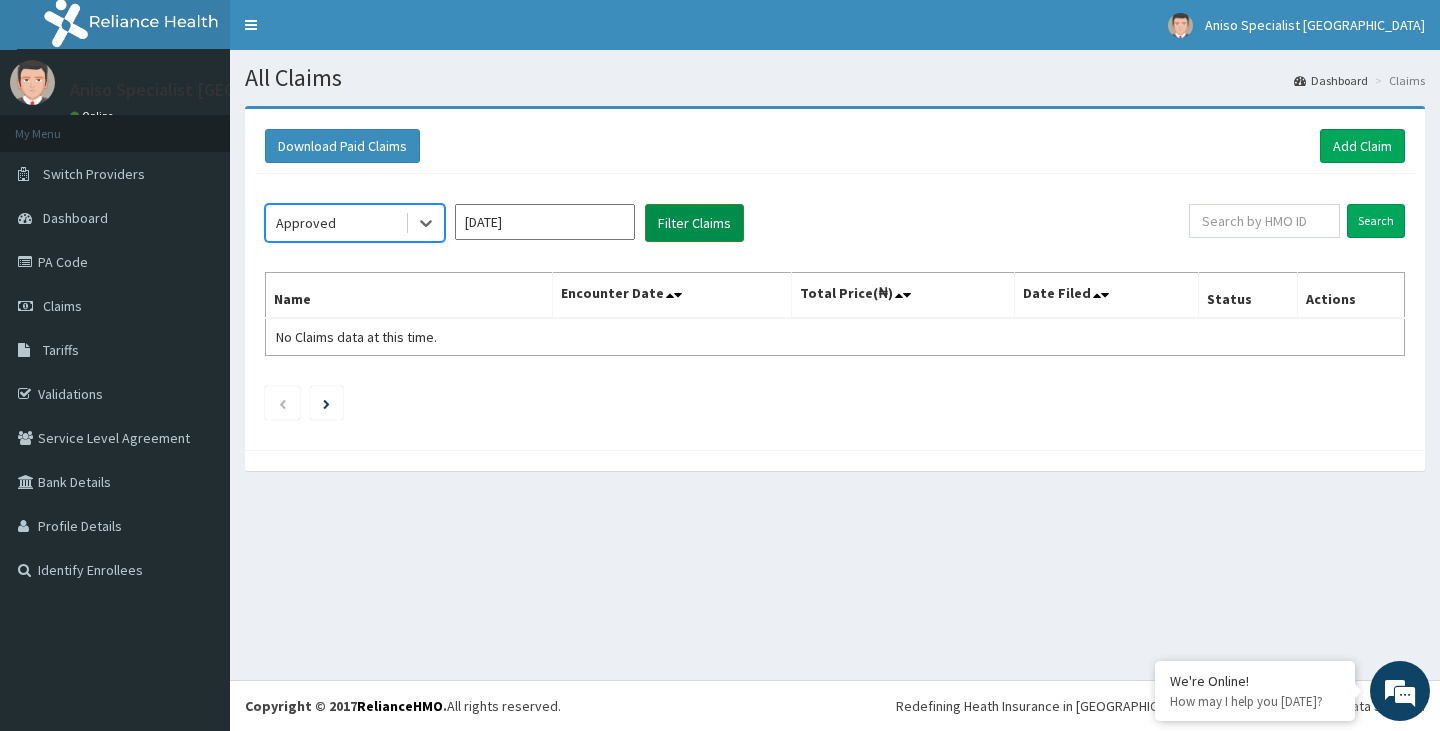 click on "Filter Claims" at bounding box center (694, 223) 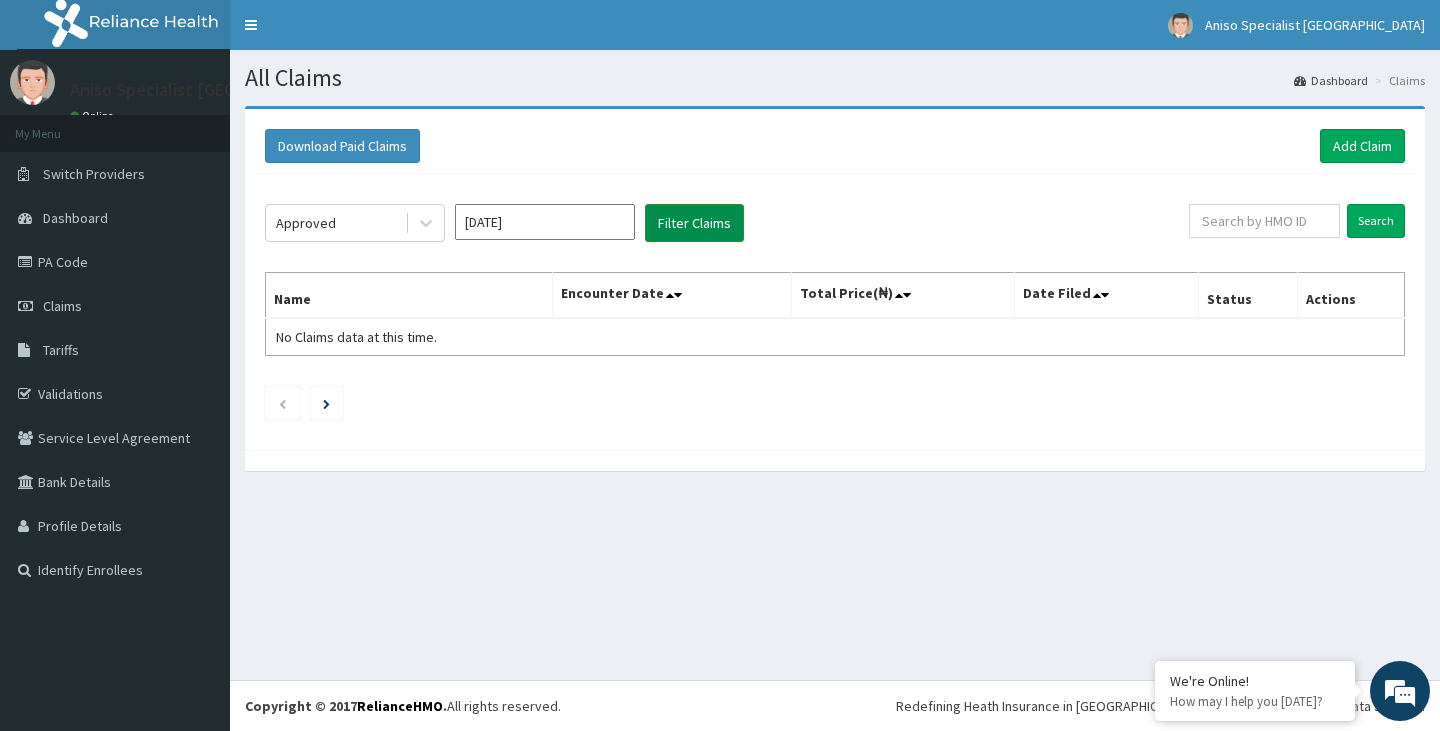 scroll, scrollTop: 0, scrollLeft: 0, axis: both 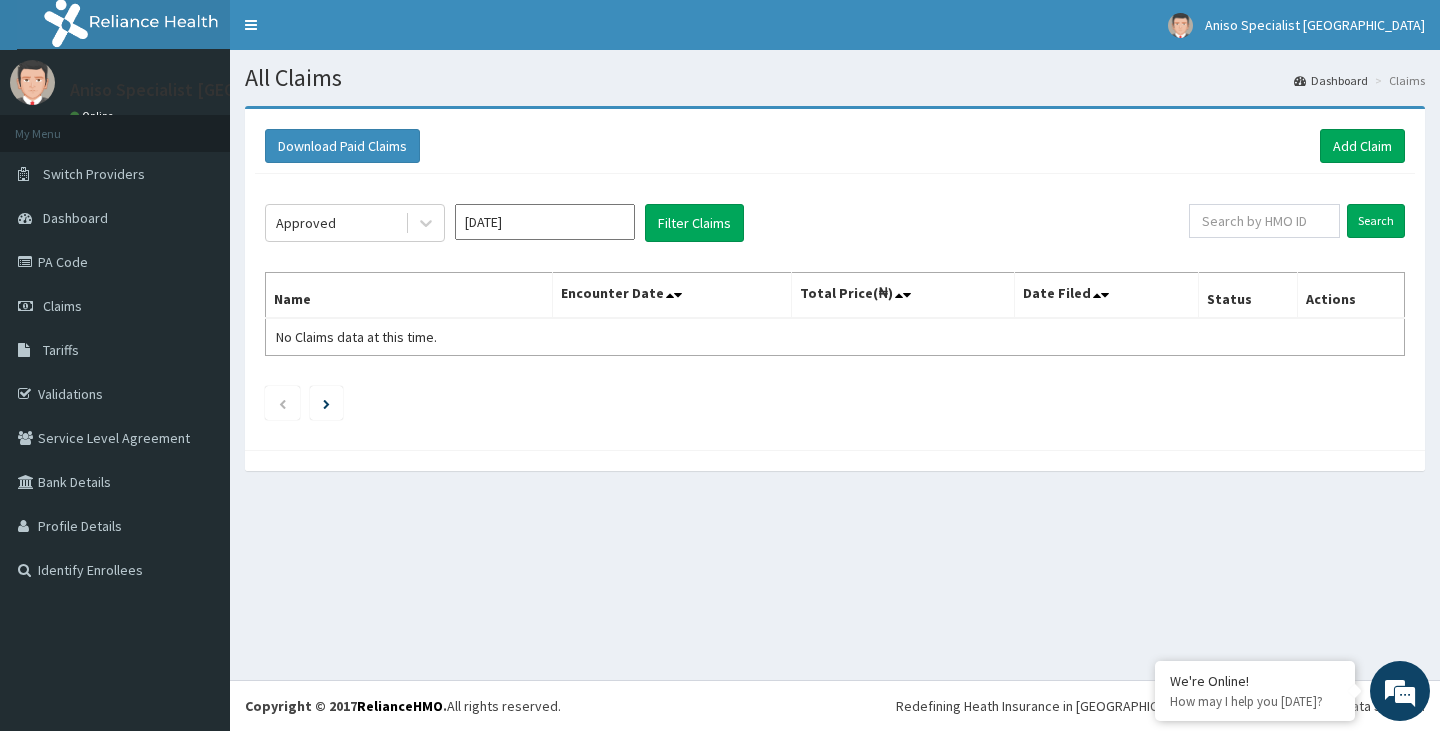 click on "[DATE]" at bounding box center [545, 222] 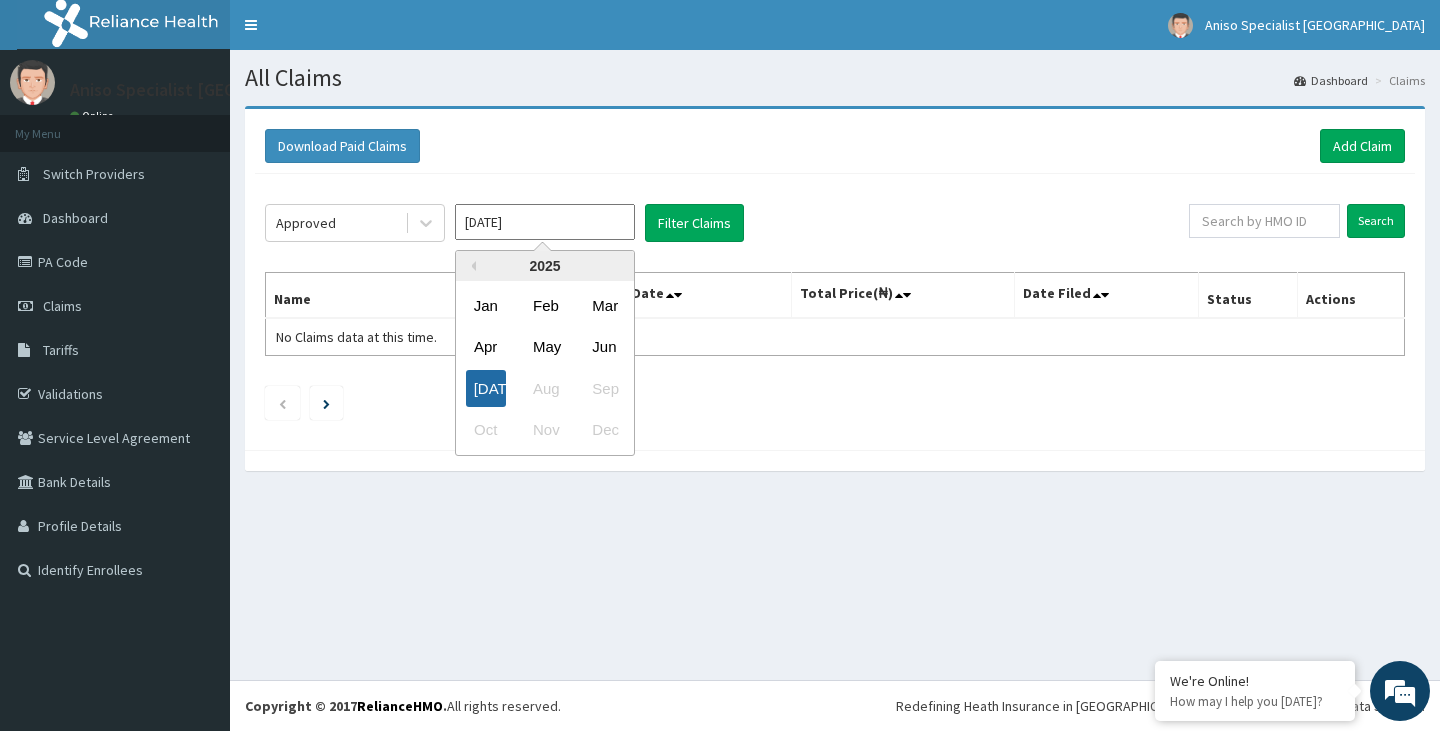 click on "Jul" at bounding box center (486, 388) 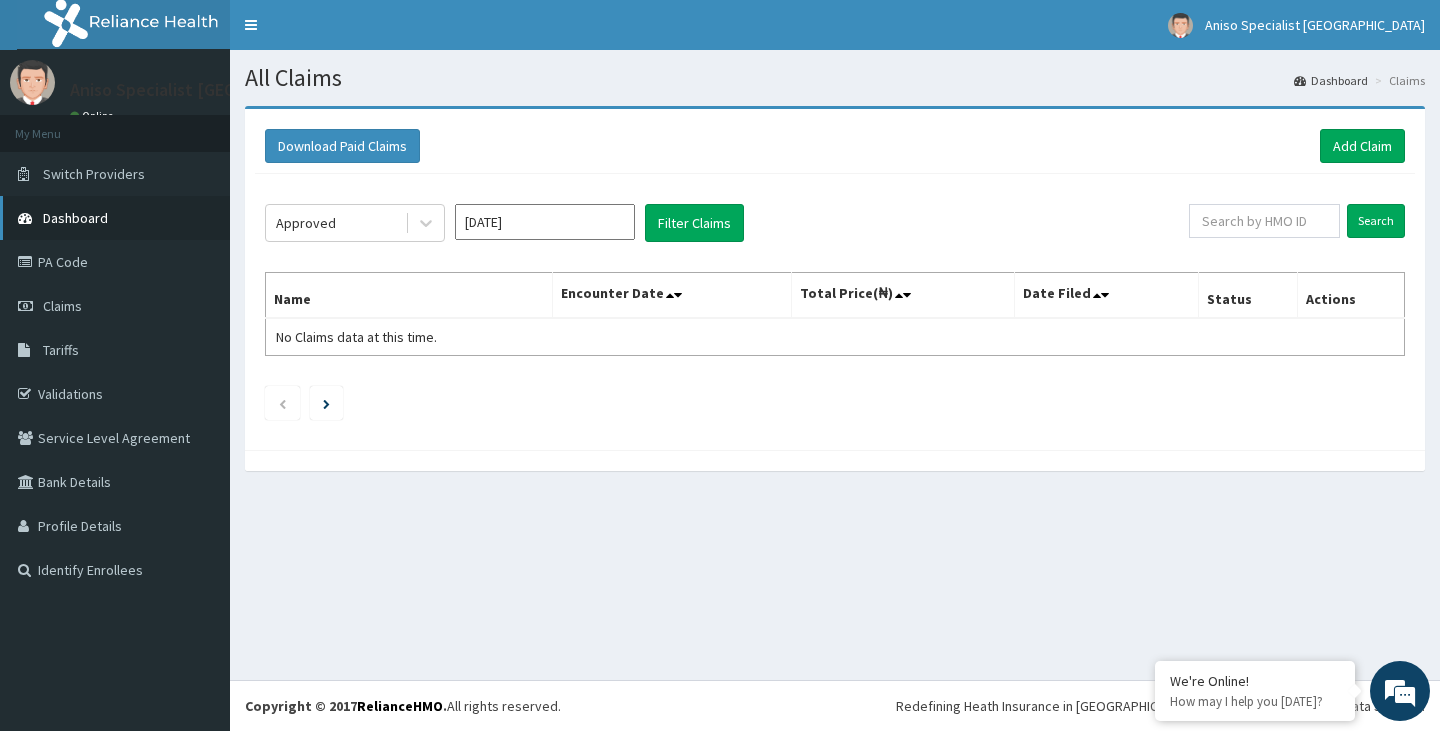 click on "Dashboard" at bounding box center (75, 218) 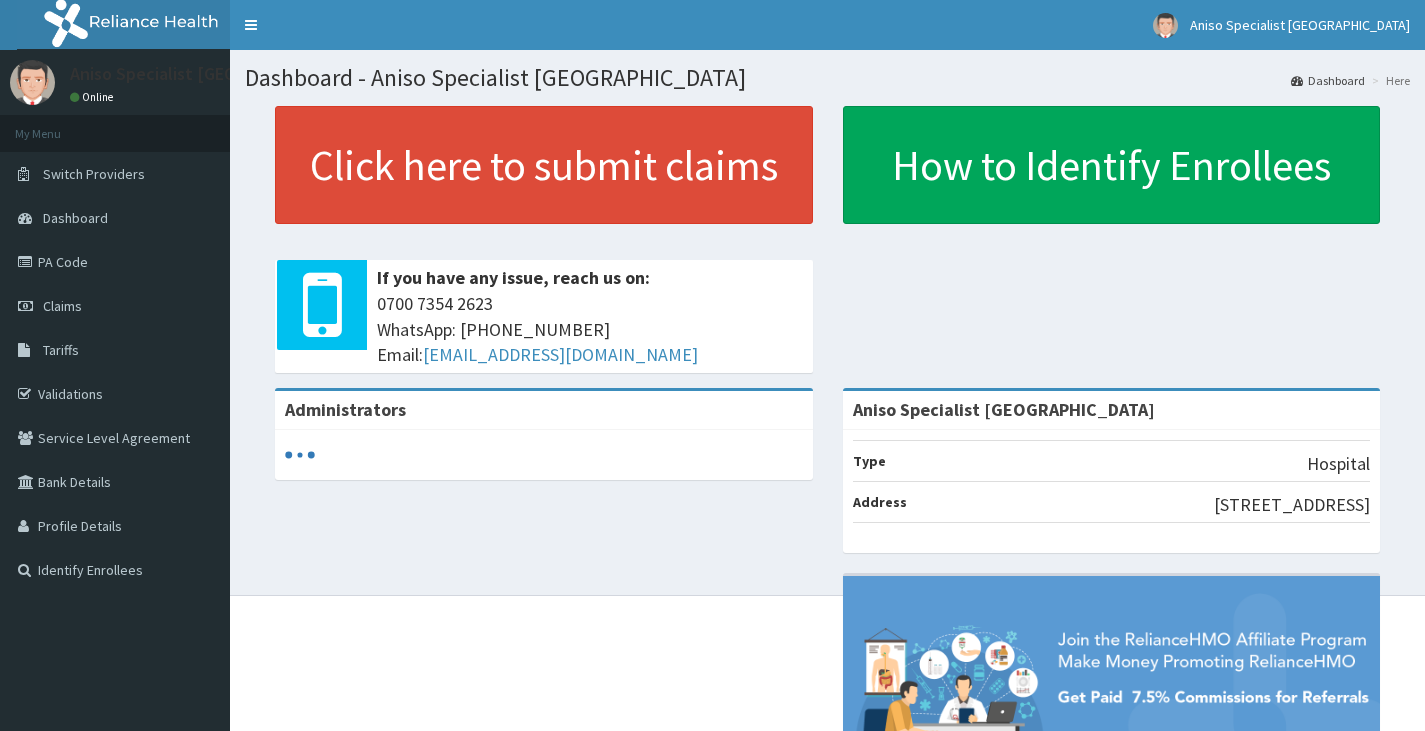 scroll, scrollTop: 0, scrollLeft: 0, axis: both 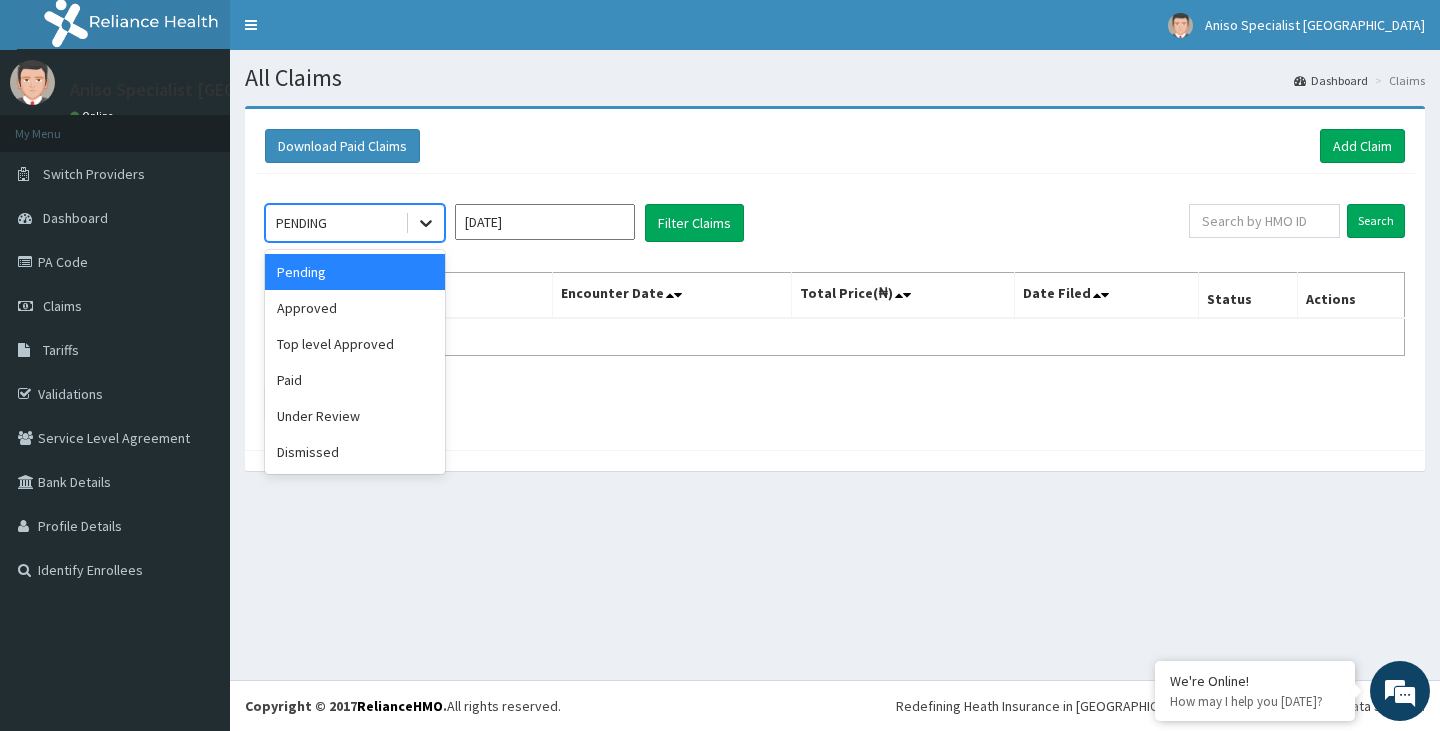 click 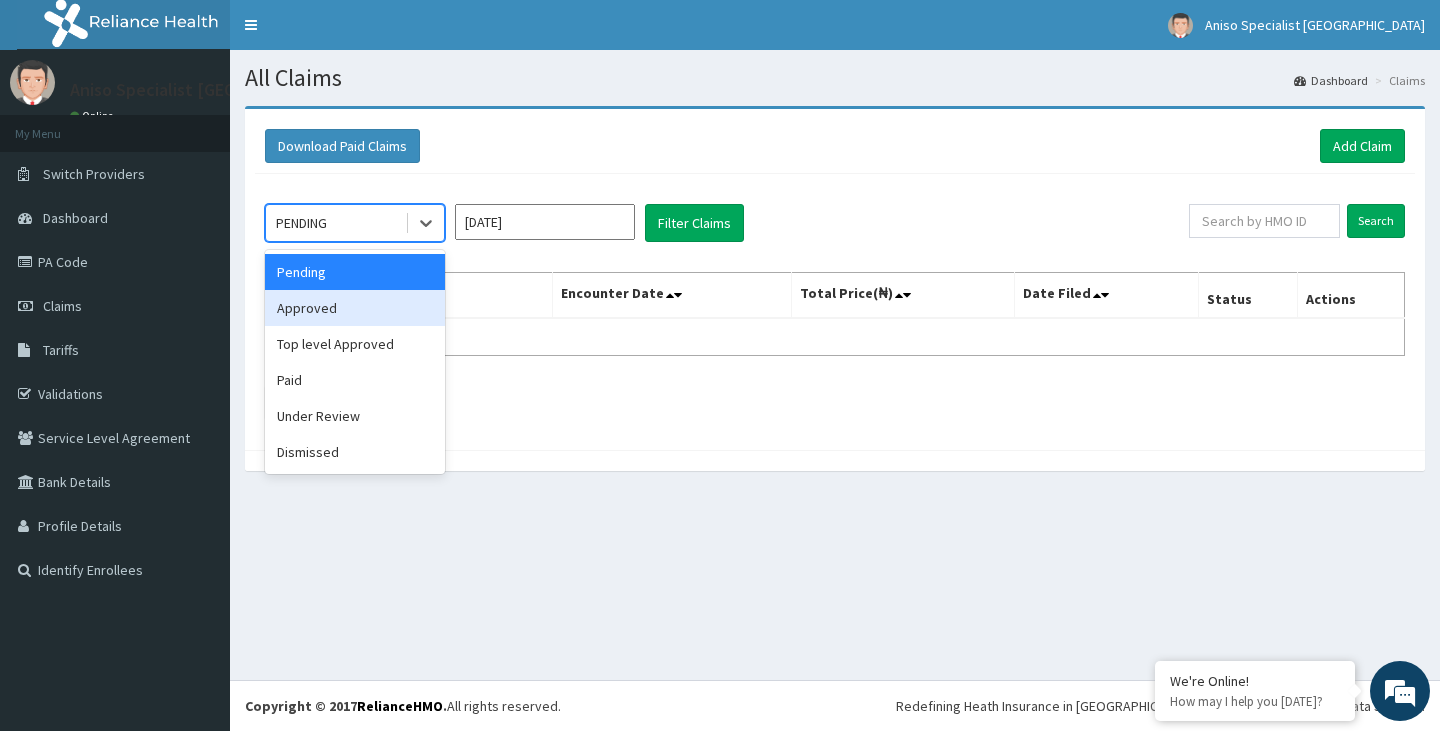 click on "Approved" at bounding box center (355, 308) 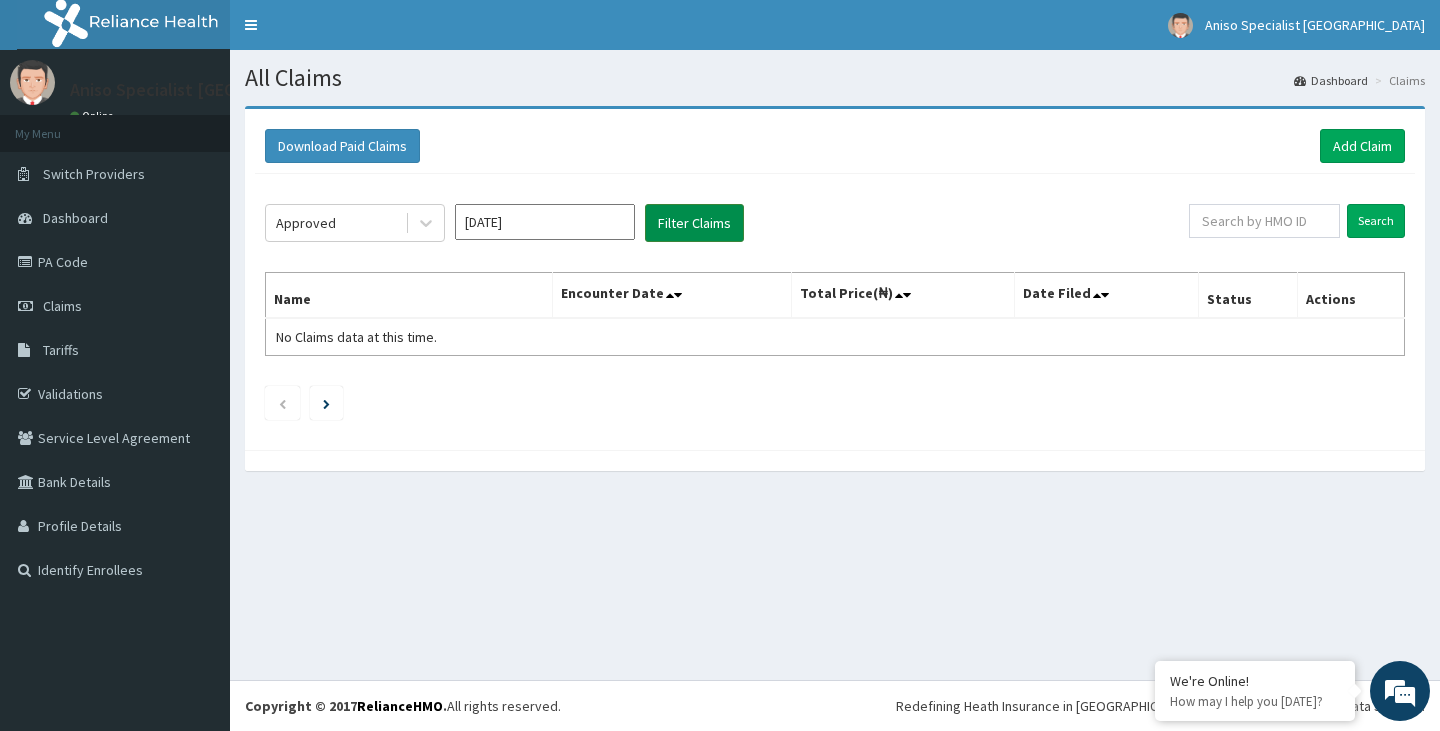 click on "Filter Claims" at bounding box center [694, 223] 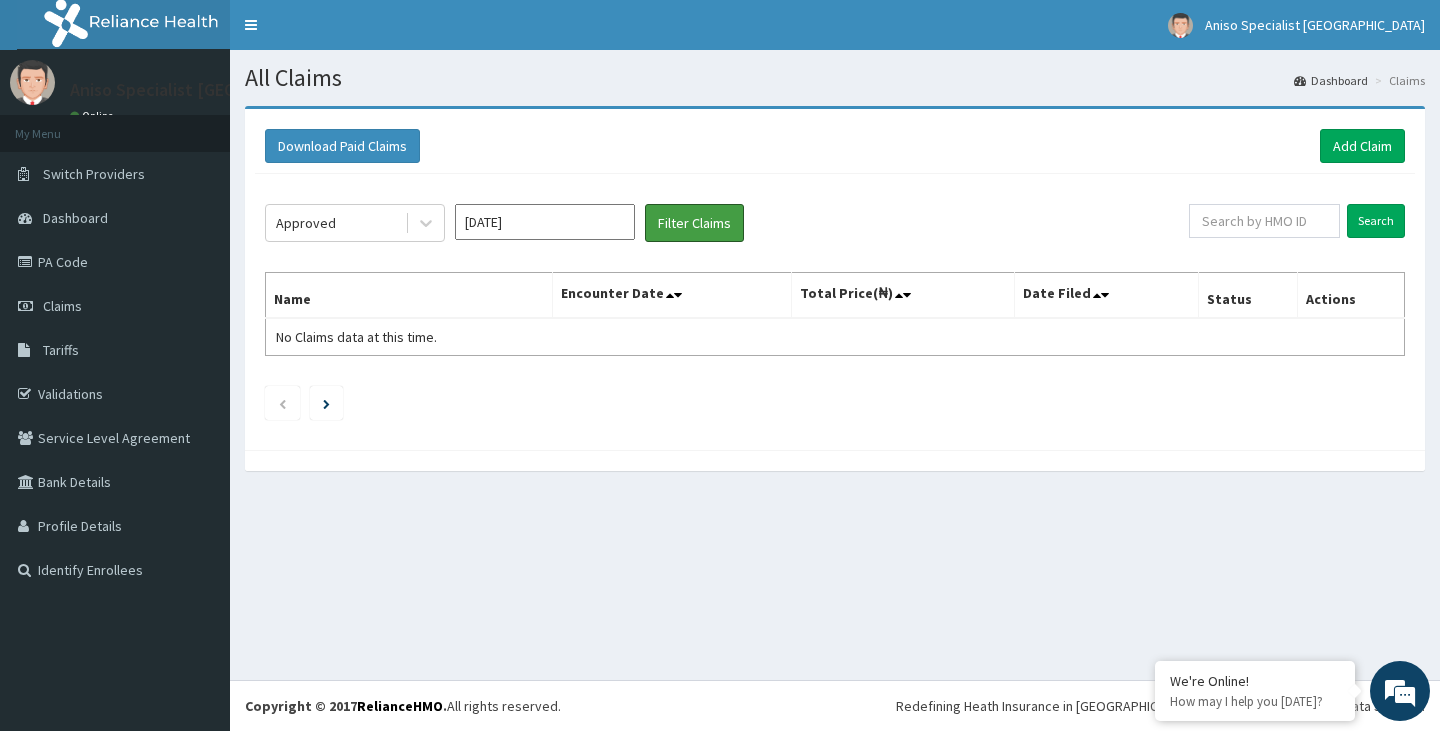 scroll, scrollTop: 0, scrollLeft: 0, axis: both 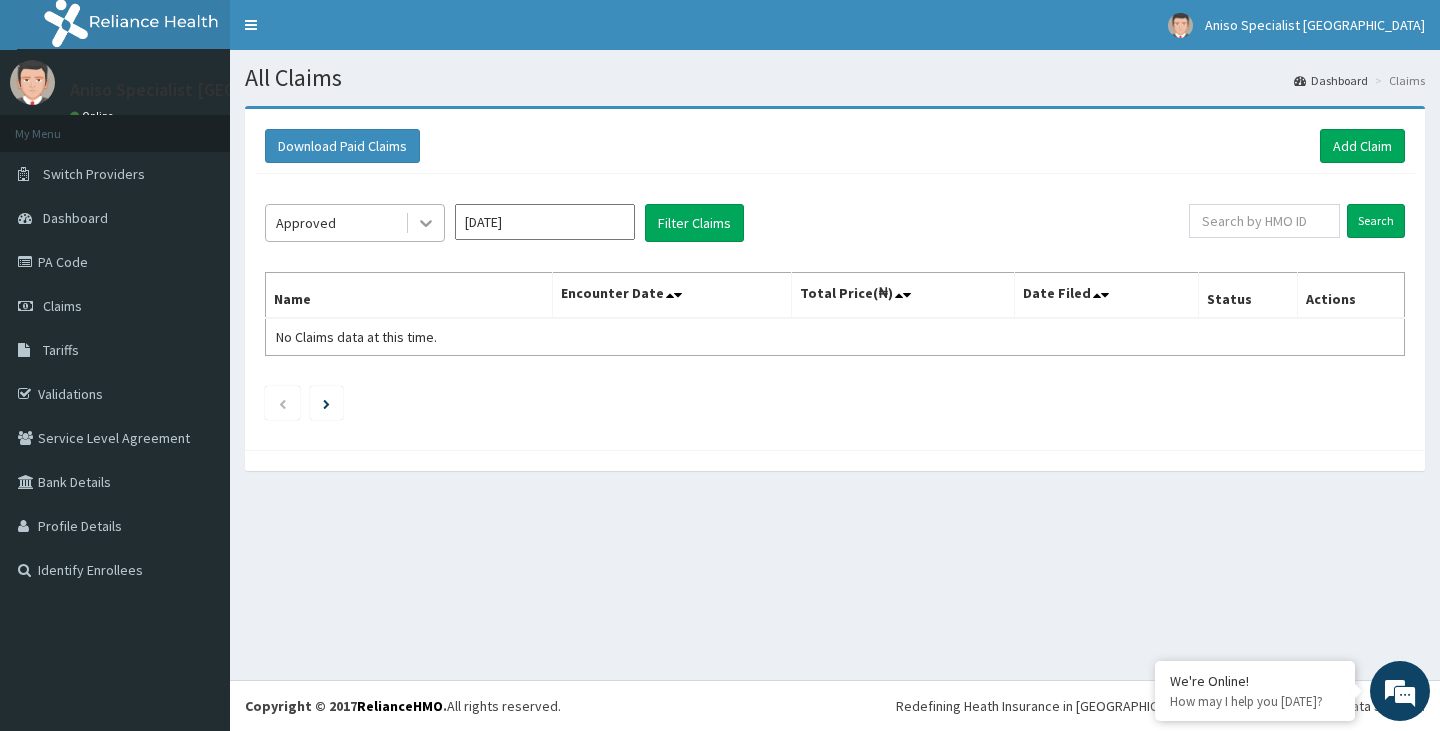 click at bounding box center [426, 223] 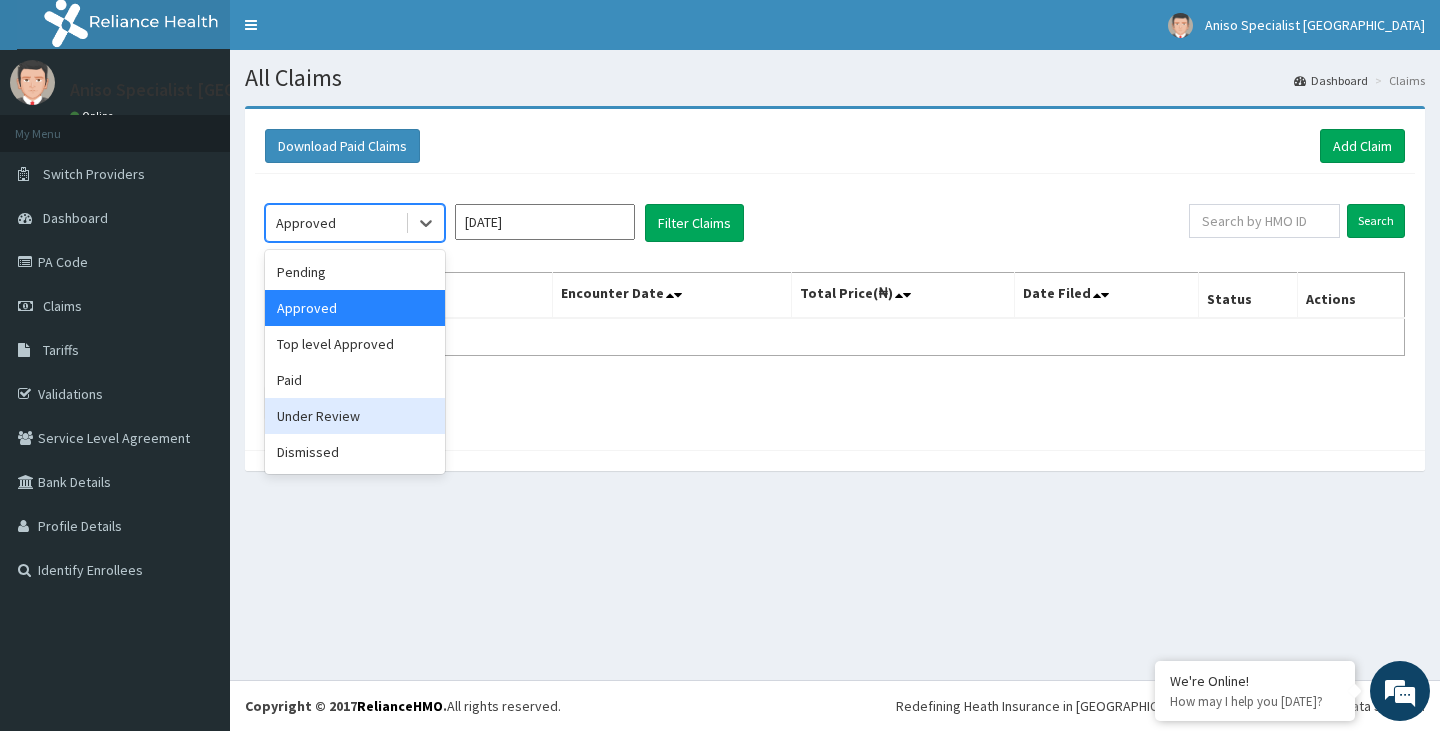 click on "Under Review" at bounding box center [355, 416] 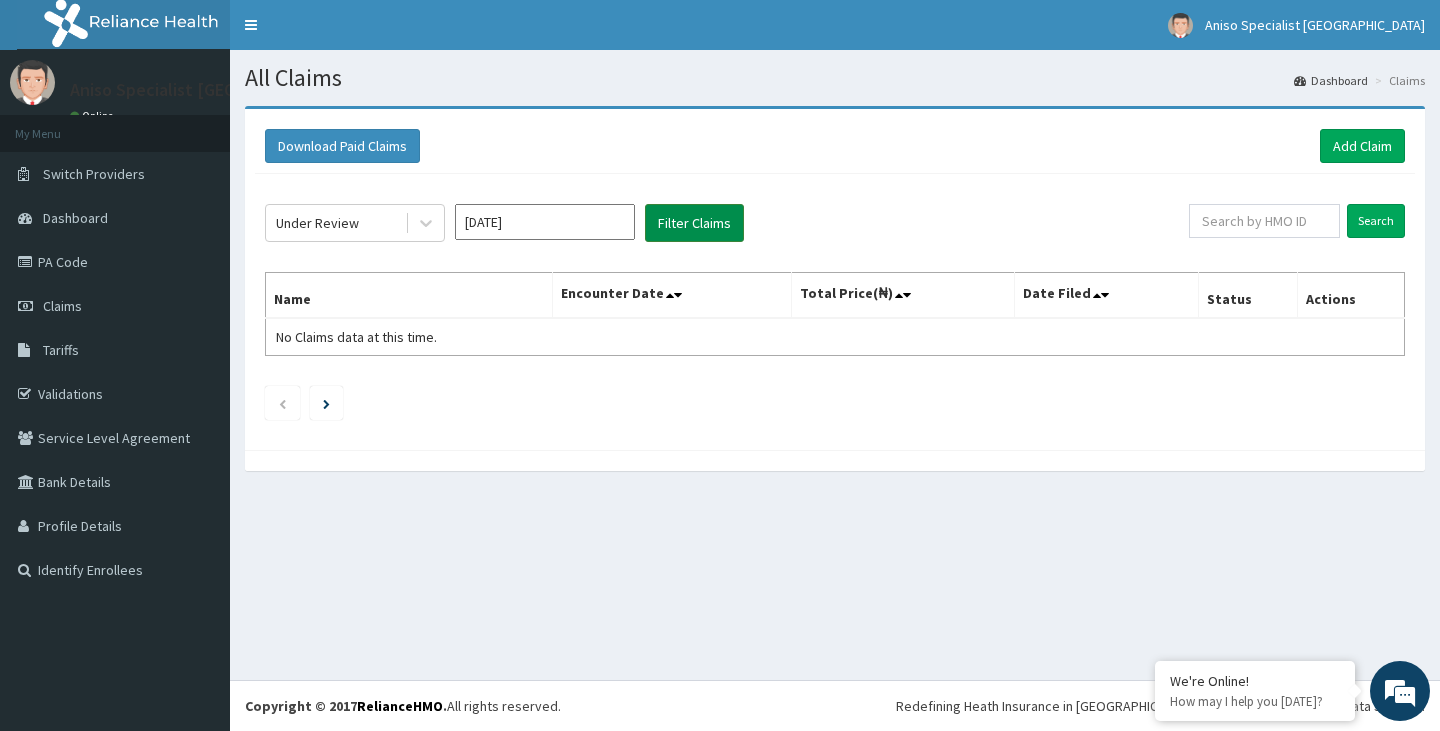 click on "Filter Claims" at bounding box center (694, 223) 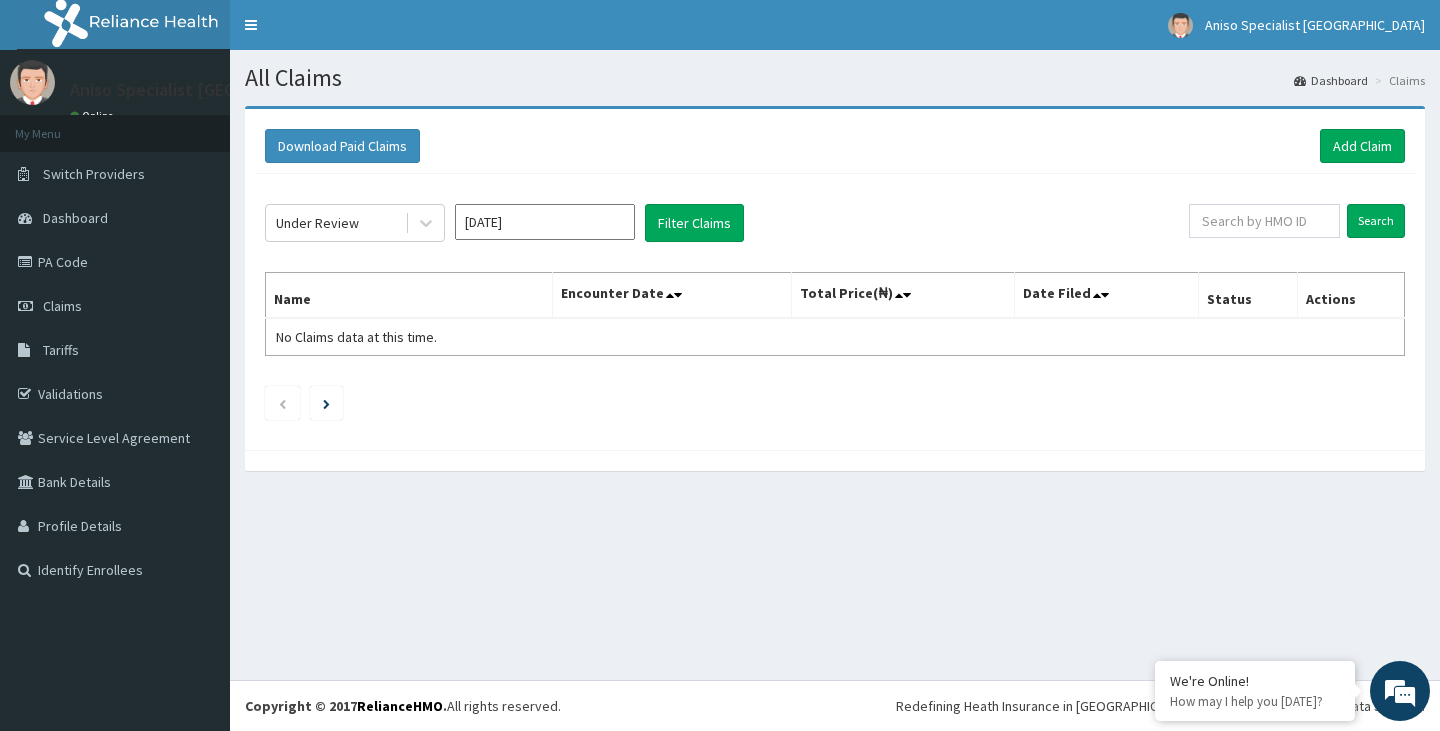 click on "Jul 2025" at bounding box center [545, 222] 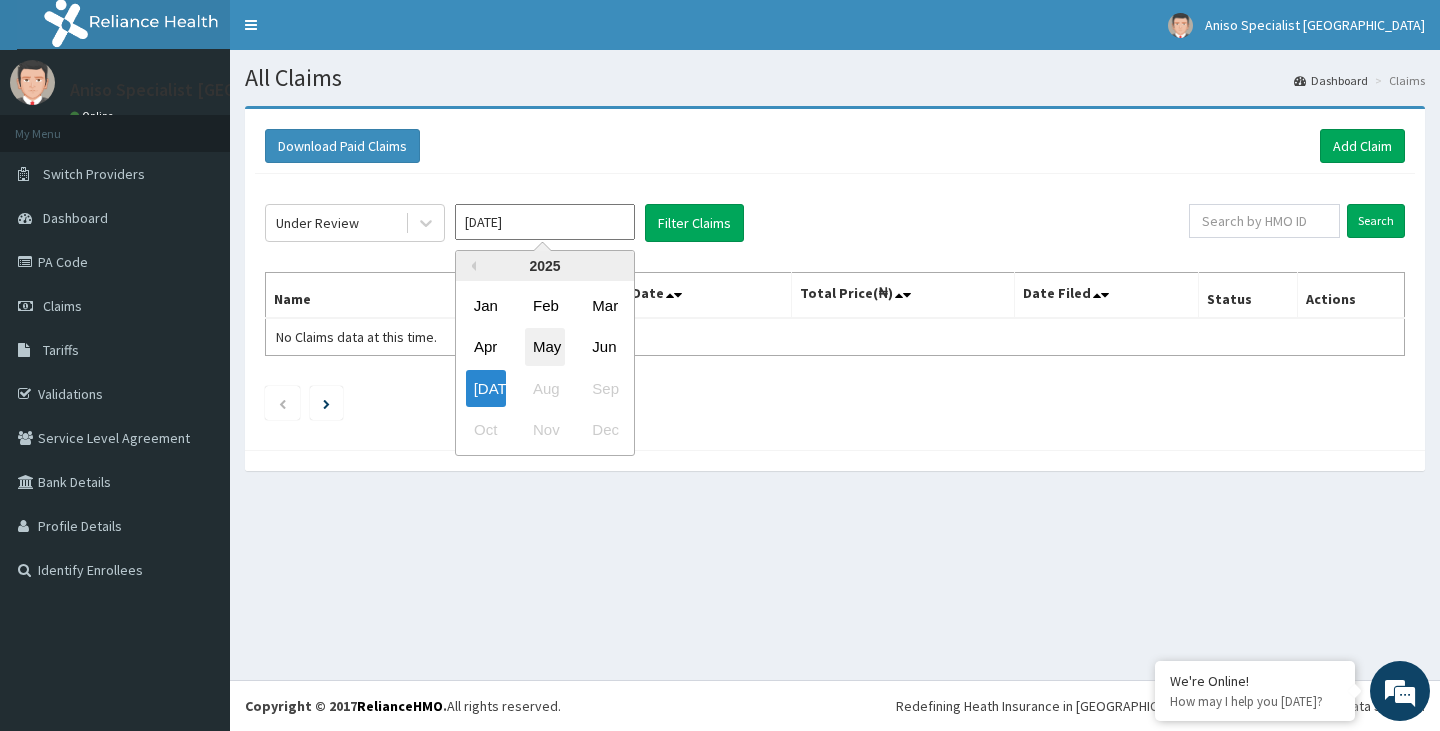 click on "May" at bounding box center [545, 347] 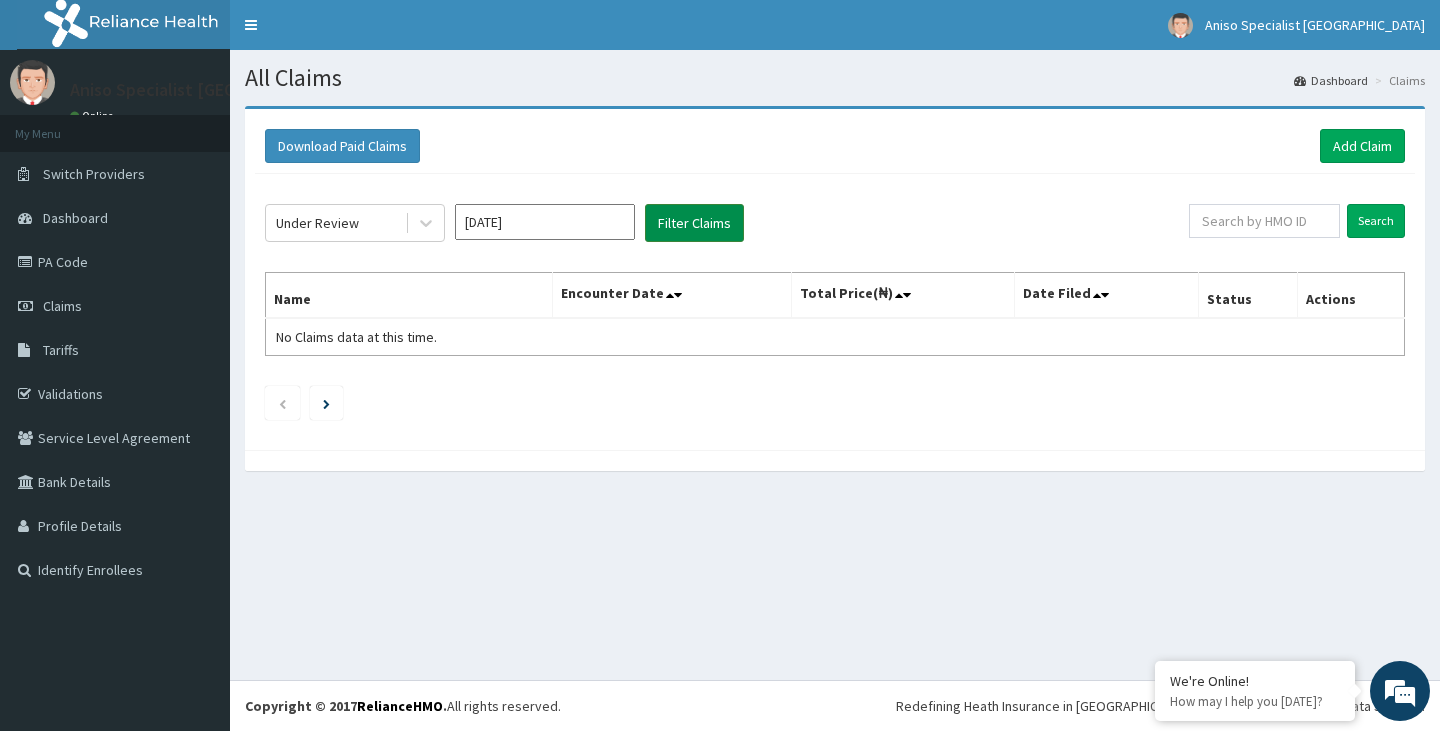 click on "Filter Claims" at bounding box center [694, 223] 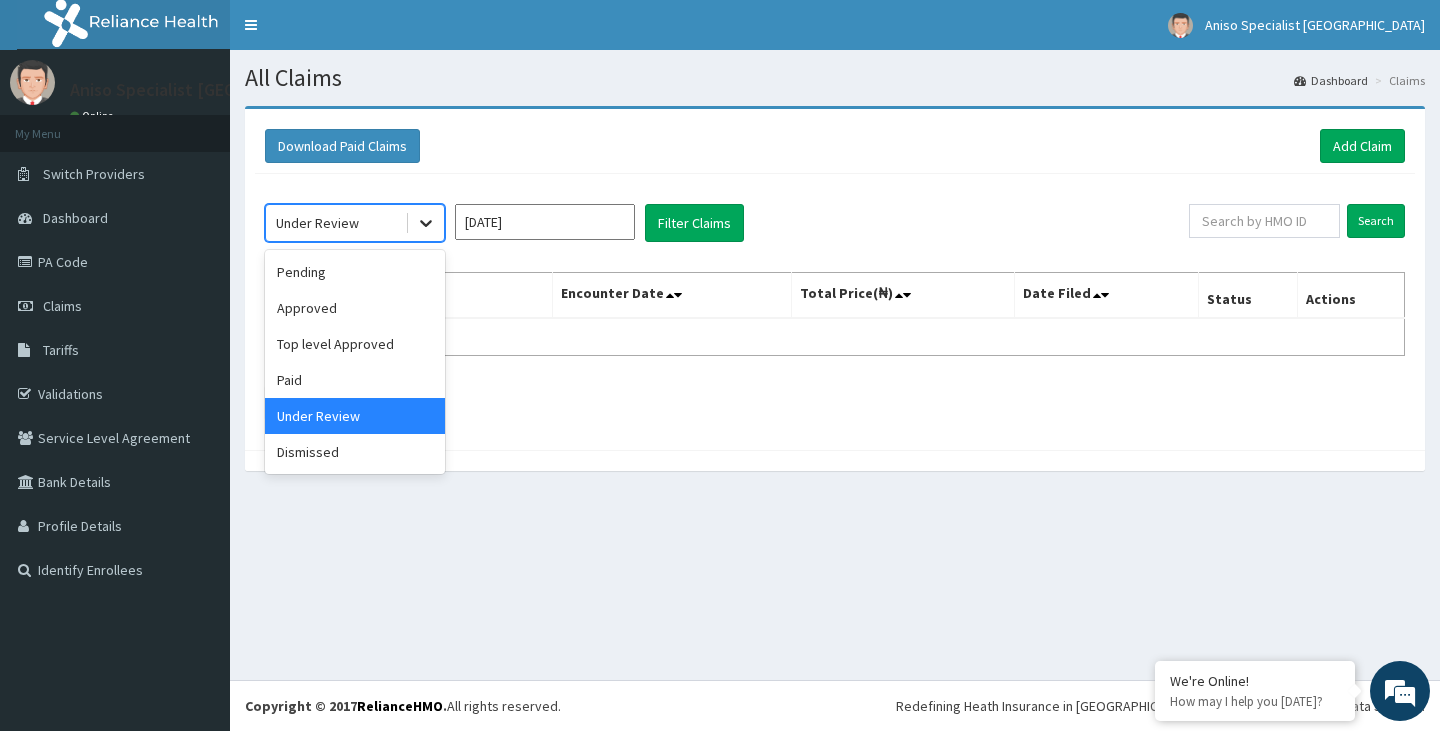 click at bounding box center (426, 223) 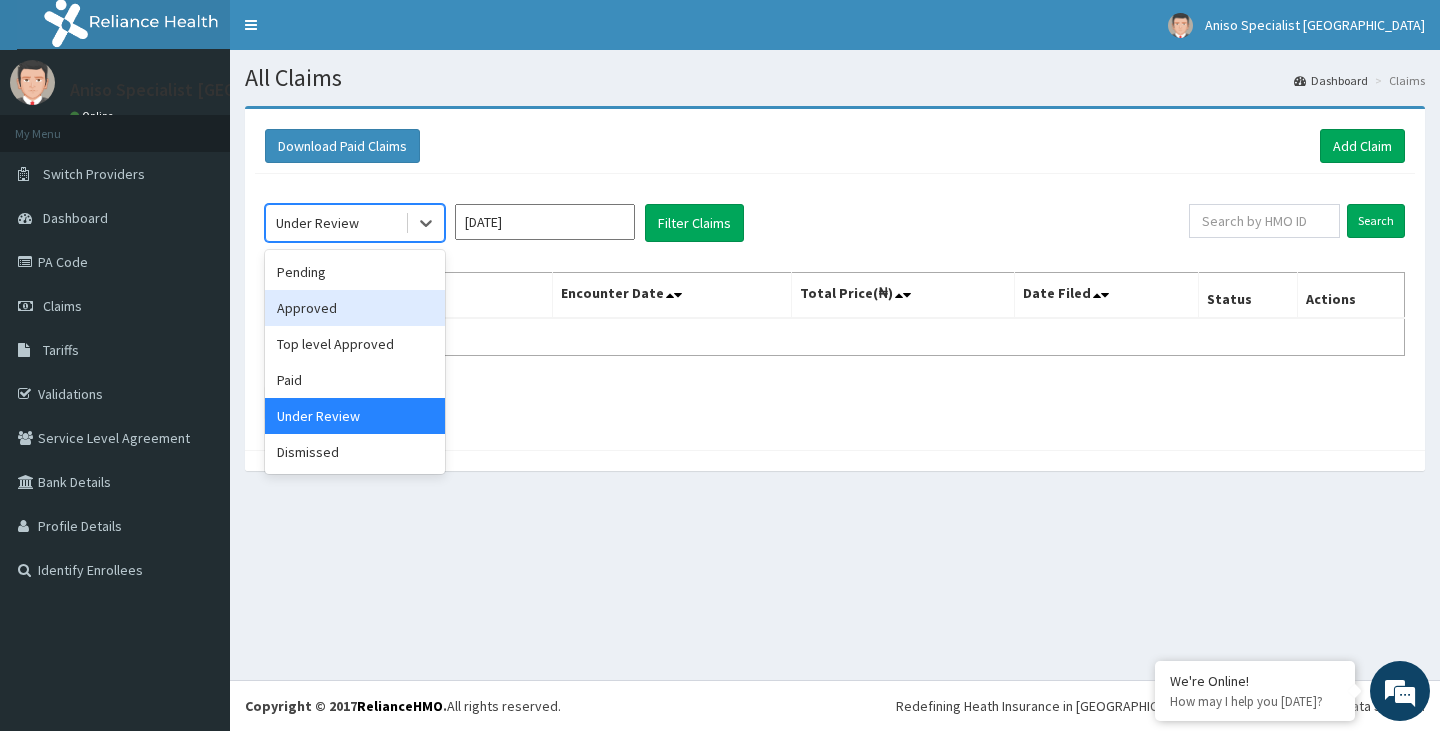 click on "Approved" at bounding box center (355, 308) 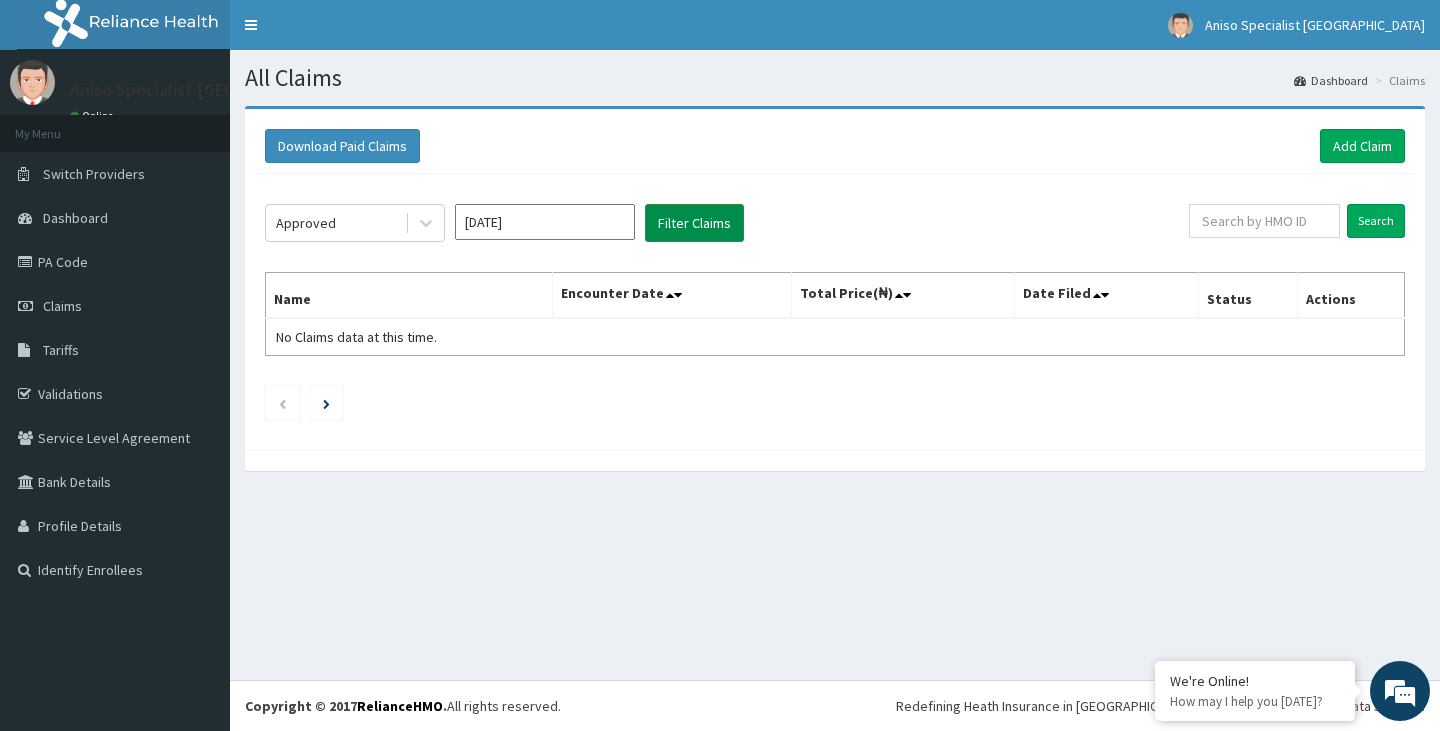 click on "Filter Claims" at bounding box center [694, 223] 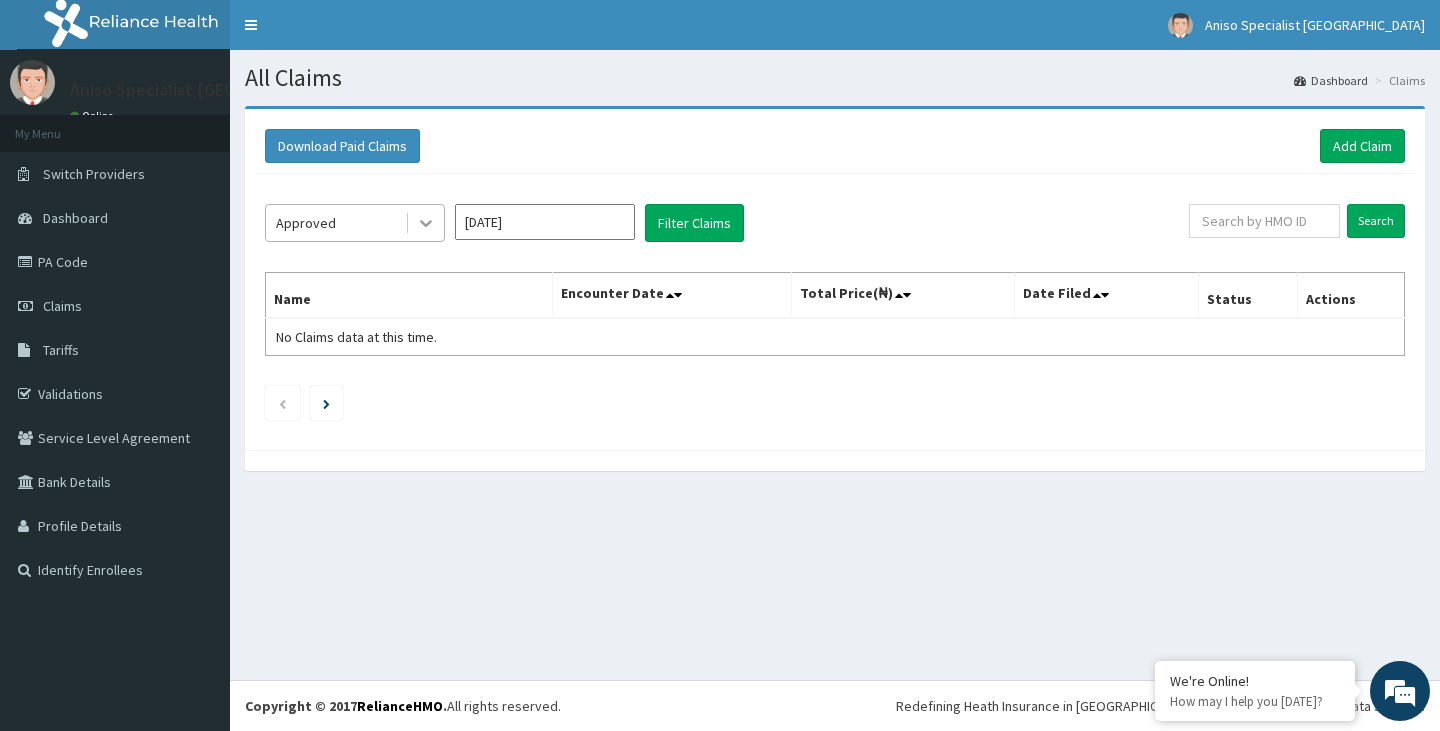 click 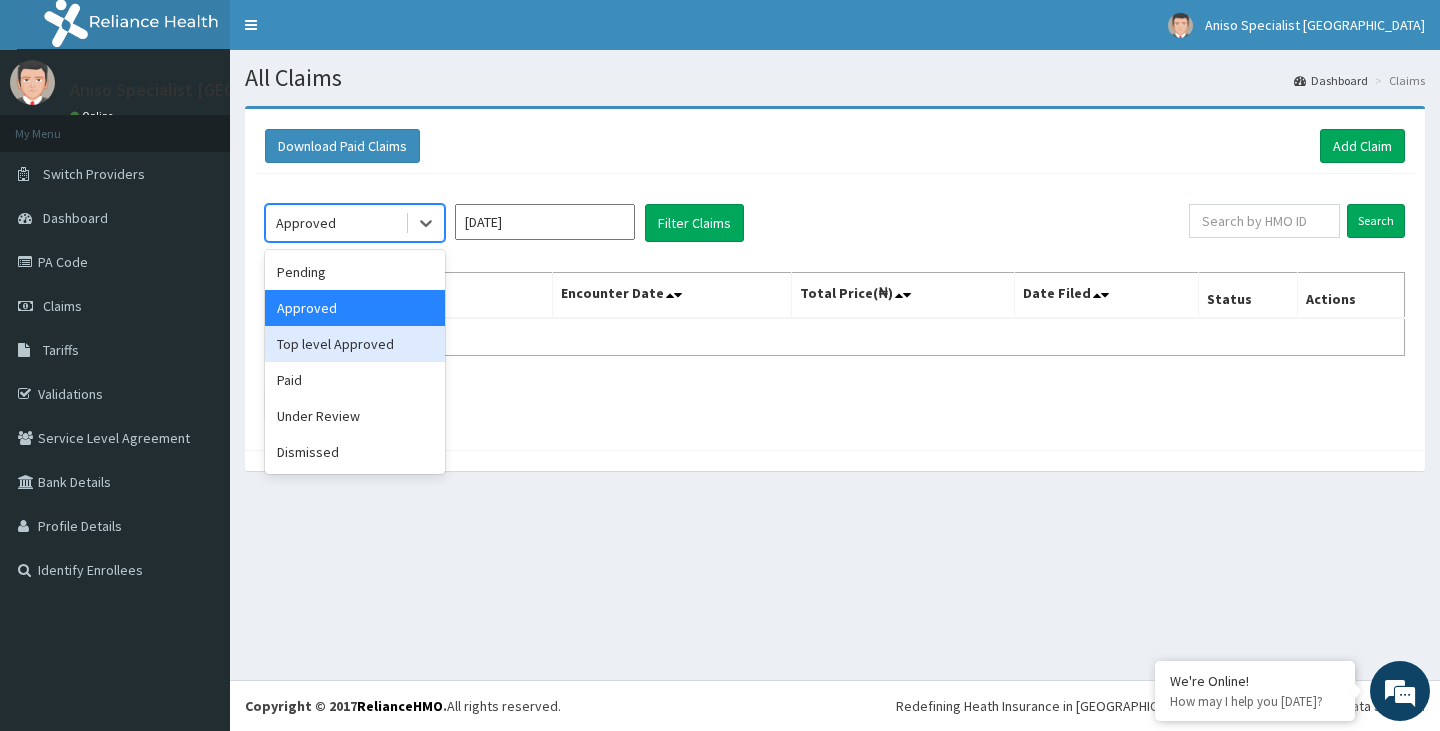 click on "Top level Approved" at bounding box center (355, 344) 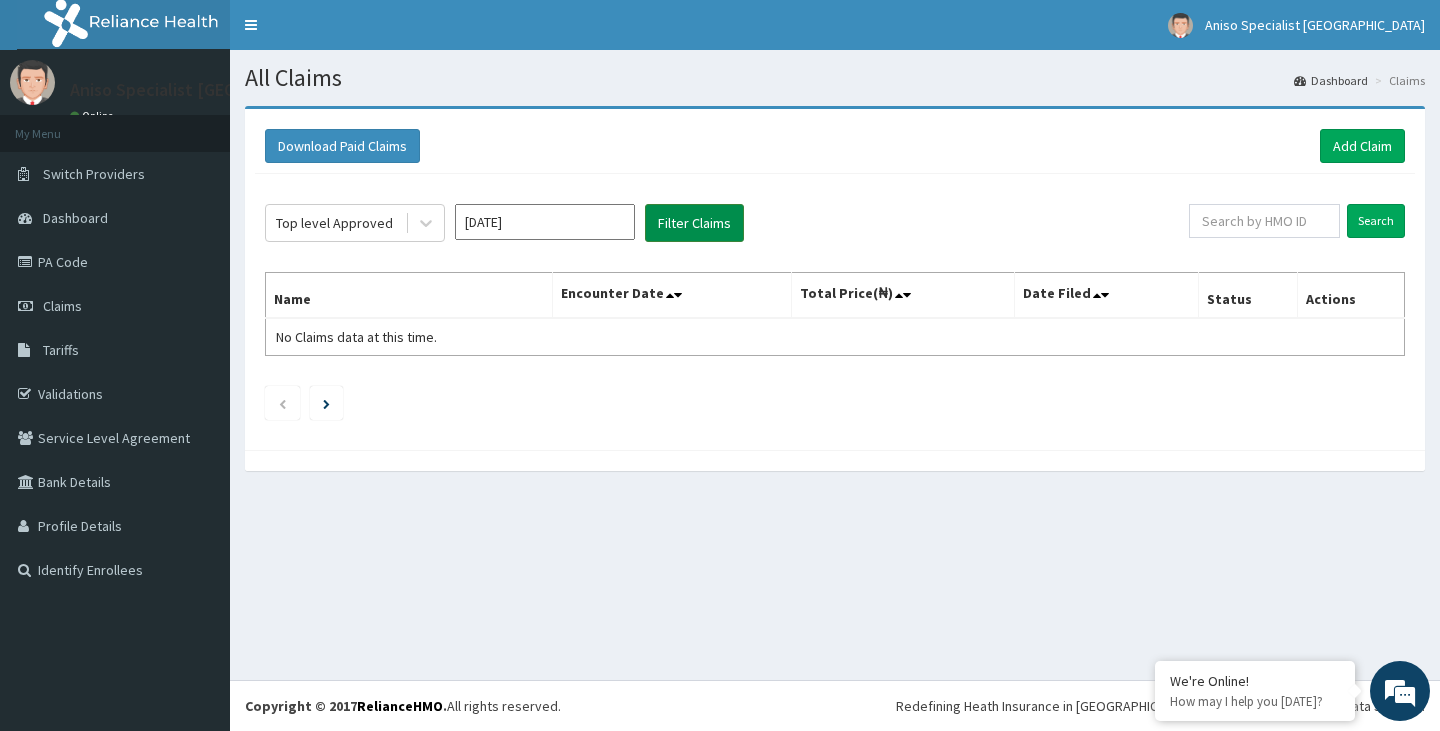click on "Filter Claims" at bounding box center [694, 223] 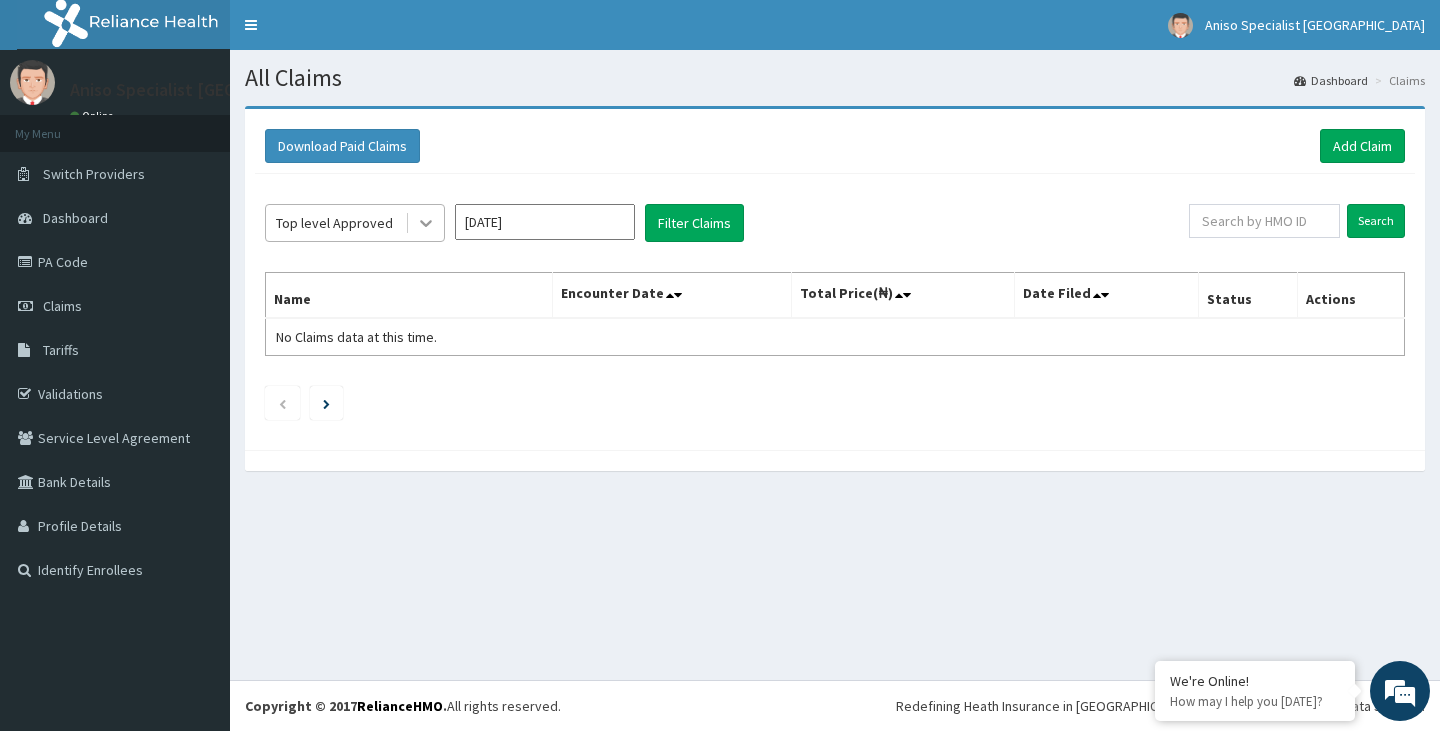 click at bounding box center (426, 223) 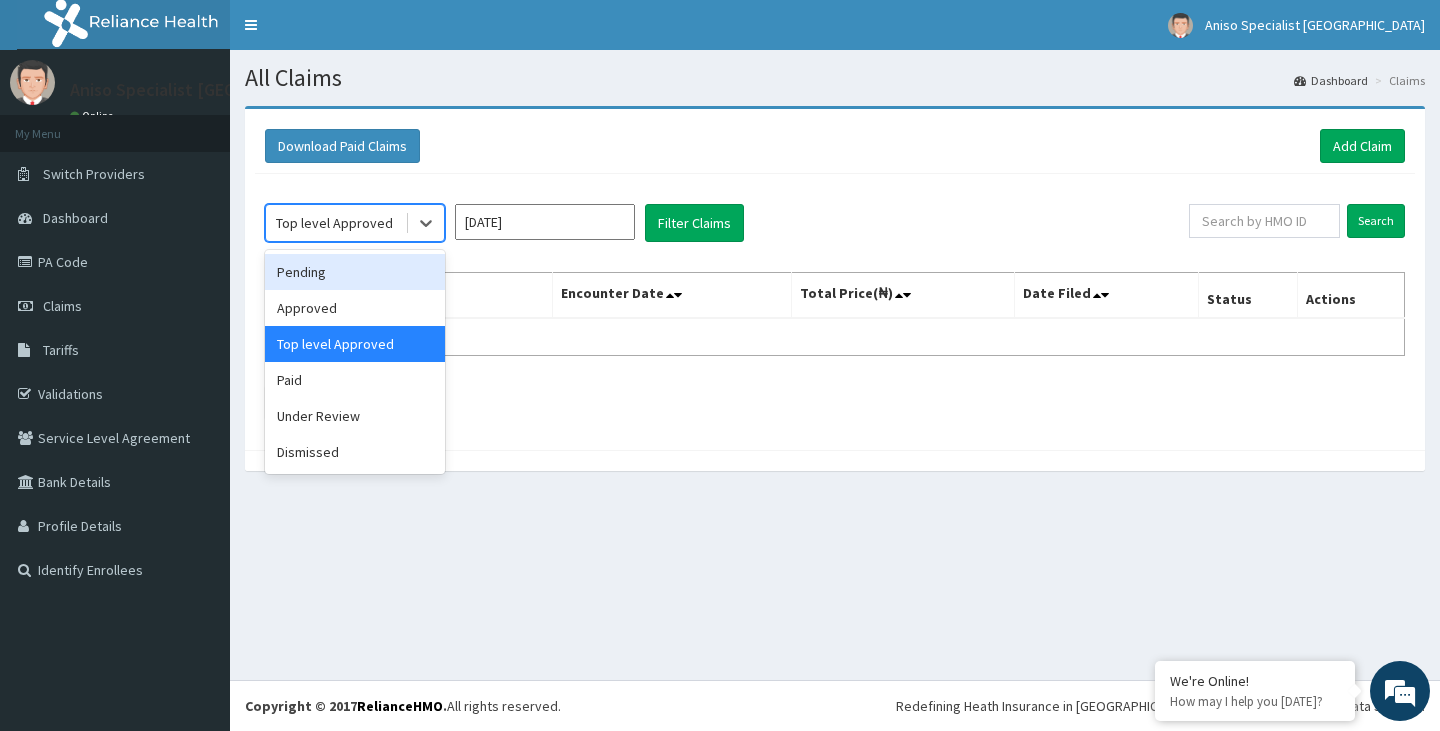 click on "Pending" at bounding box center (355, 272) 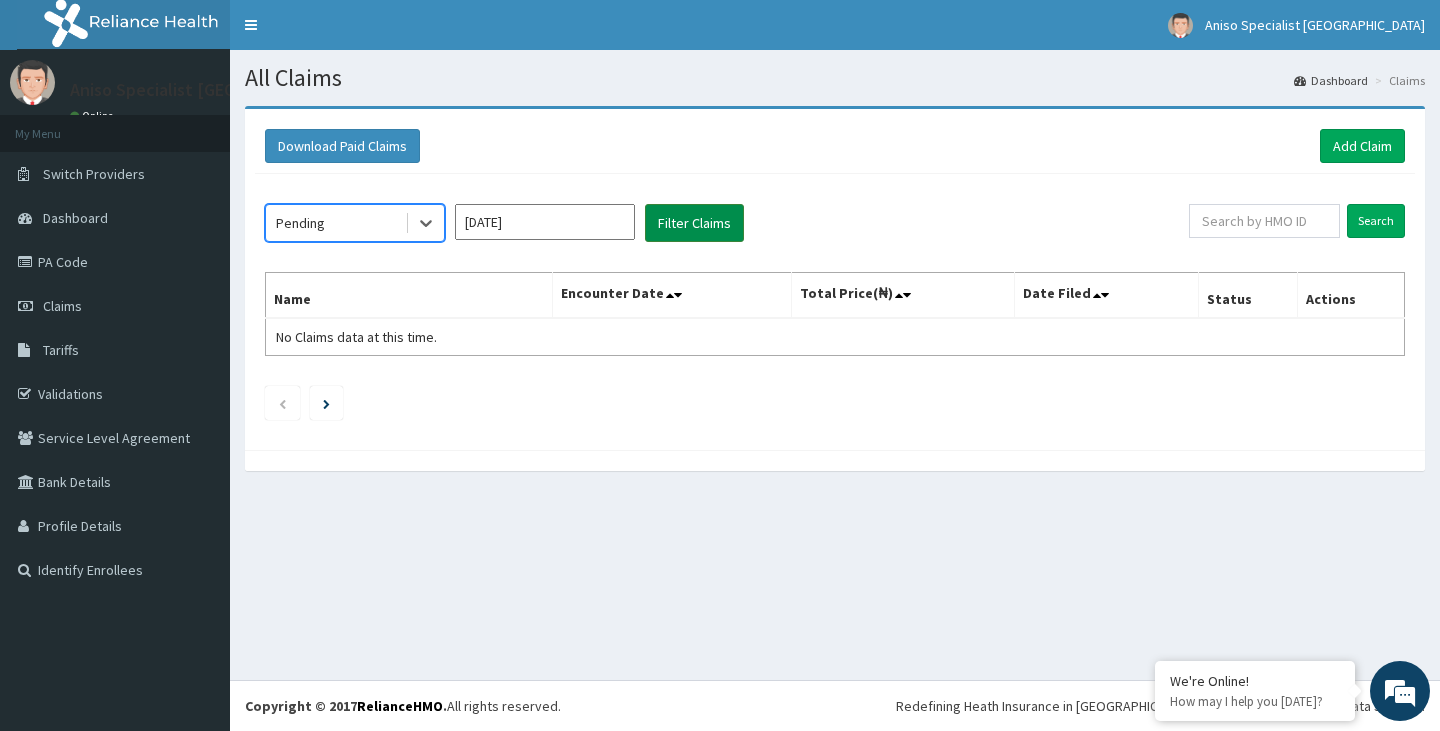 click on "Filter Claims" at bounding box center (694, 223) 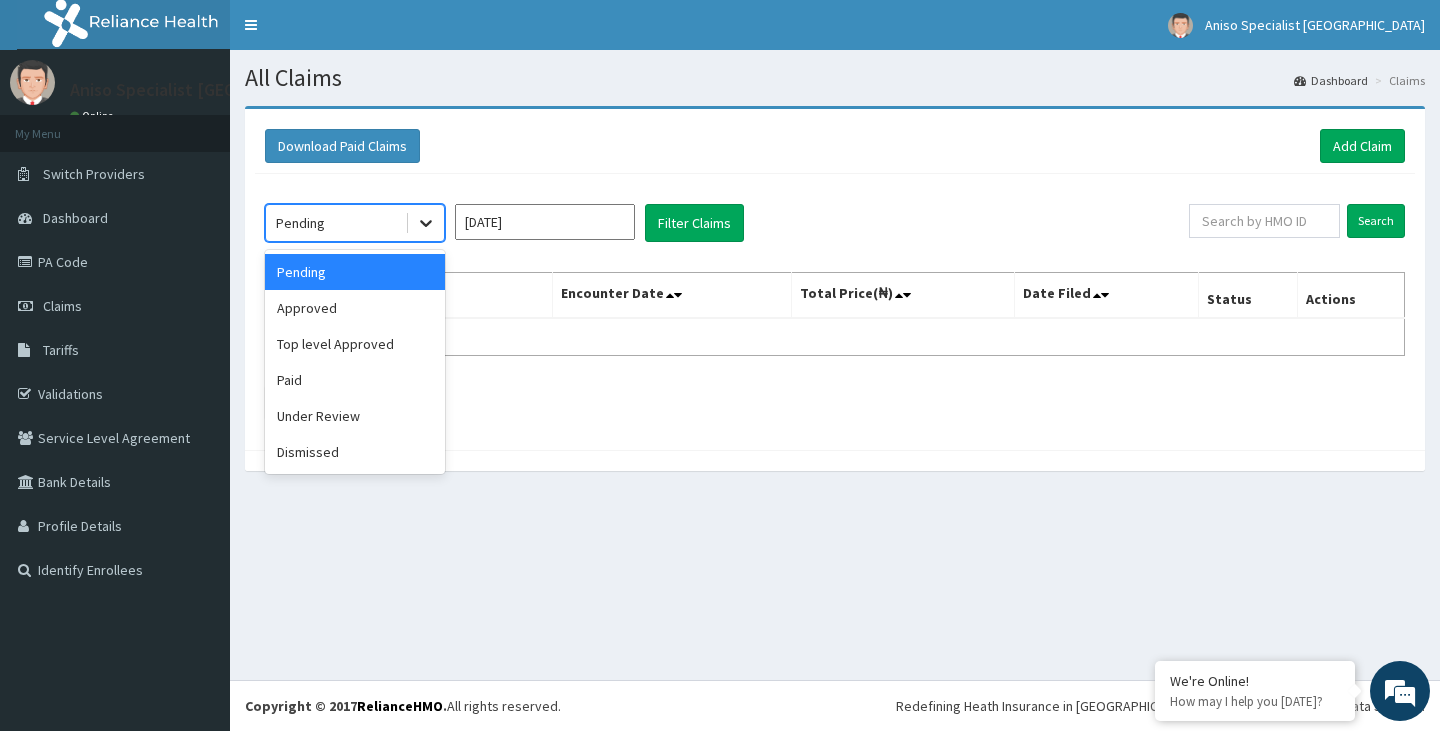 click 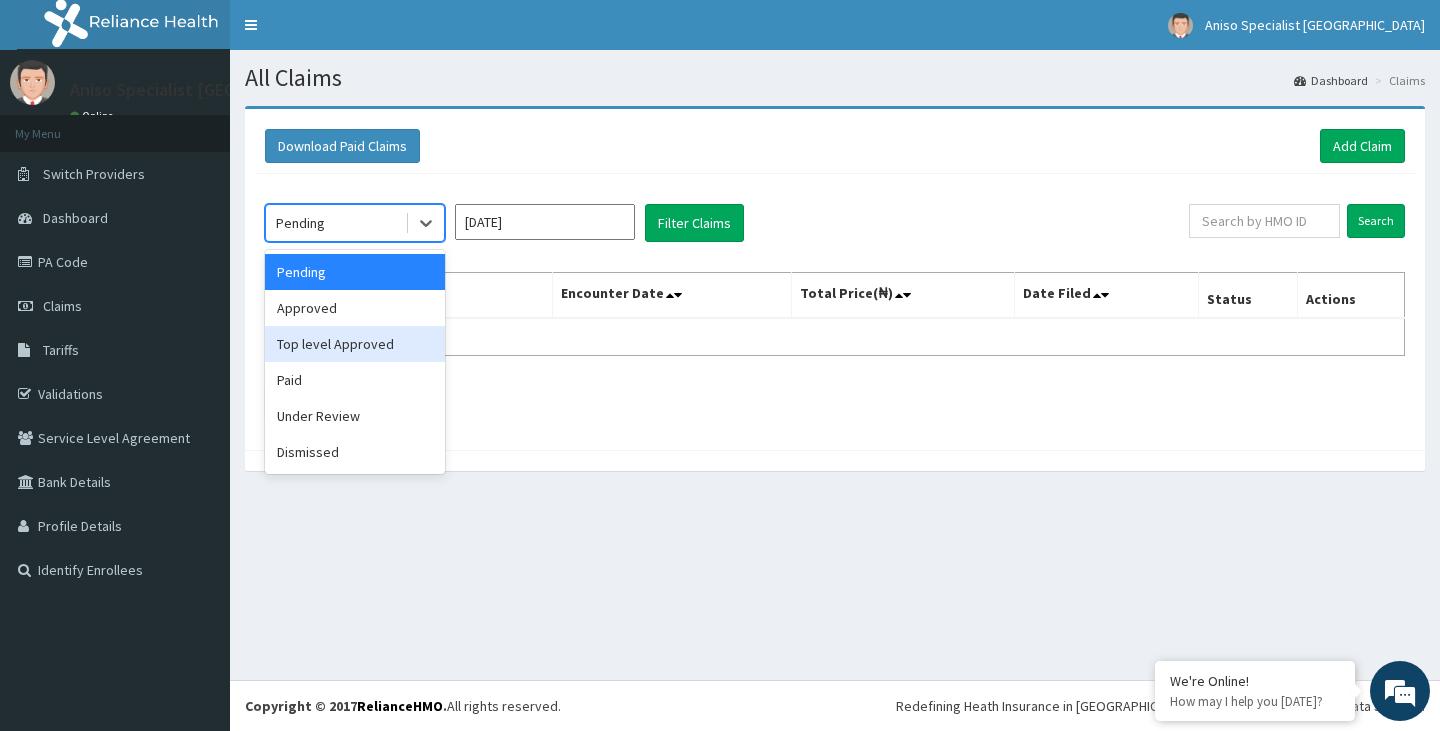 click on "Top level Approved" at bounding box center (355, 344) 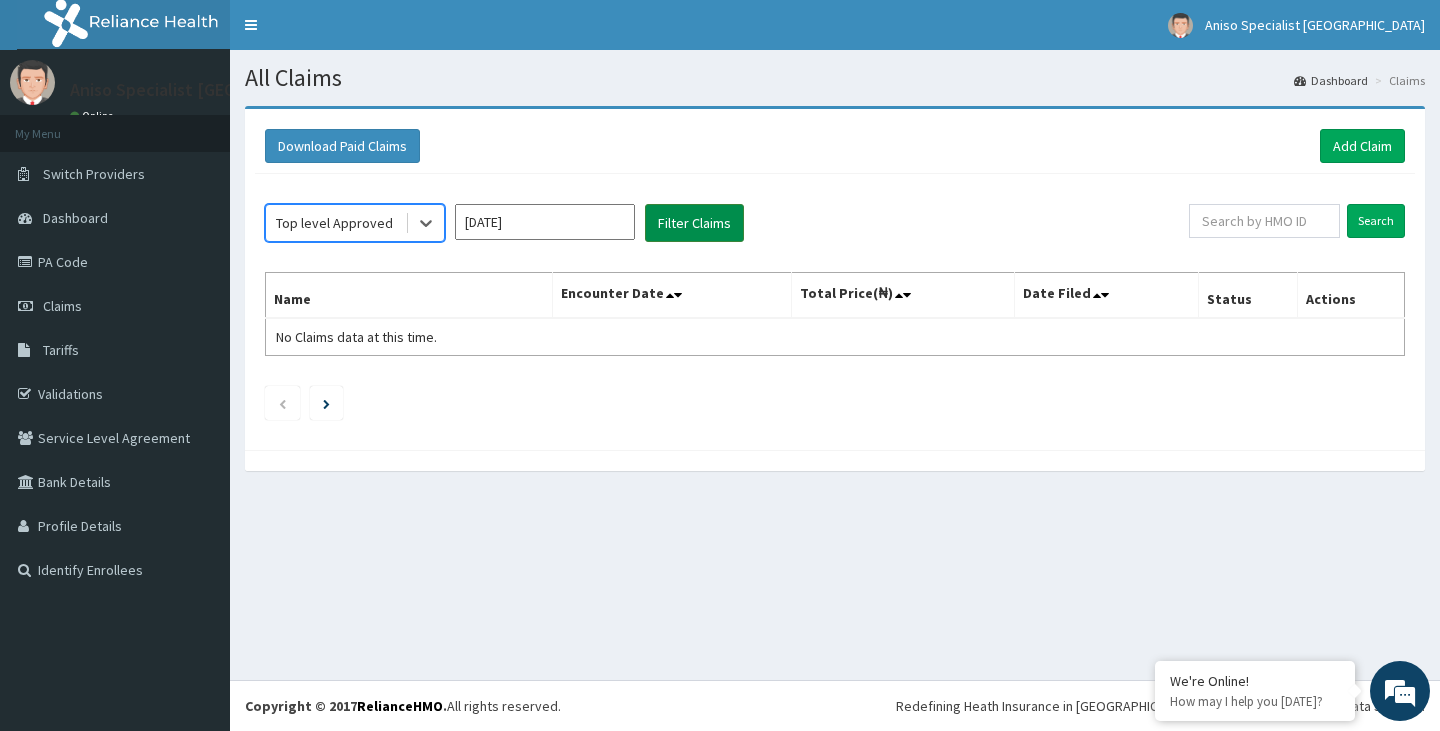 click on "Filter Claims" at bounding box center [694, 223] 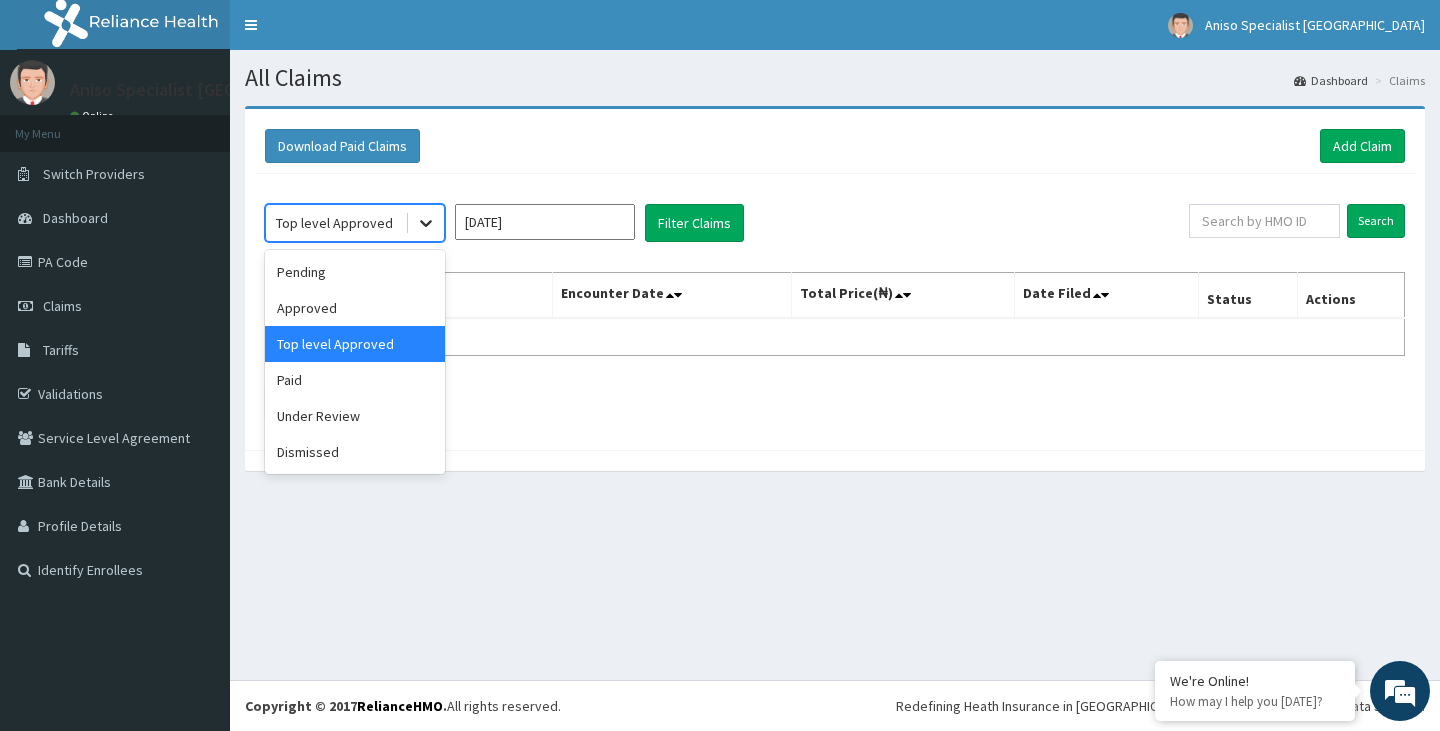 click 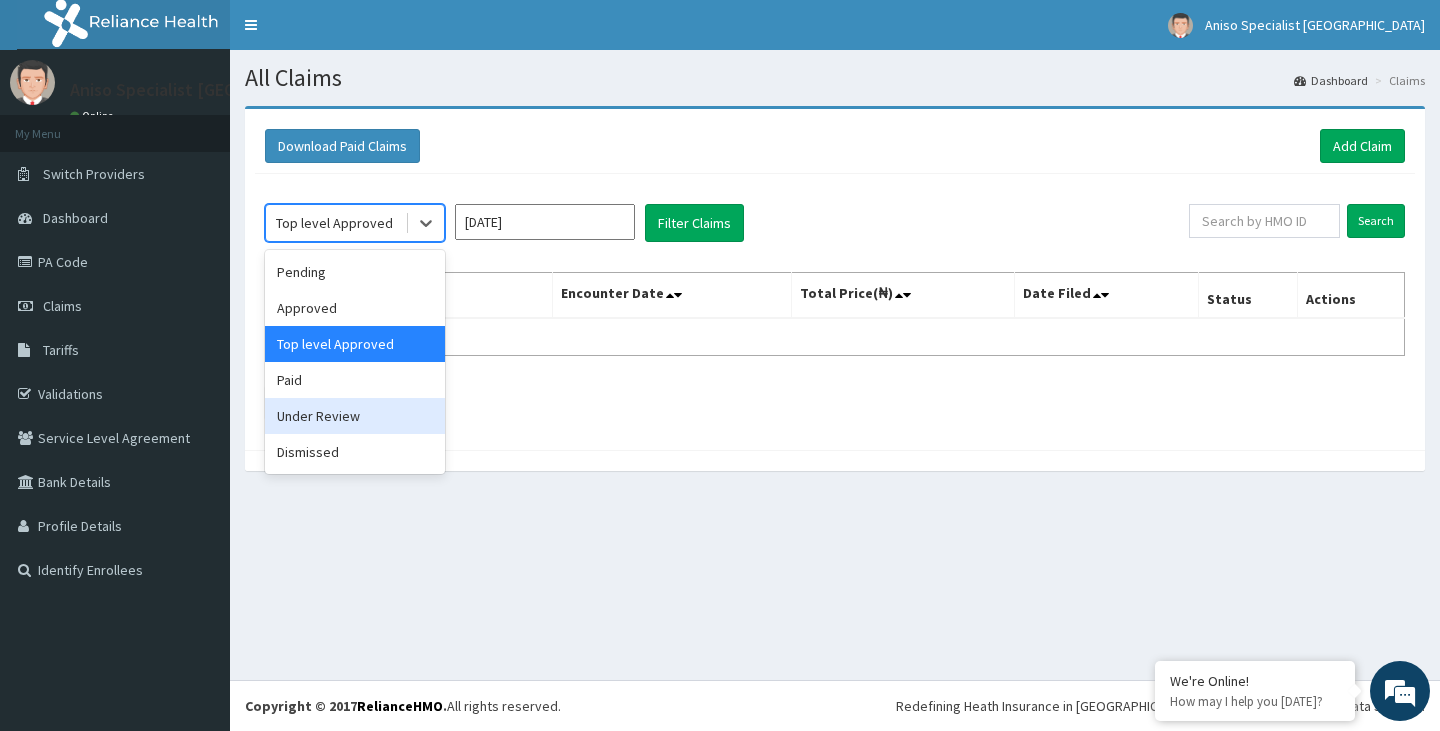 click on "Under Review" at bounding box center [355, 416] 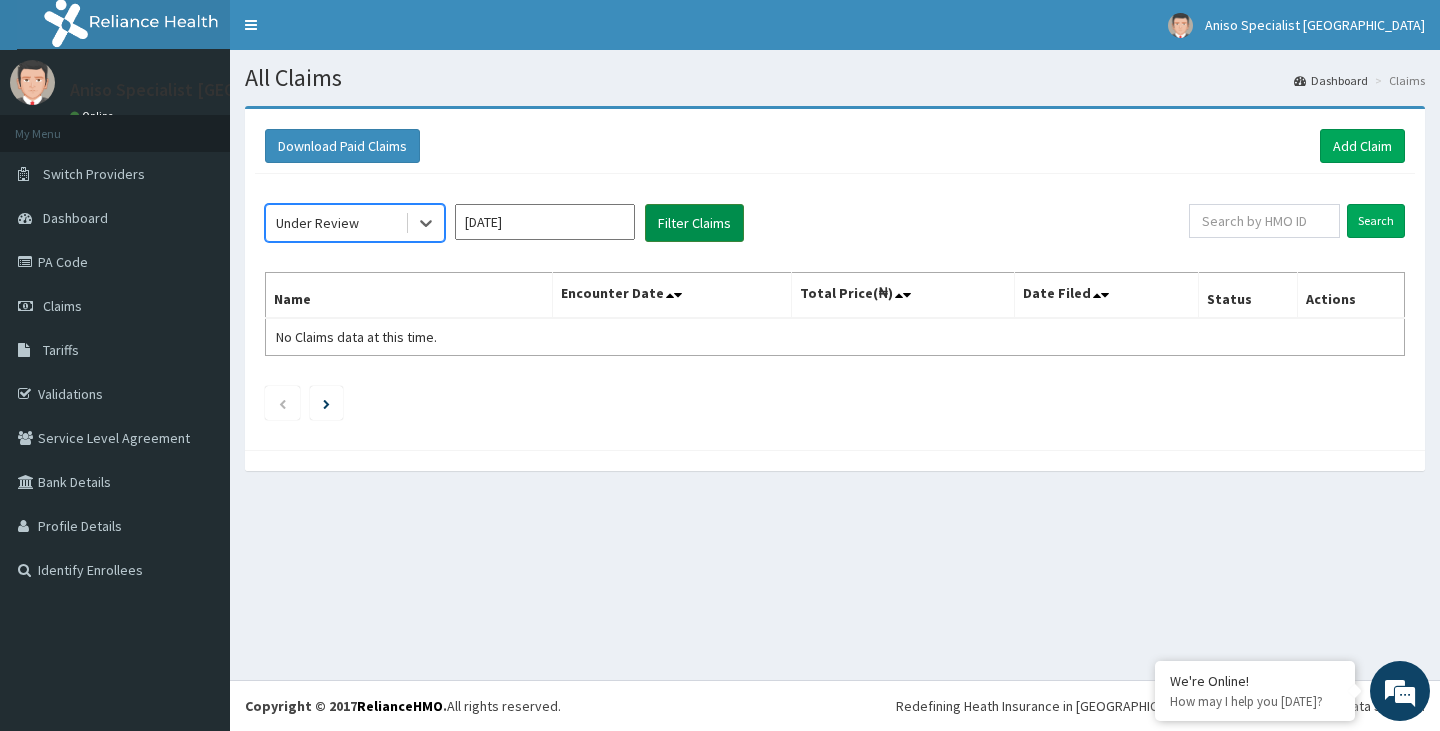 click on "Filter Claims" at bounding box center [694, 223] 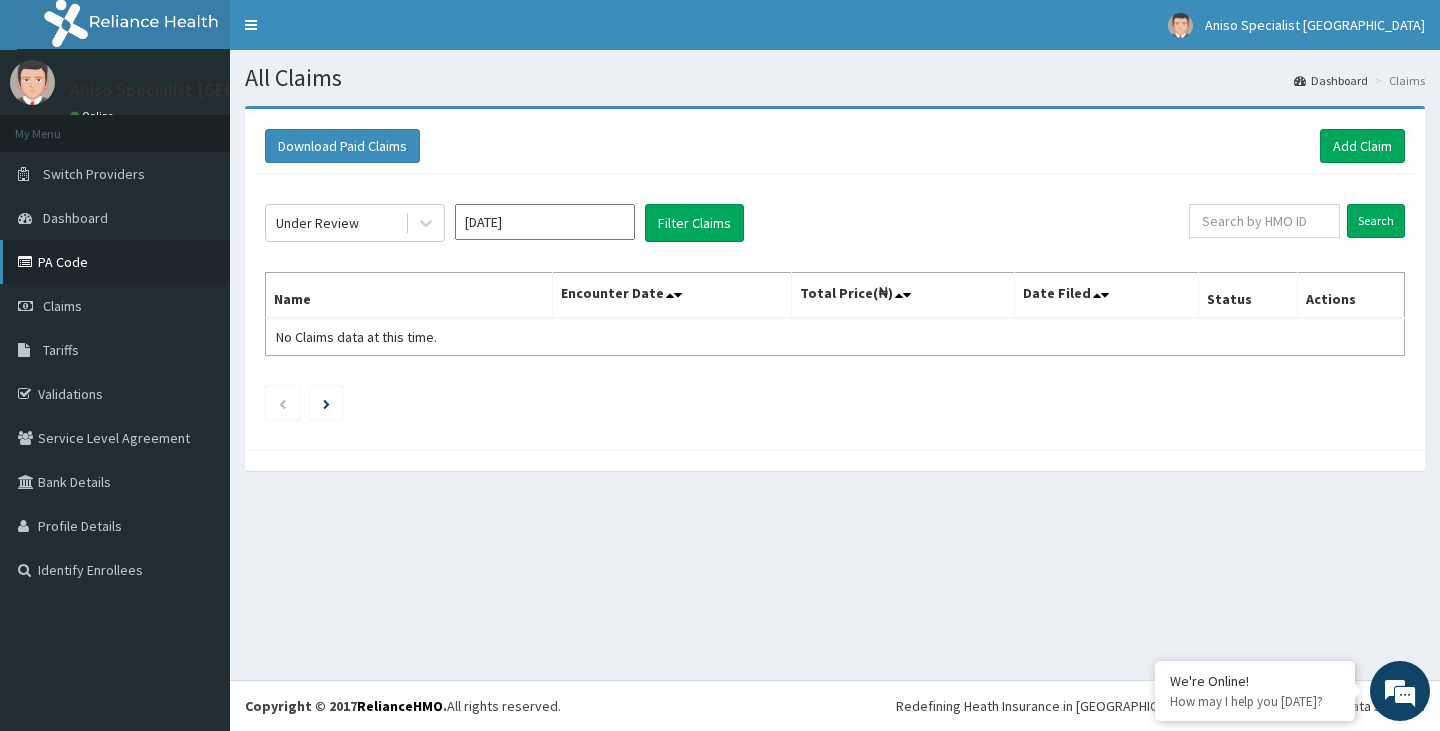click on "PA Code" at bounding box center [115, 262] 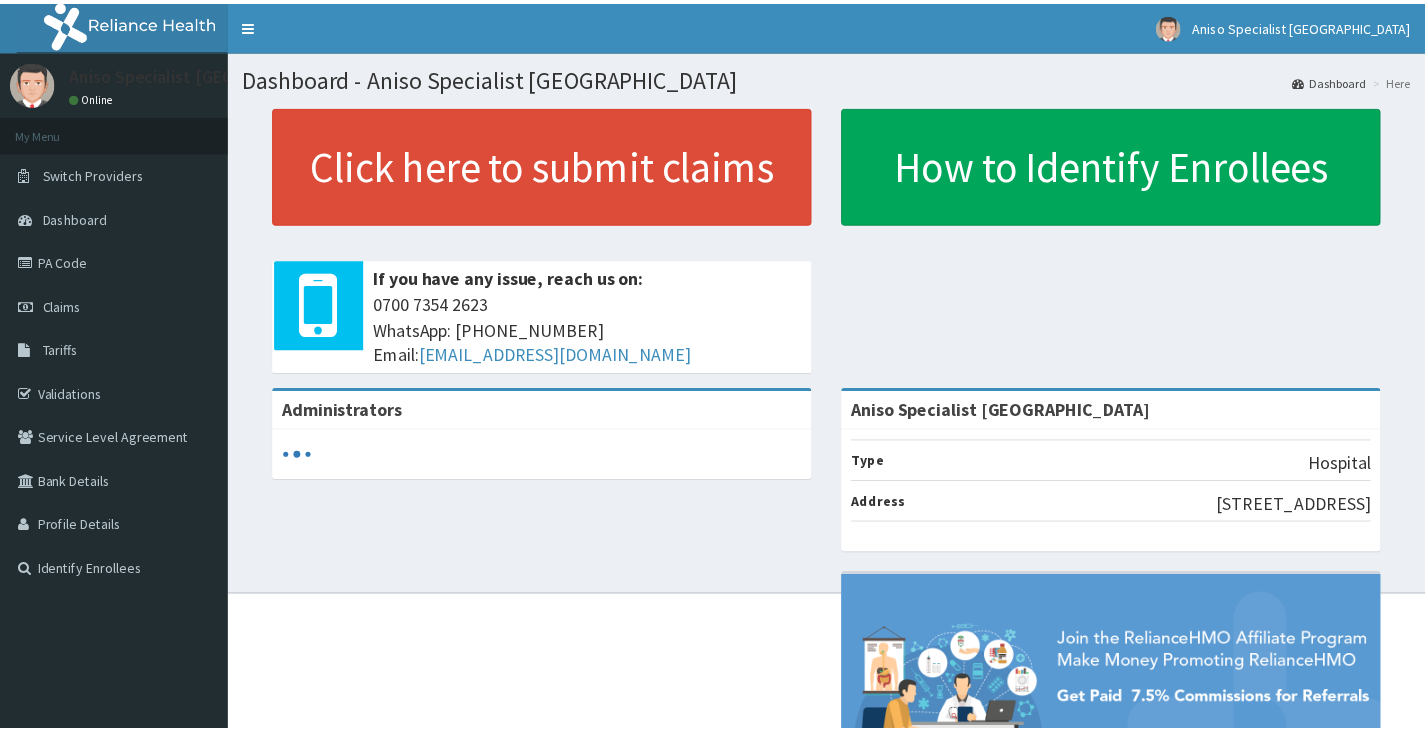 scroll, scrollTop: 0, scrollLeft: 0, axis: both 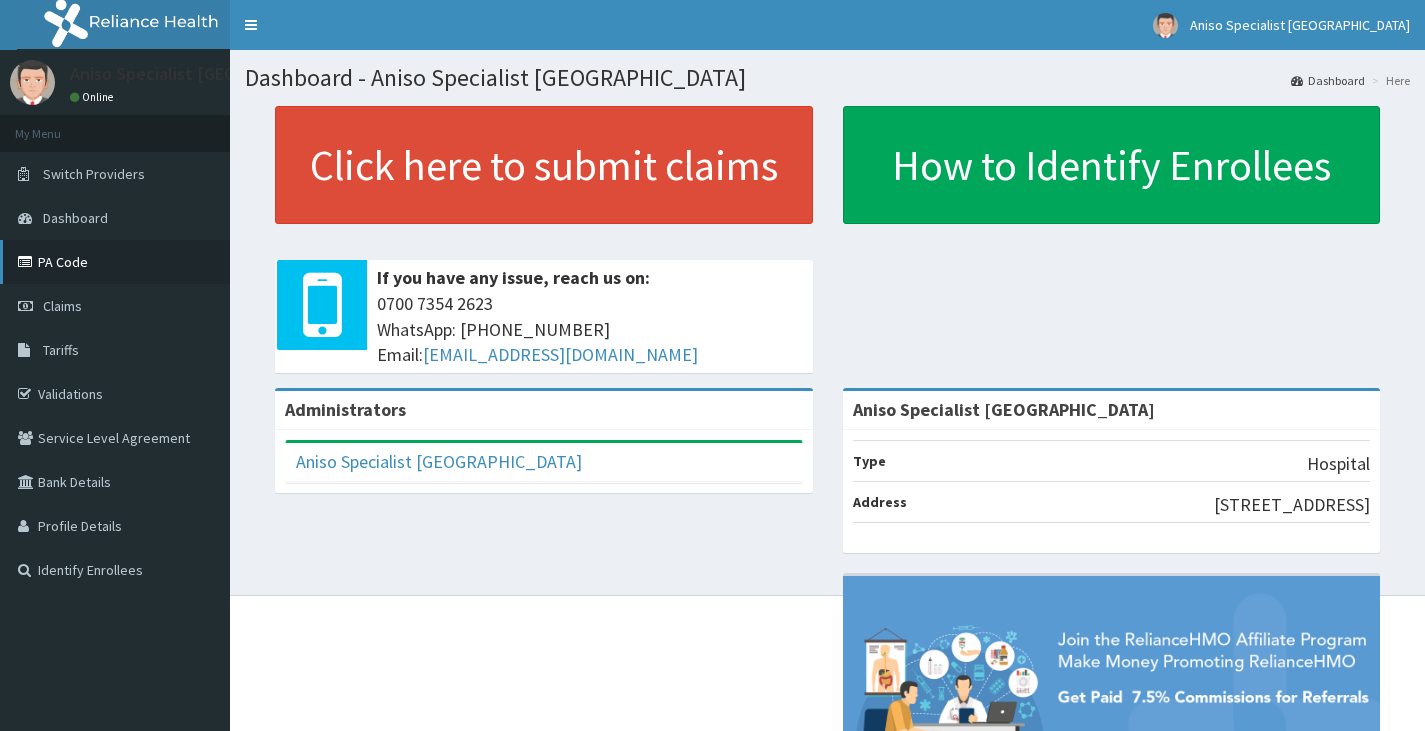 click at bounding box center [28, 262] 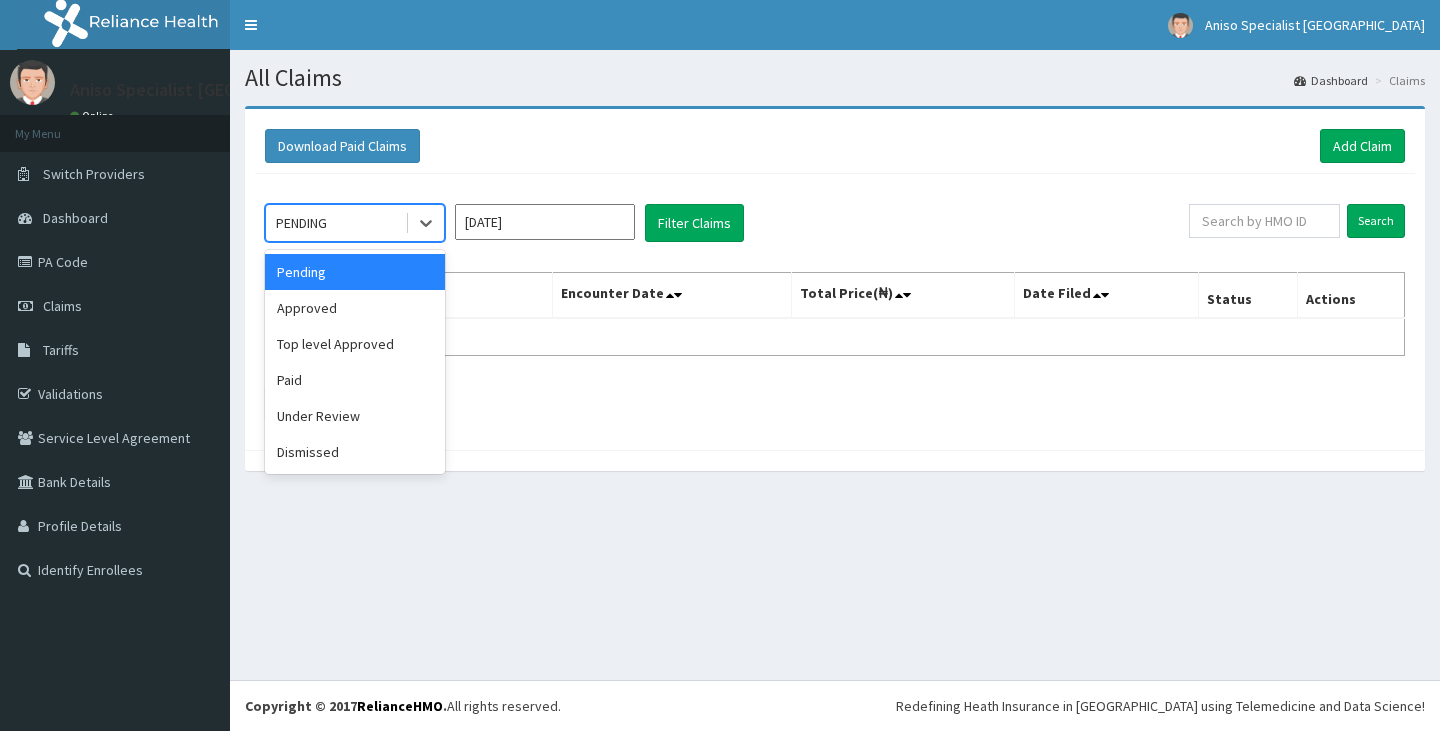 scroll, scrollTop: 0, scrollLeft: 0, axis: both 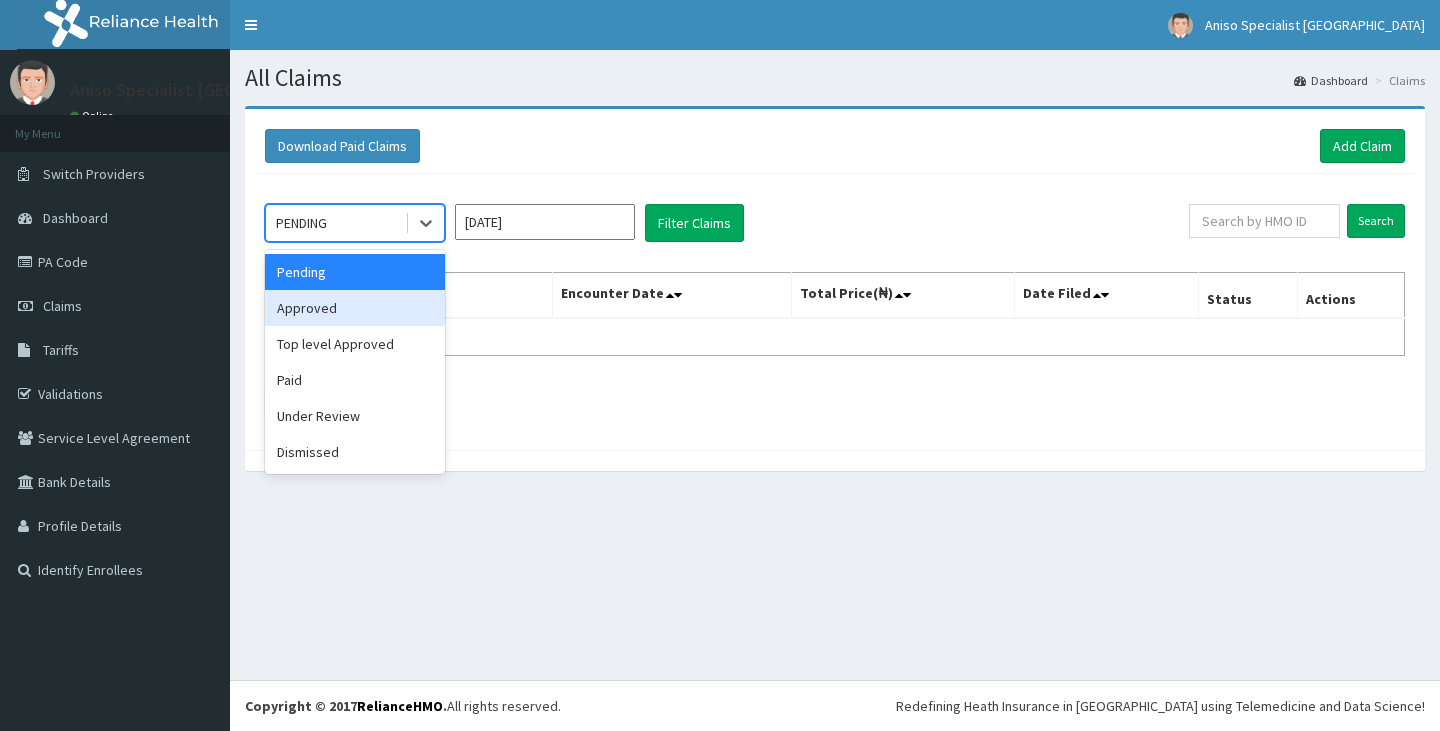 click on "Approved" at bounding box center [355, 308] 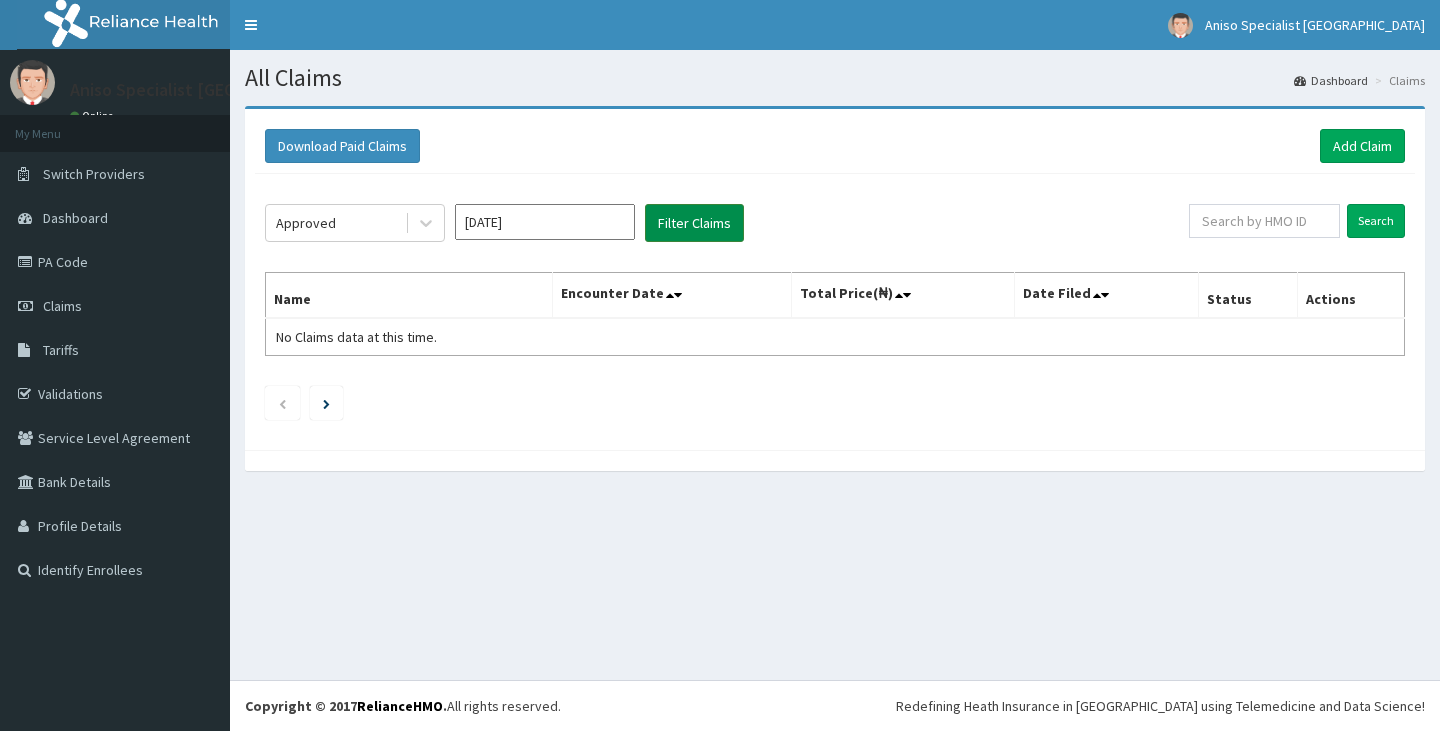 click on "Filter Claims" at bounding box center (694, 223) 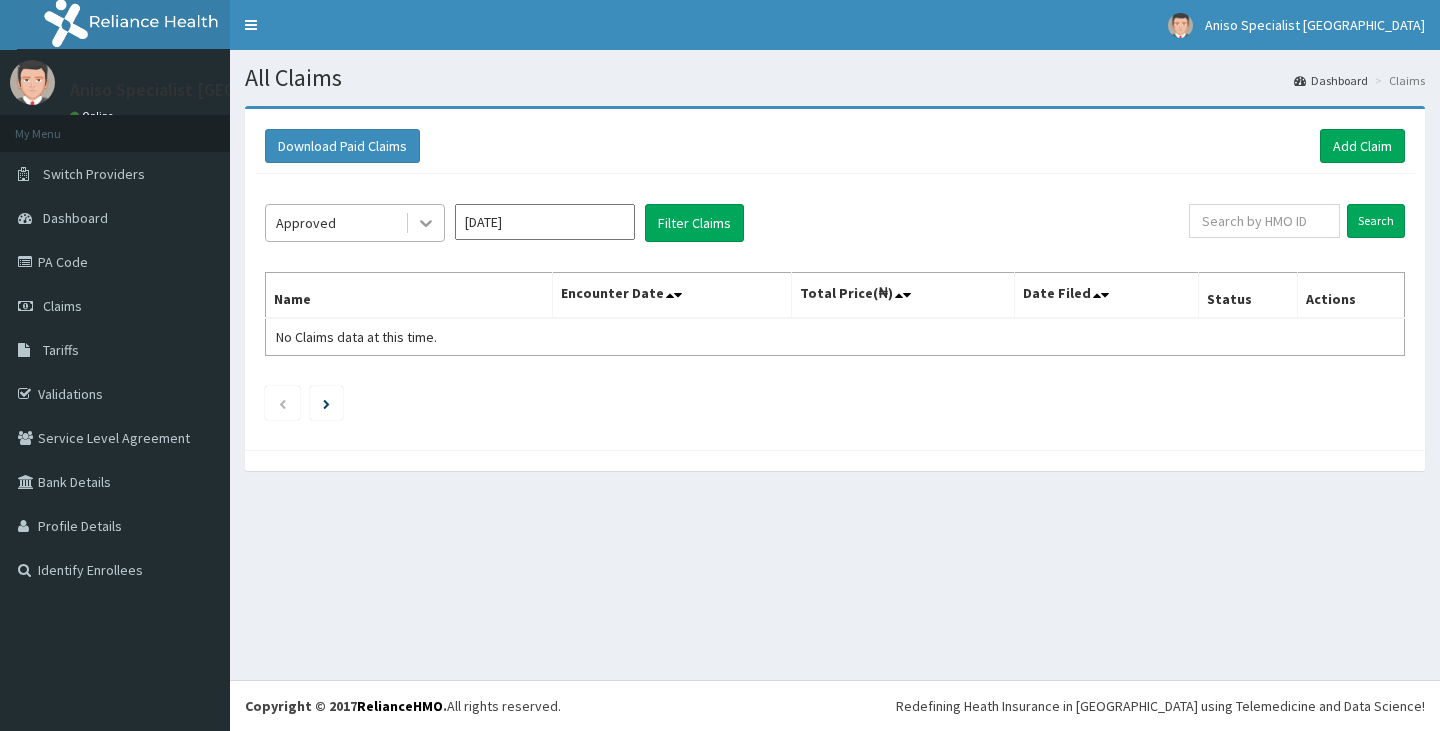 click 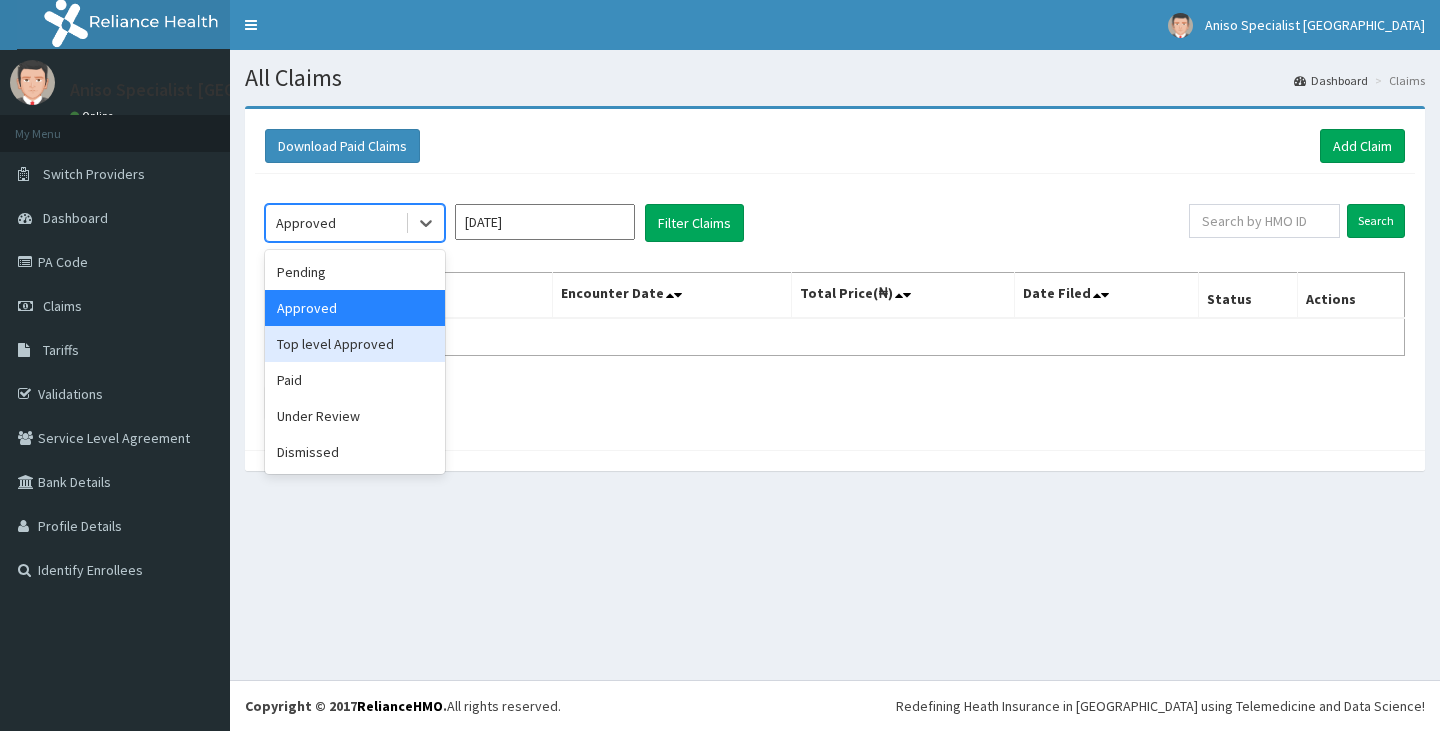 click on "Top level Approved" at bounding box center (355, 344) 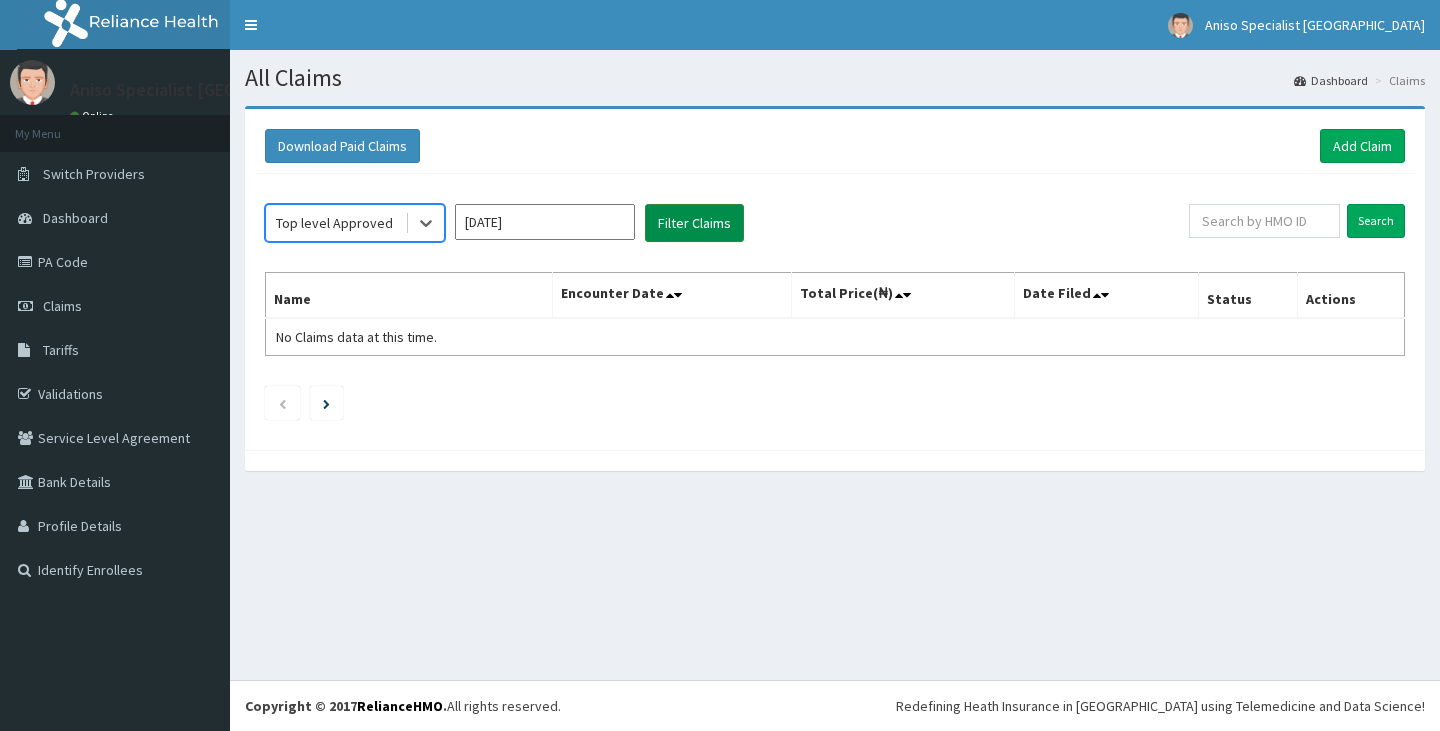 click on "Filter Claims" at bounding box center (694, 223) 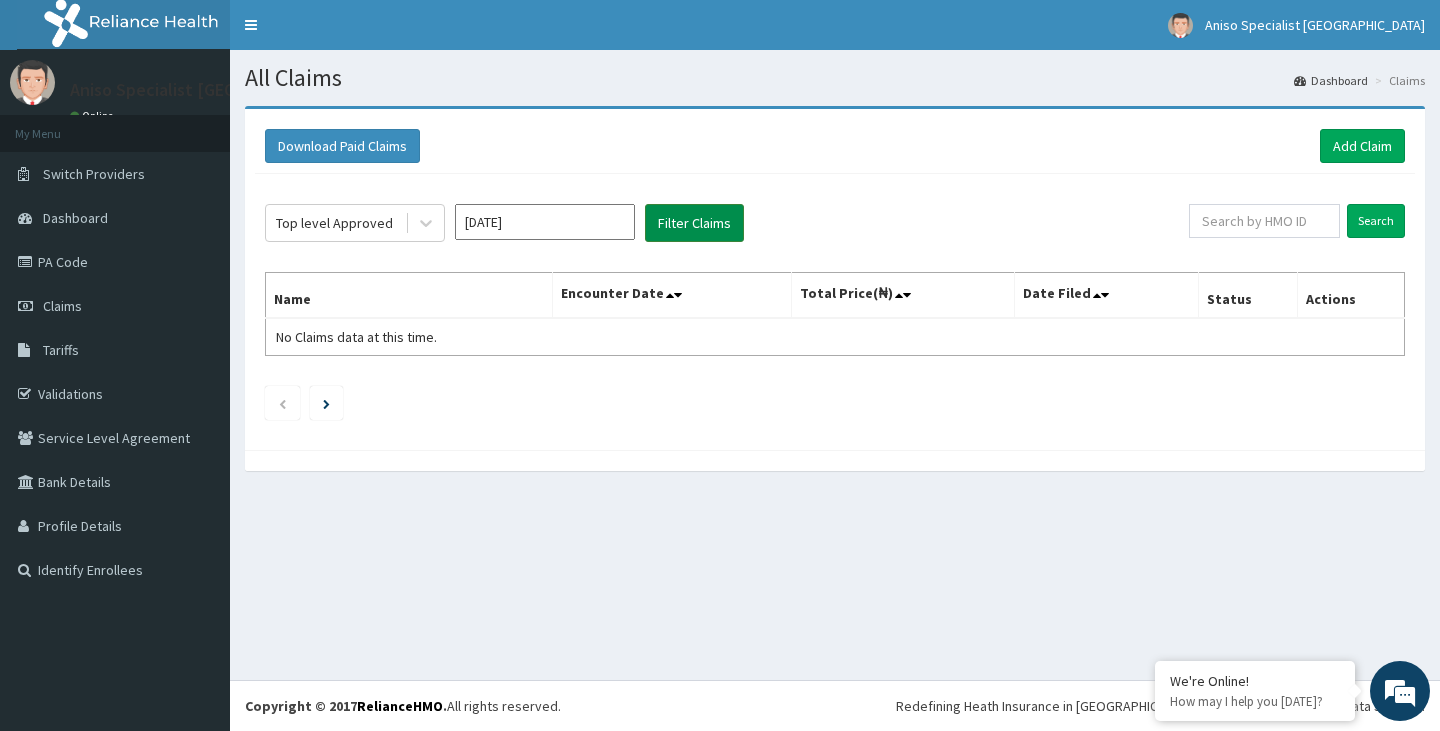 click on "Filter Claims" at bounding box center (694, 223) 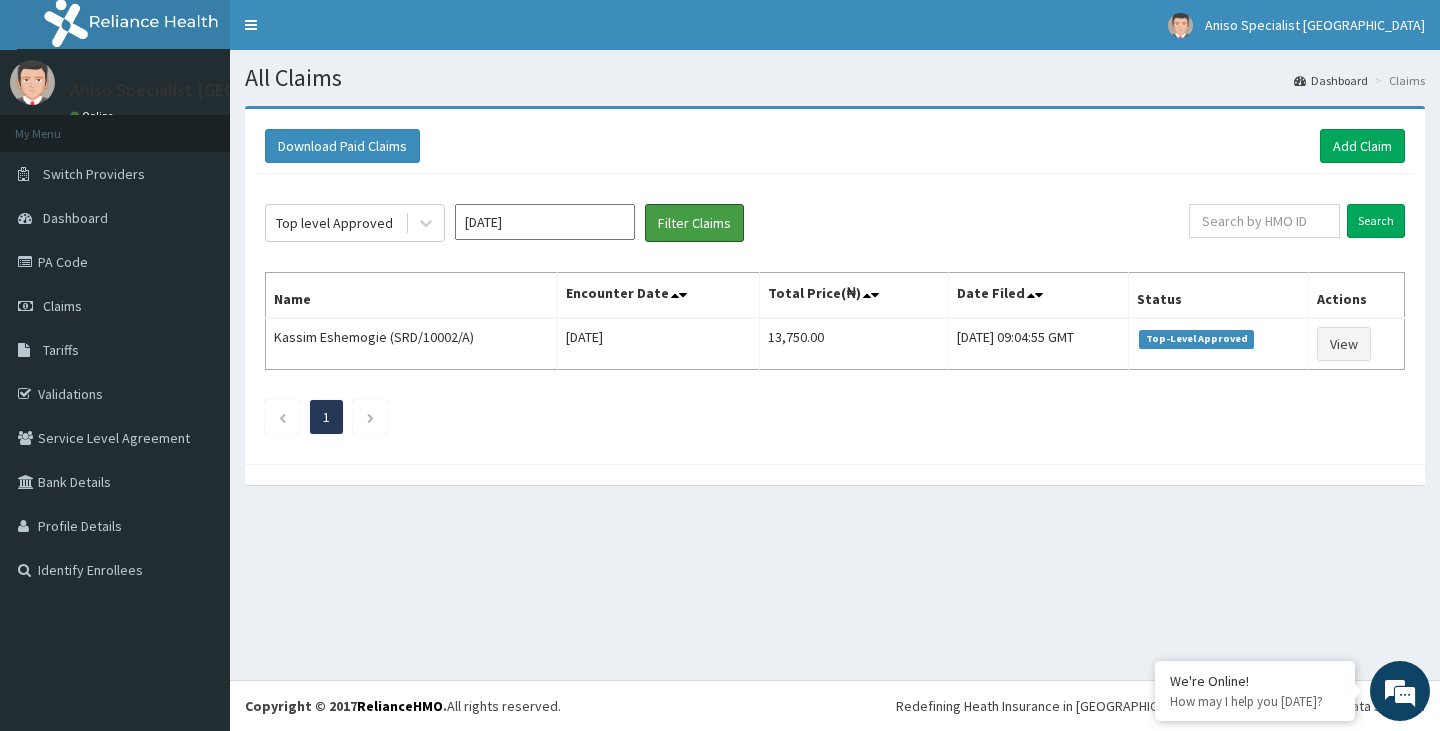 scroll, scrollTop: 0, scrollLeft: 0, axis: both 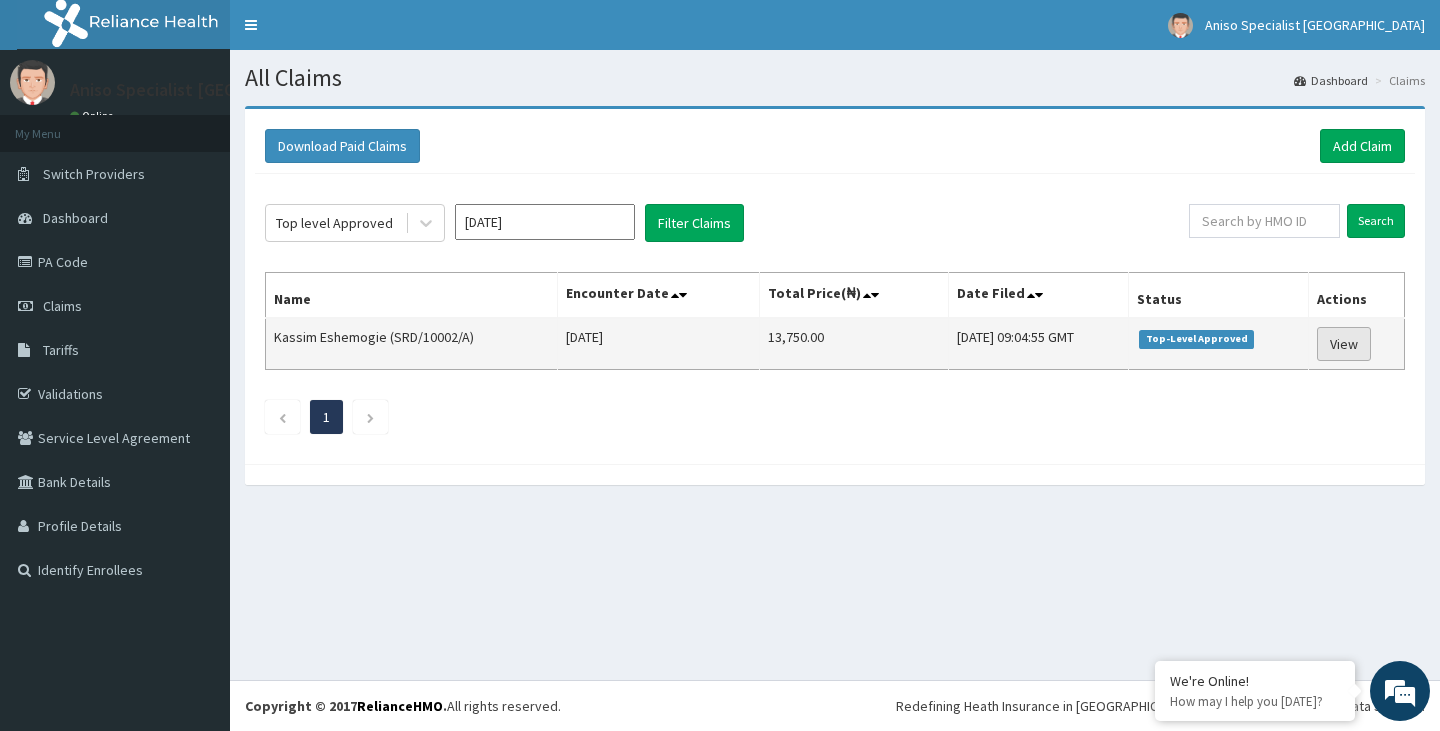 click on "View" at bounding box center (1344, 344) 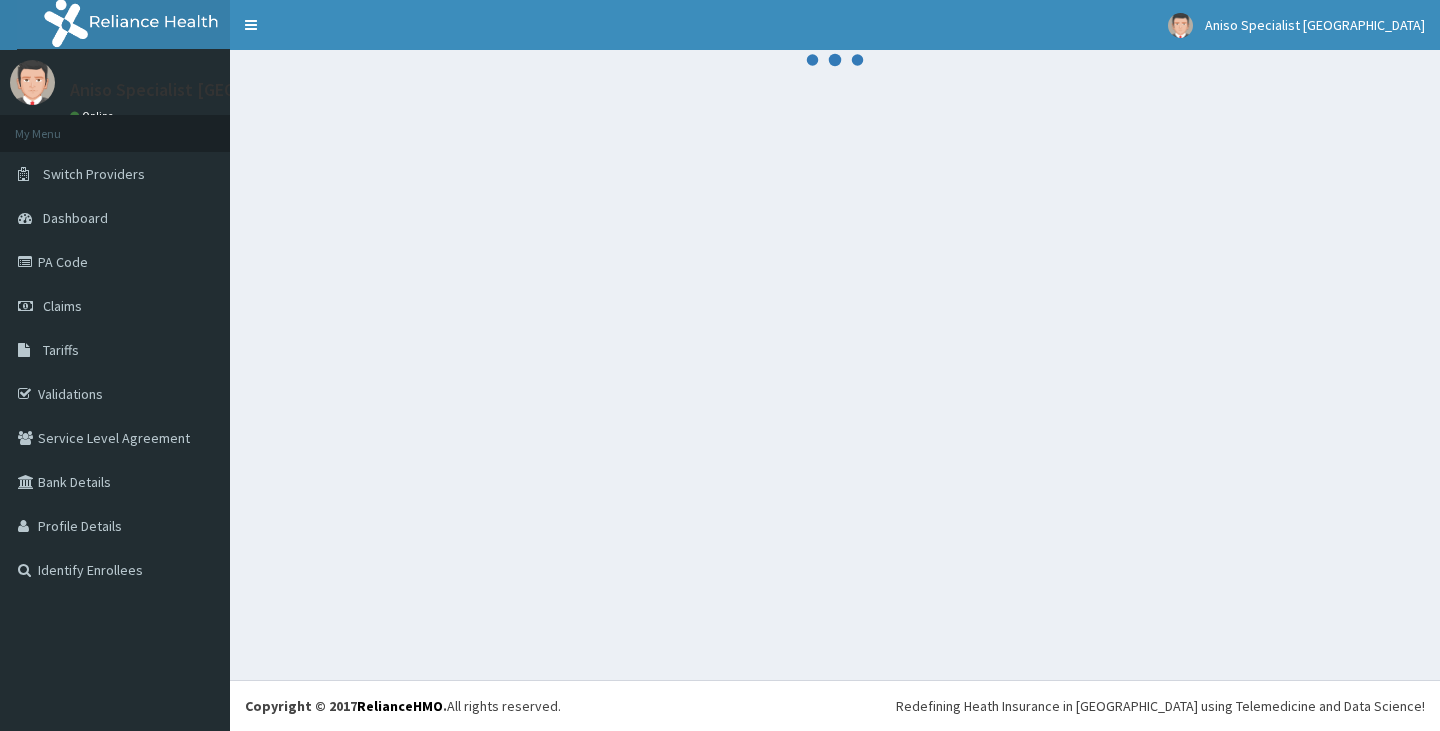 scroll, scrollTop: 0, scrollLeft: 0, axis: both 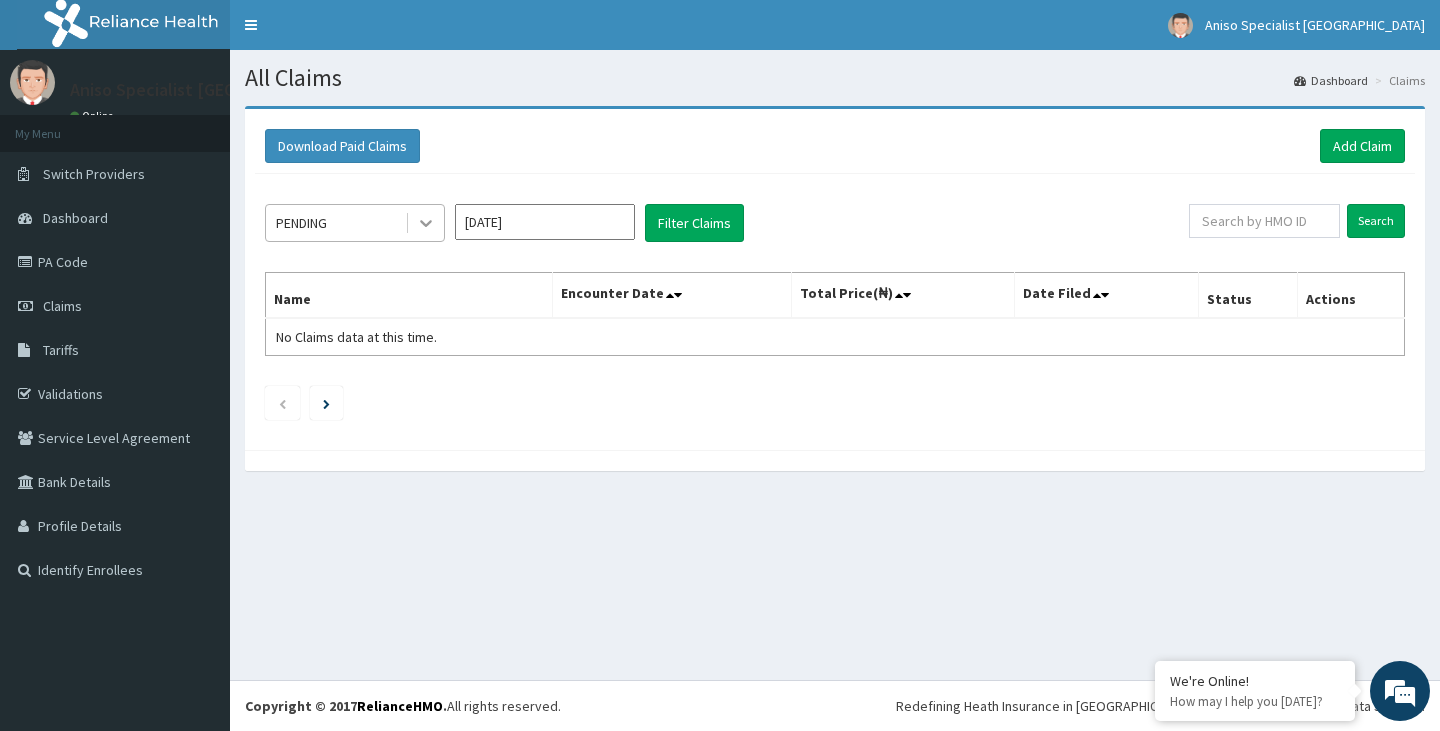 click 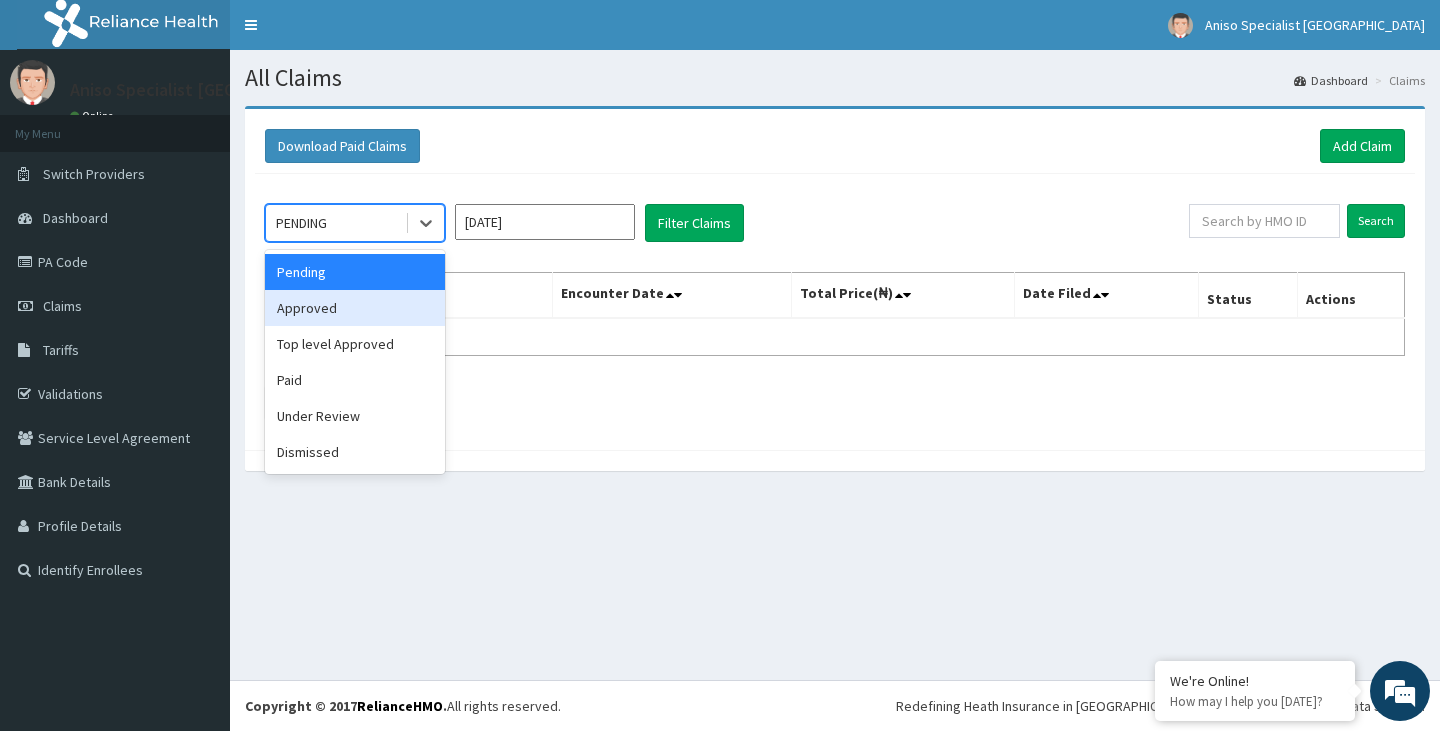 scroll, scrollTop: 0, scrollLeft: 0, axis: both 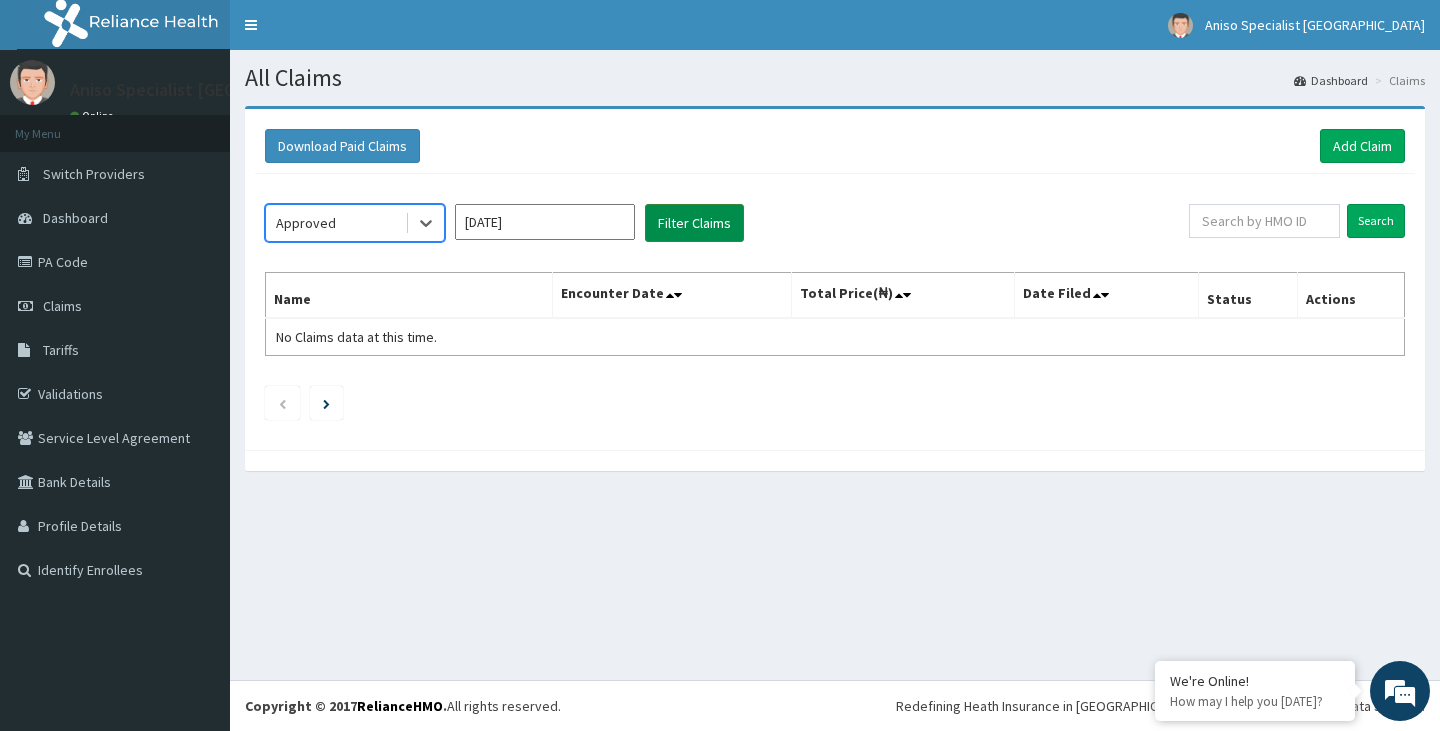 click on "Filter Claims" at bounding box center [694, 223] 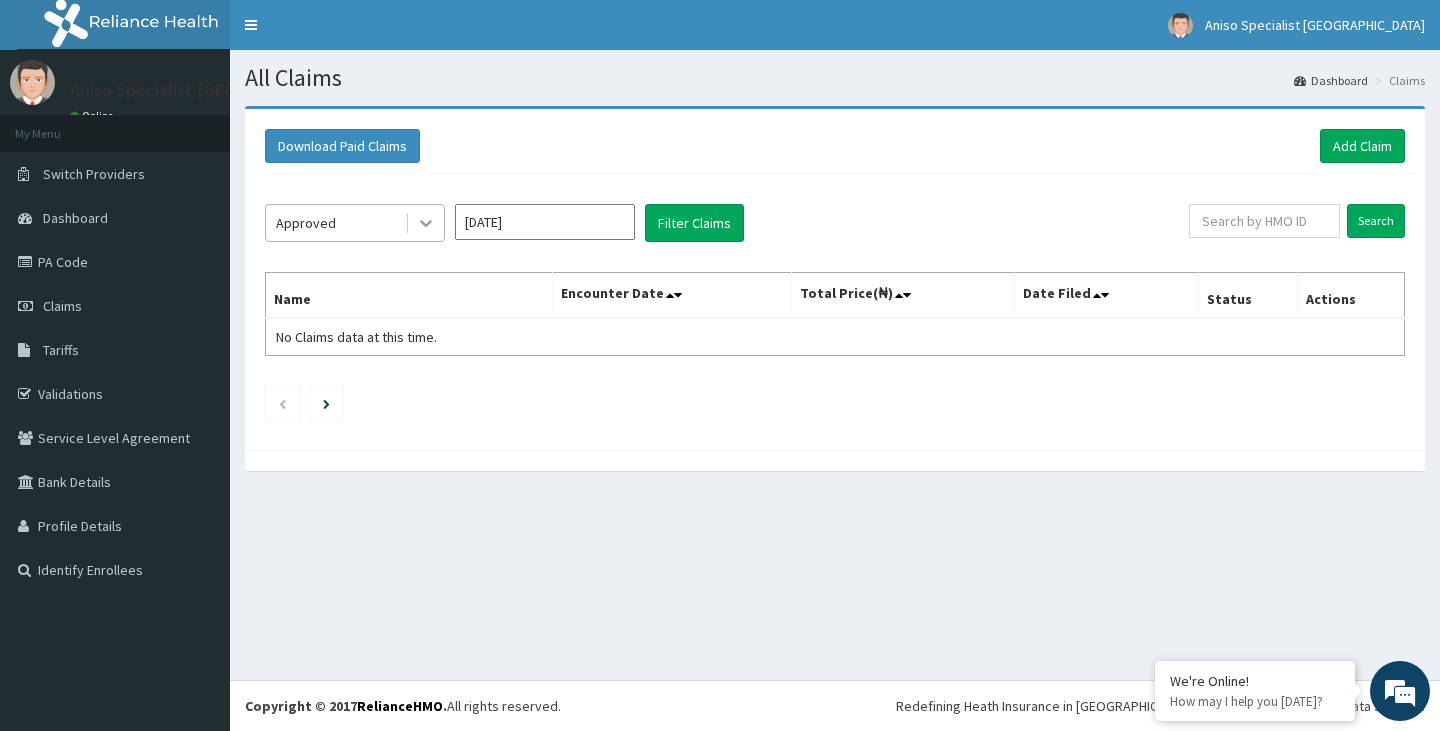 click 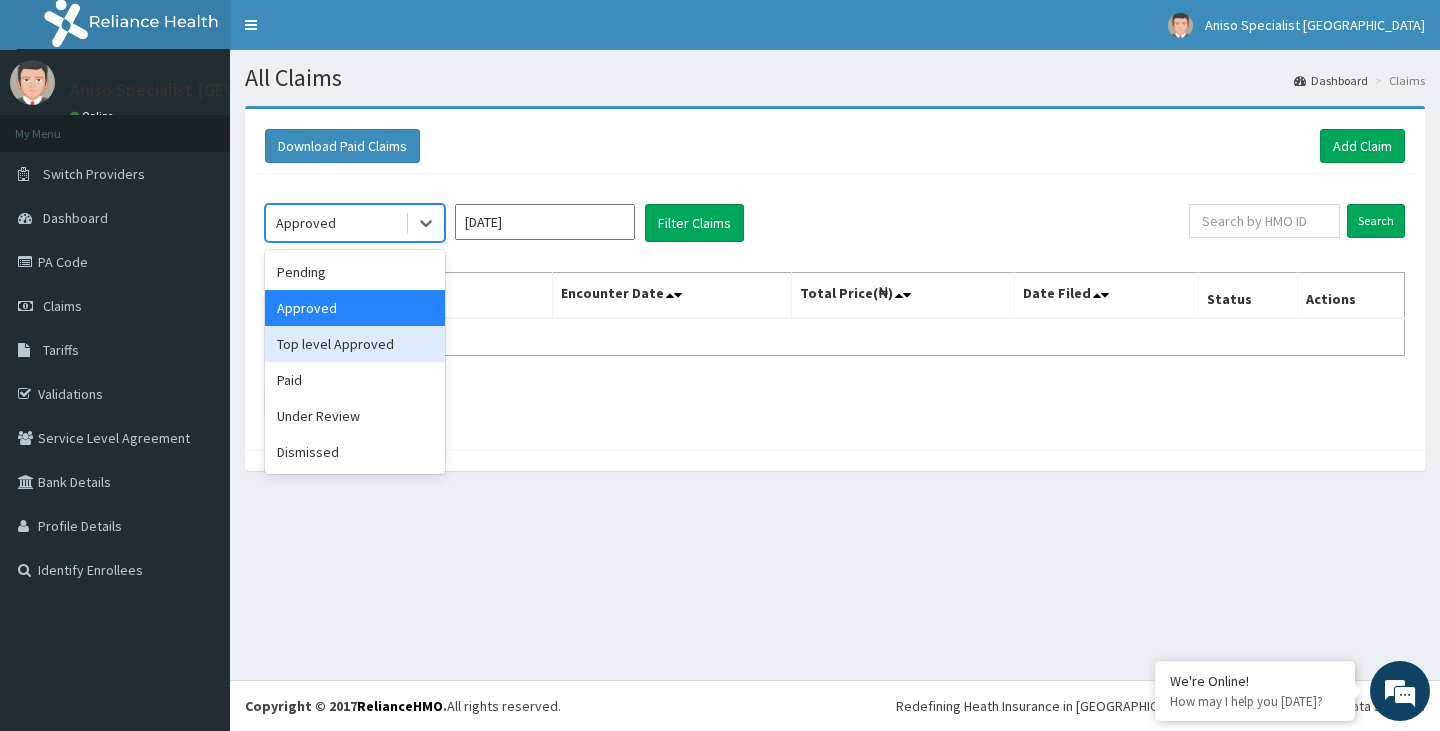 click on "Top level Approved" at bounding box center [355, 344] 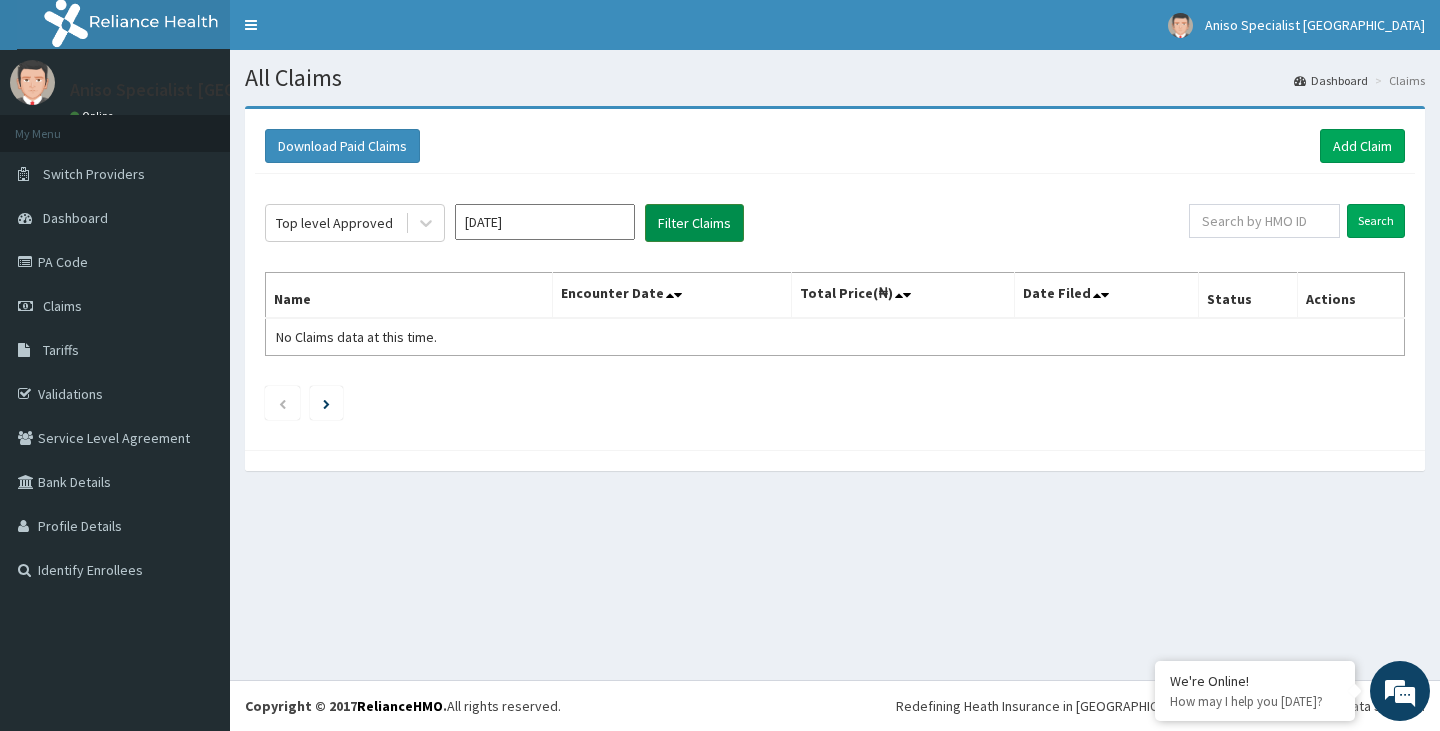 click on "Filter Claims" at bounding box center (694, 223) 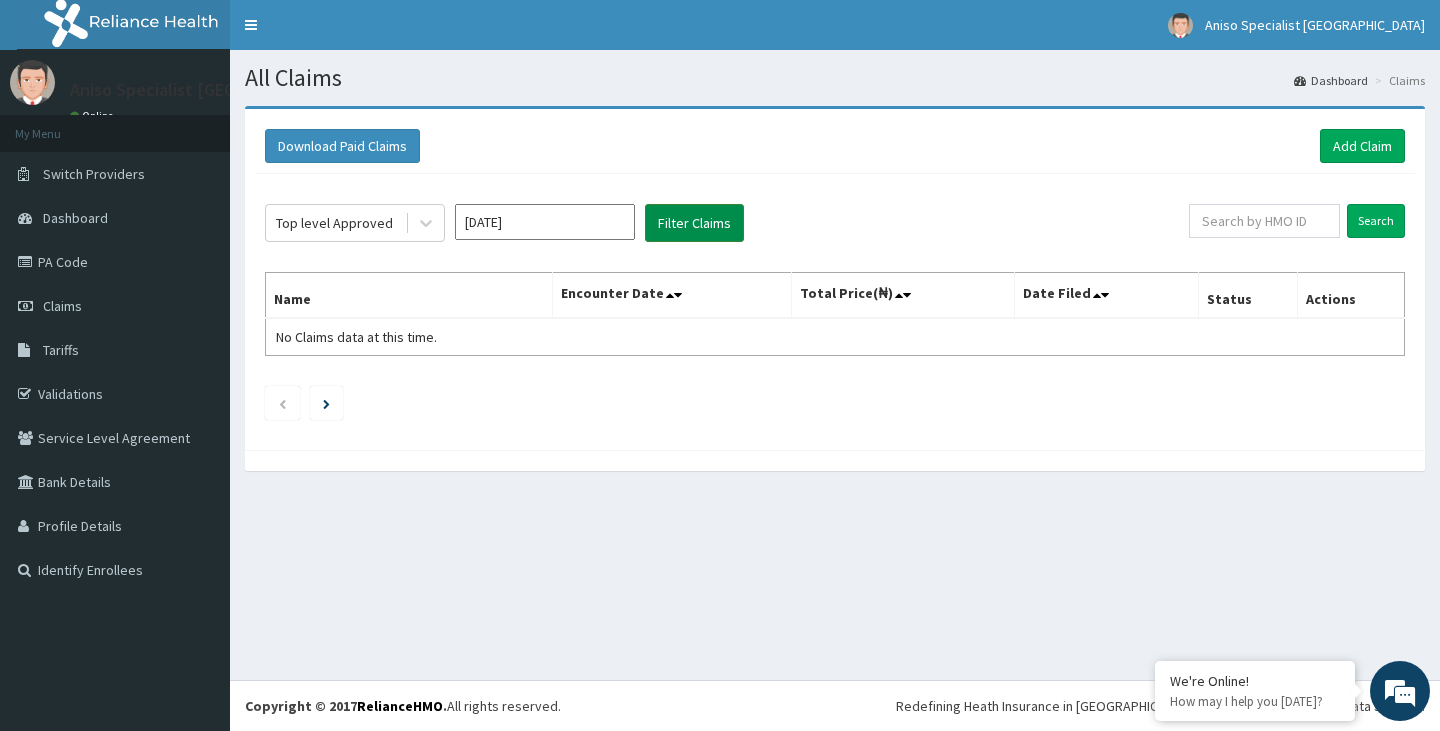 click on "Filter Claims" at bounding box center (694, 223) 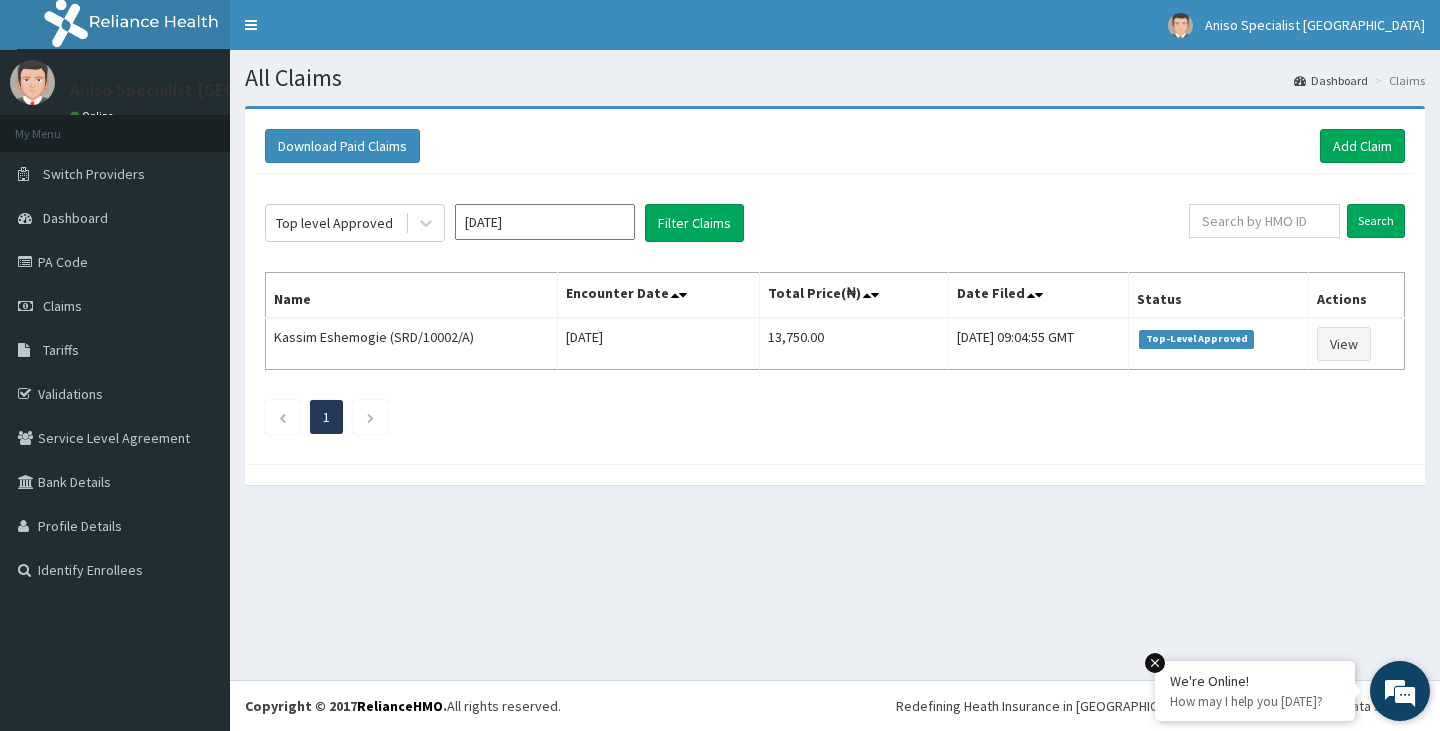 click at bounding box center [1155, 663] 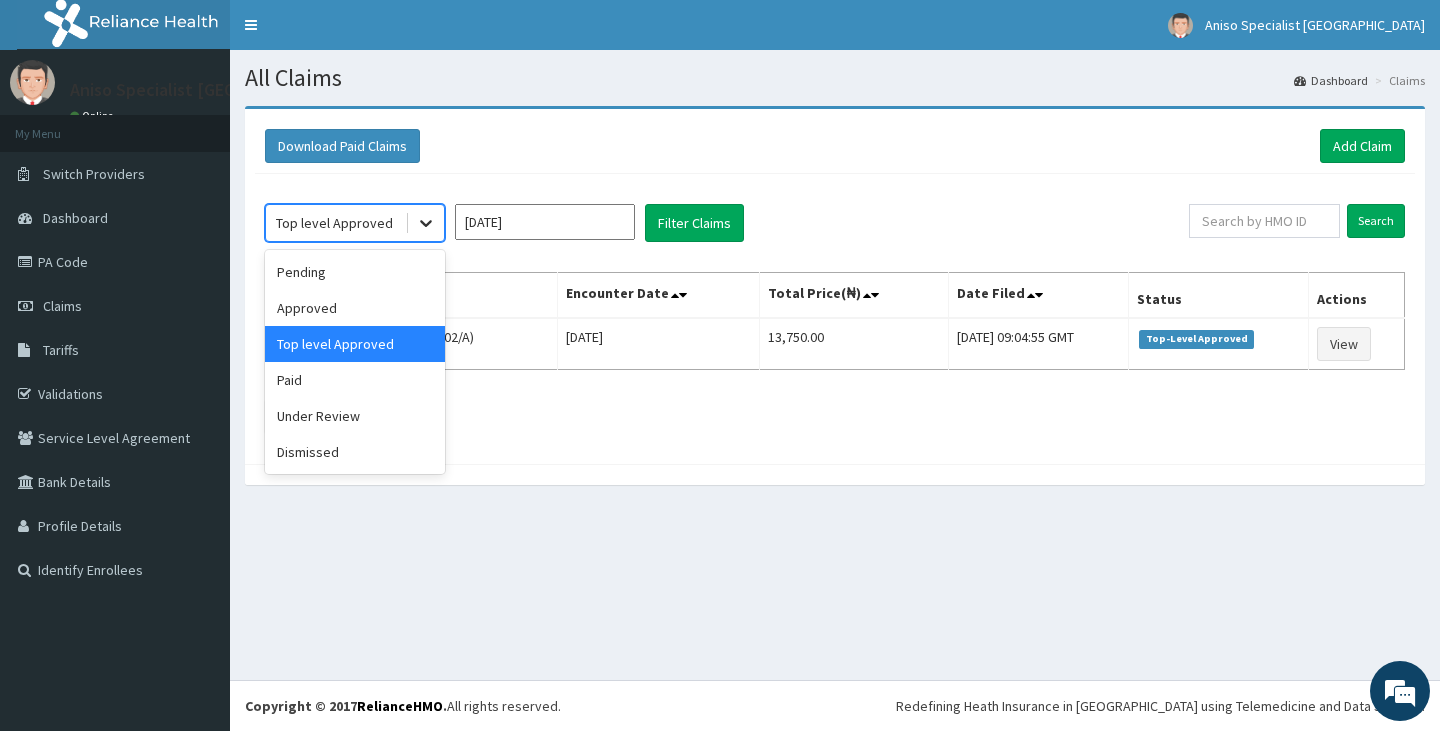 click 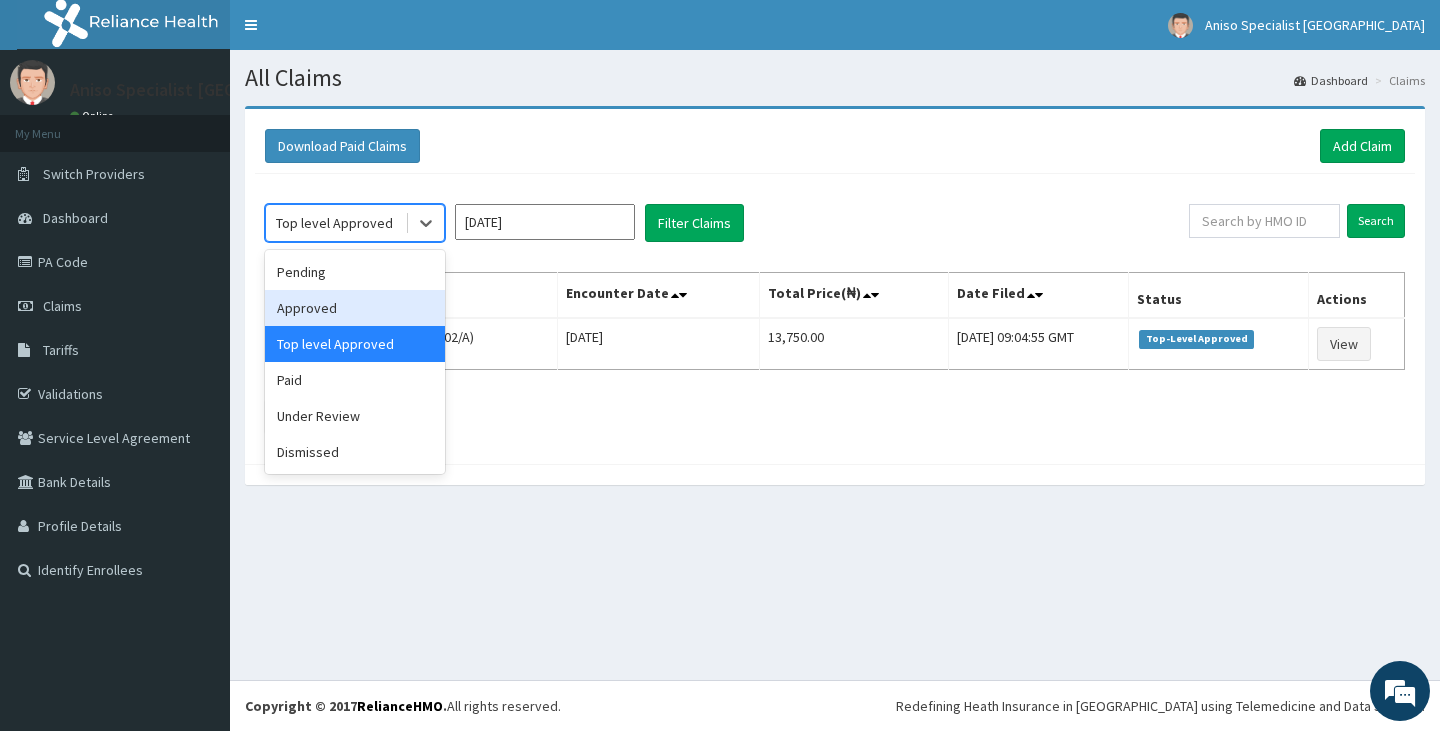 click on "Approved" at bounding box center [355, 308] 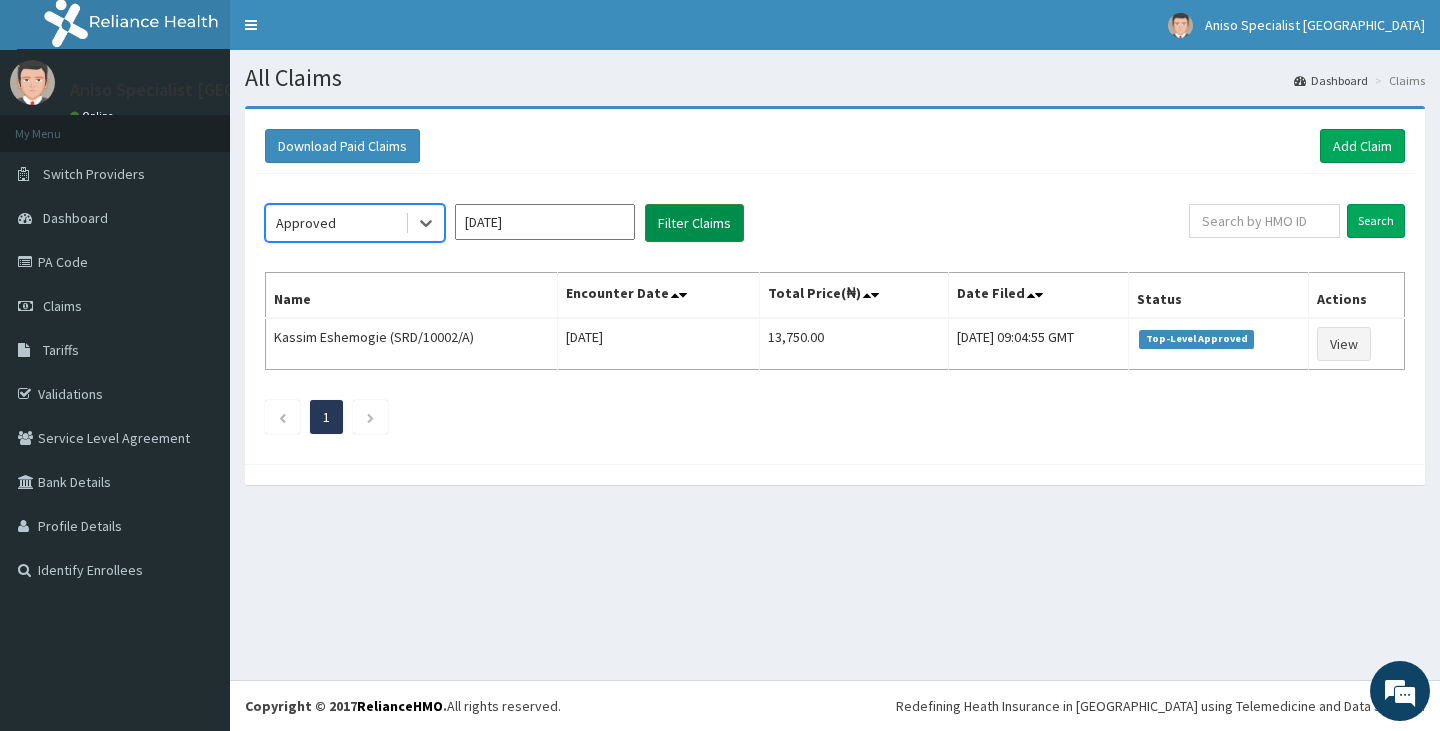 click on "Filter Claims" at bounding box center [694, 223] 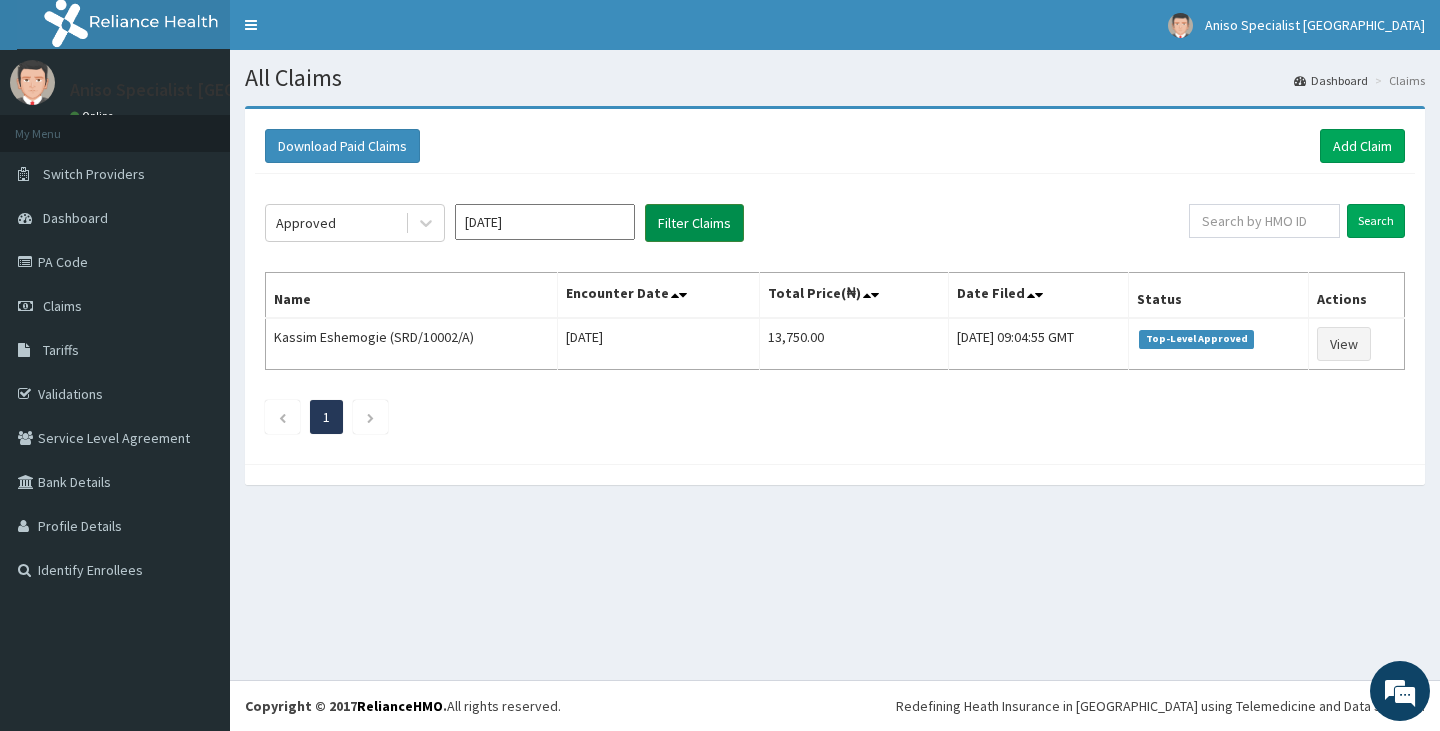 click on "Filter Claims" at bounding box center [694, 223] 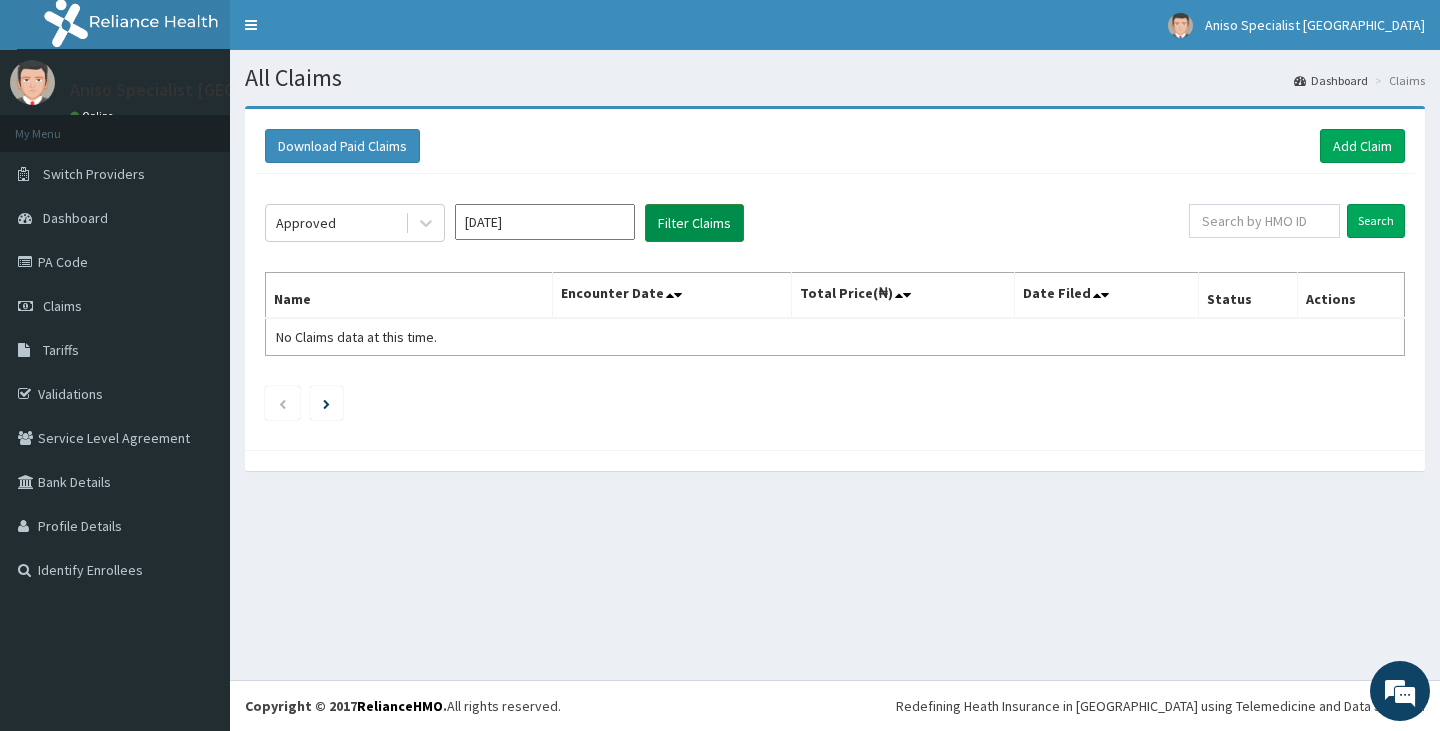 click on "Filter Claims" at bounding box center (694, 223) 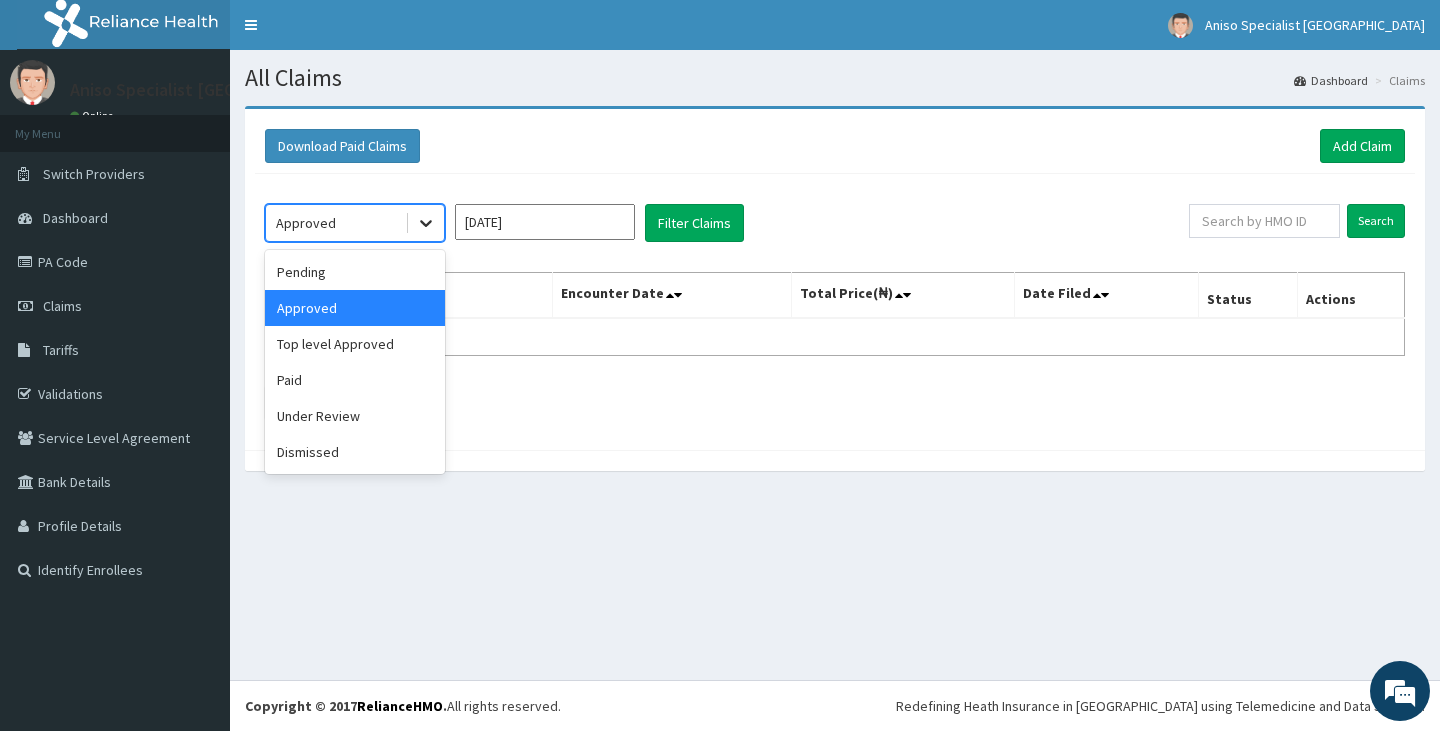 click 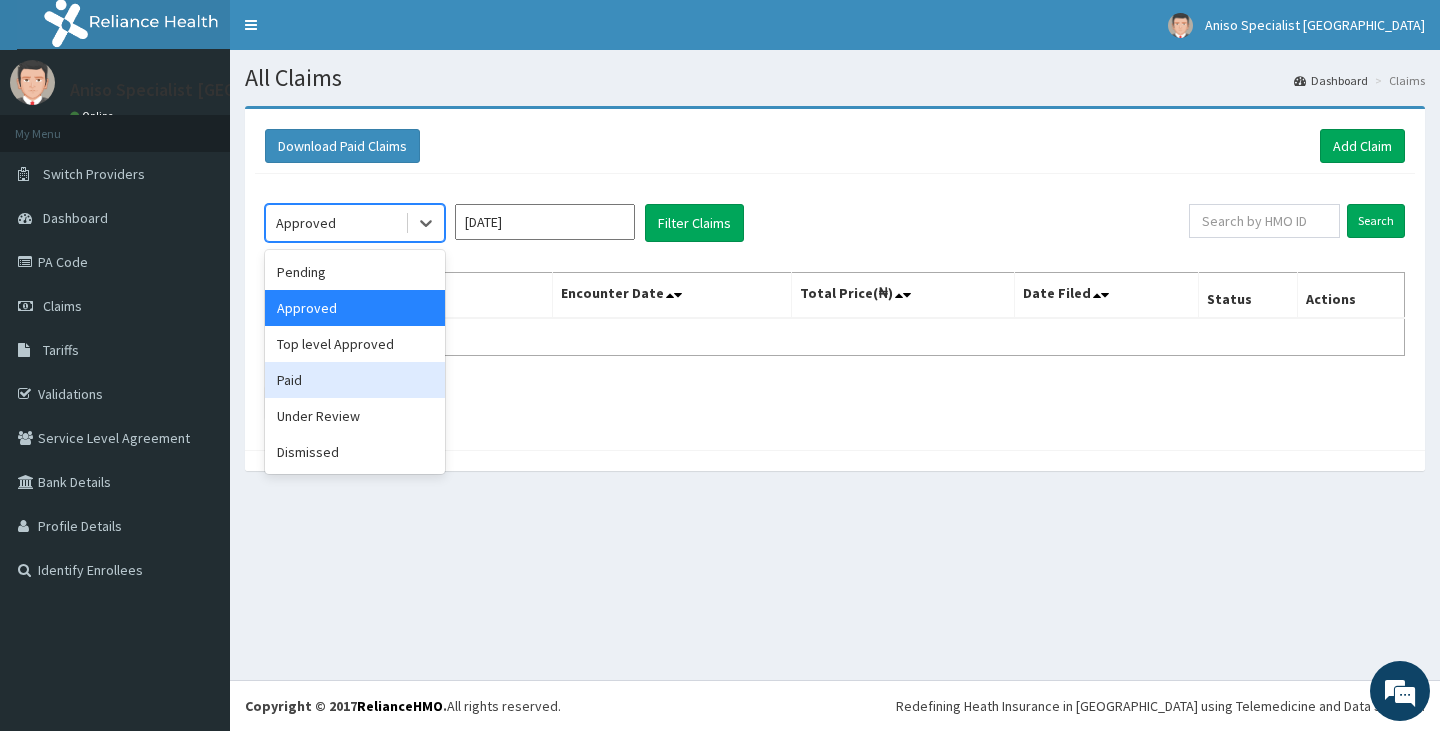click on "Paid" at bounding box center [355, 380] 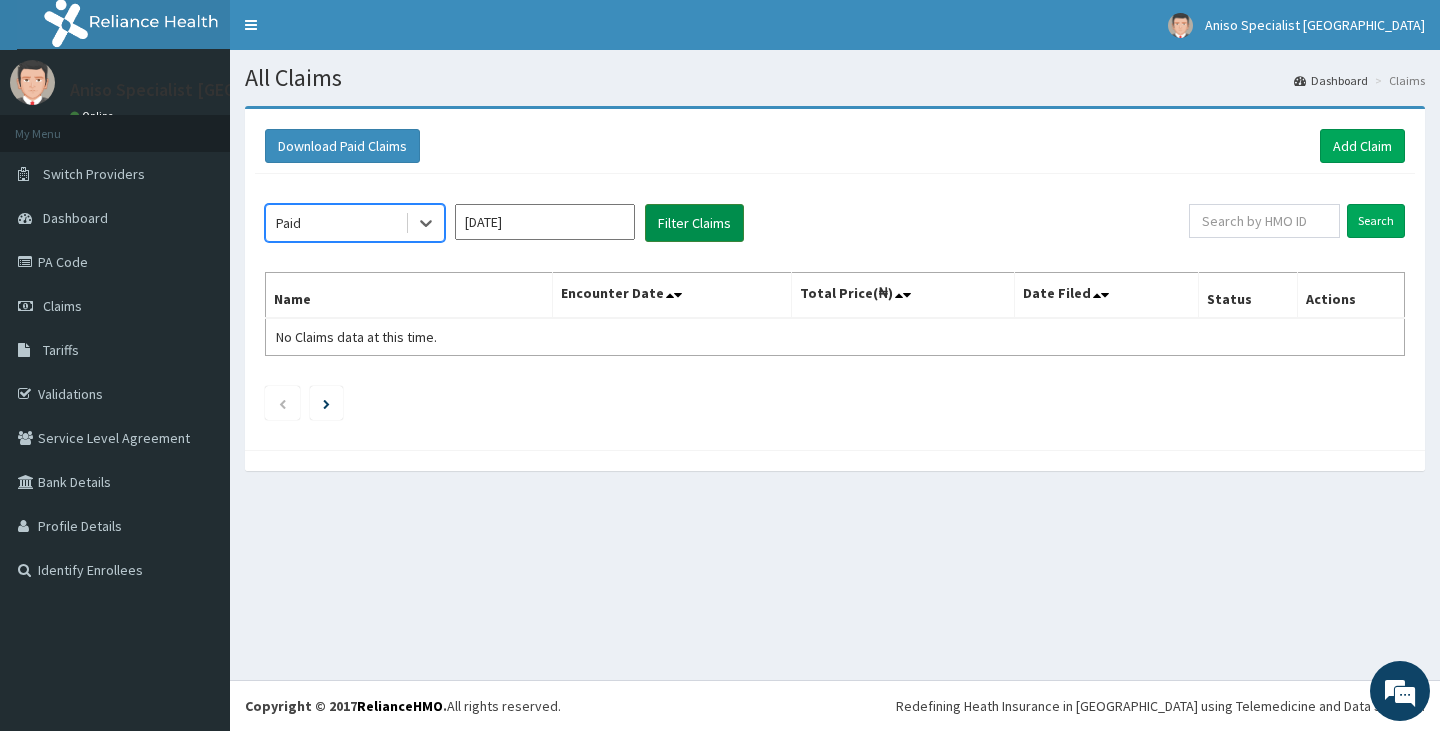 click on "Filter Claims" at bounding box center [694, 223] 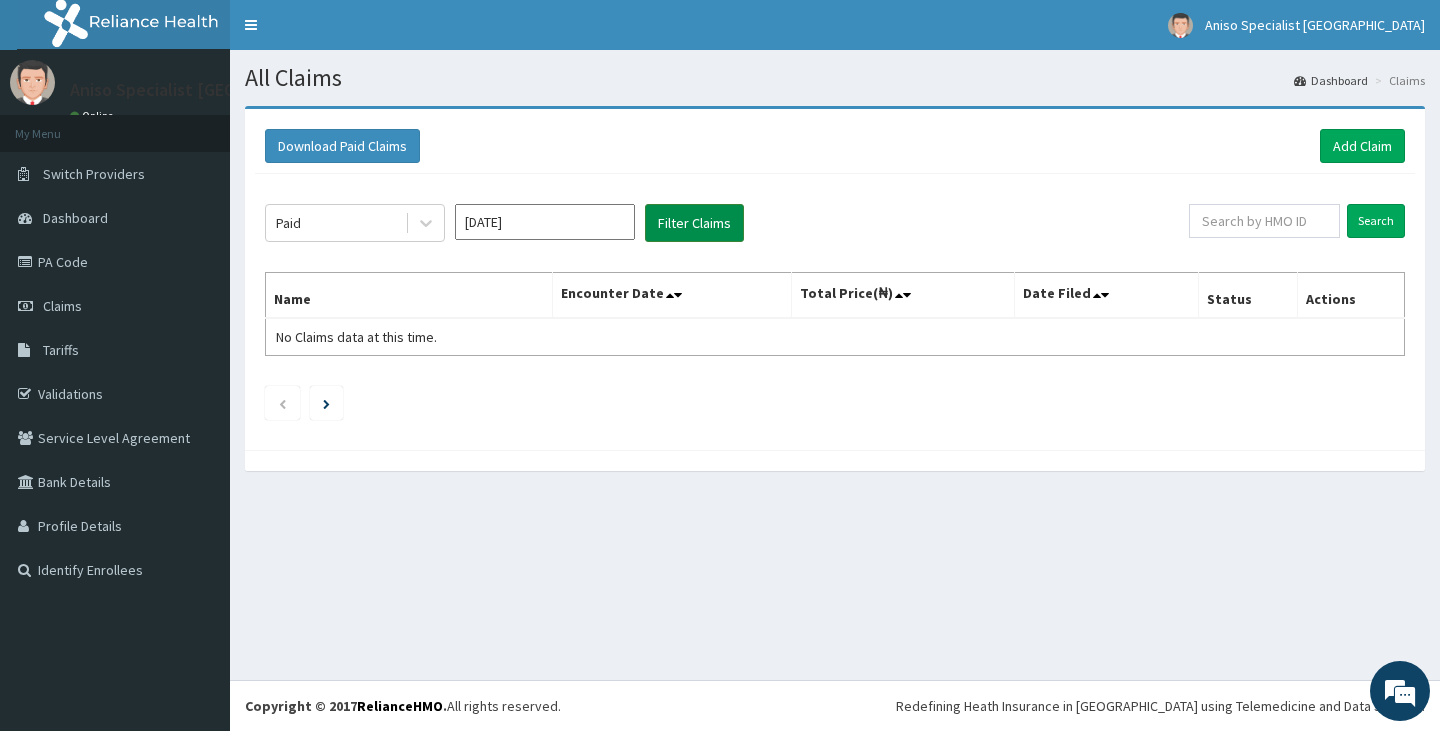 click on "Filter Claims" at bounding box center (694, 223) 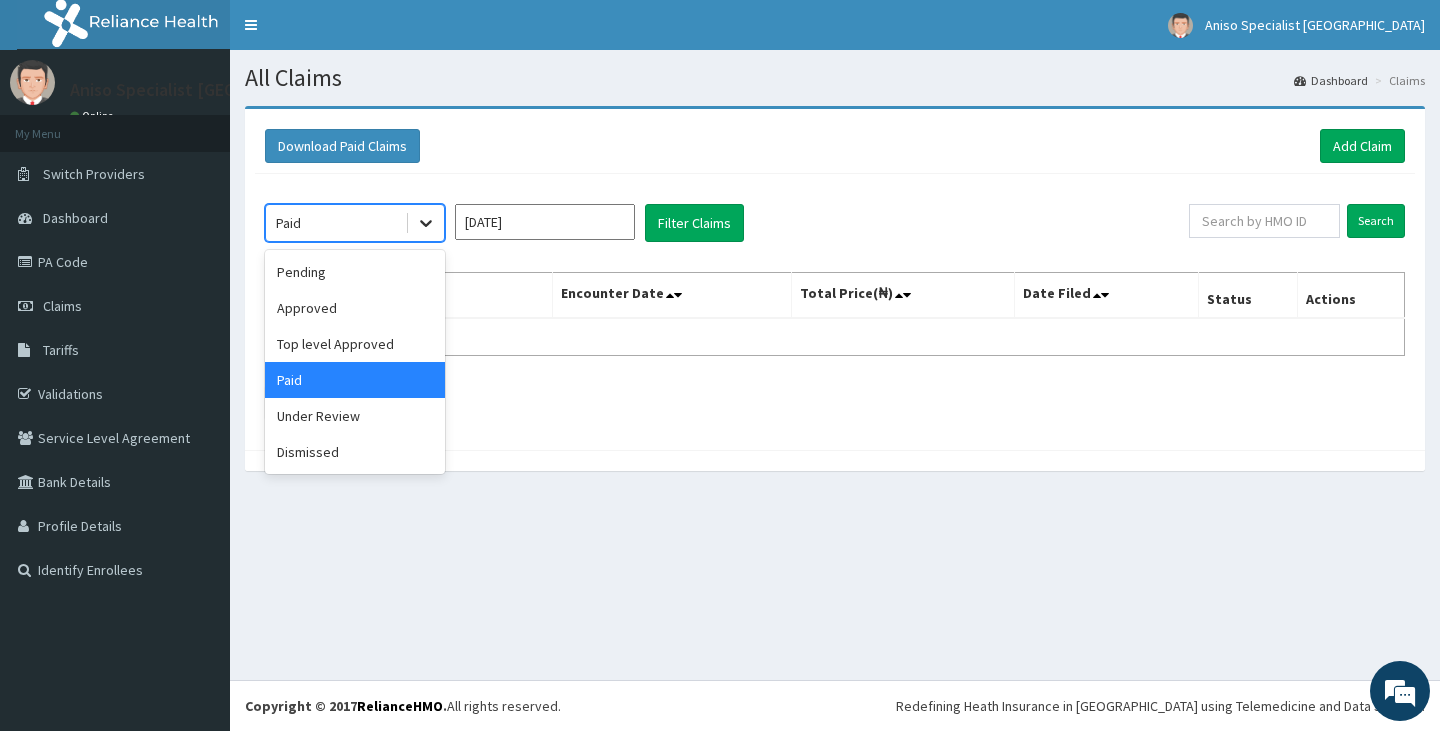 click at bounding box center (426, 223) 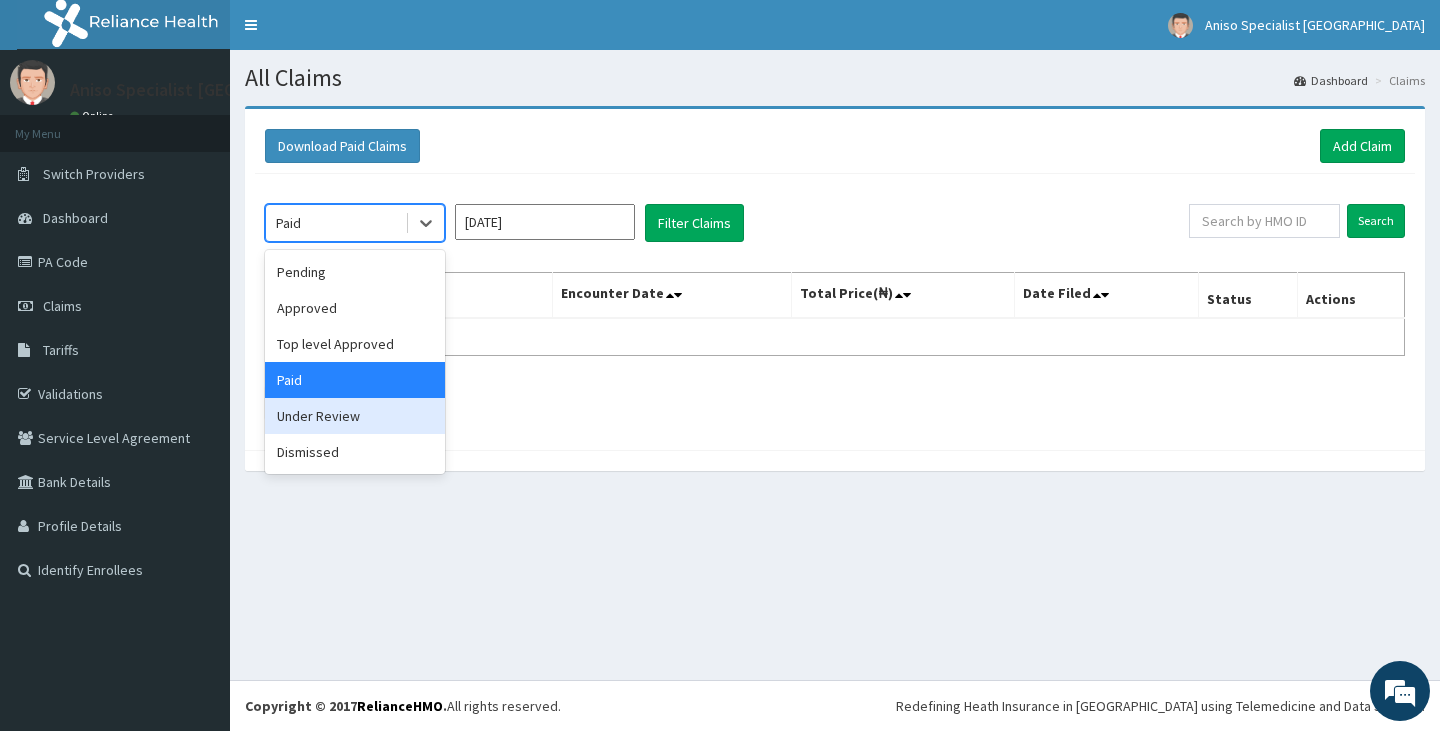 click on "Under Review" at bounding box center [355, 416] 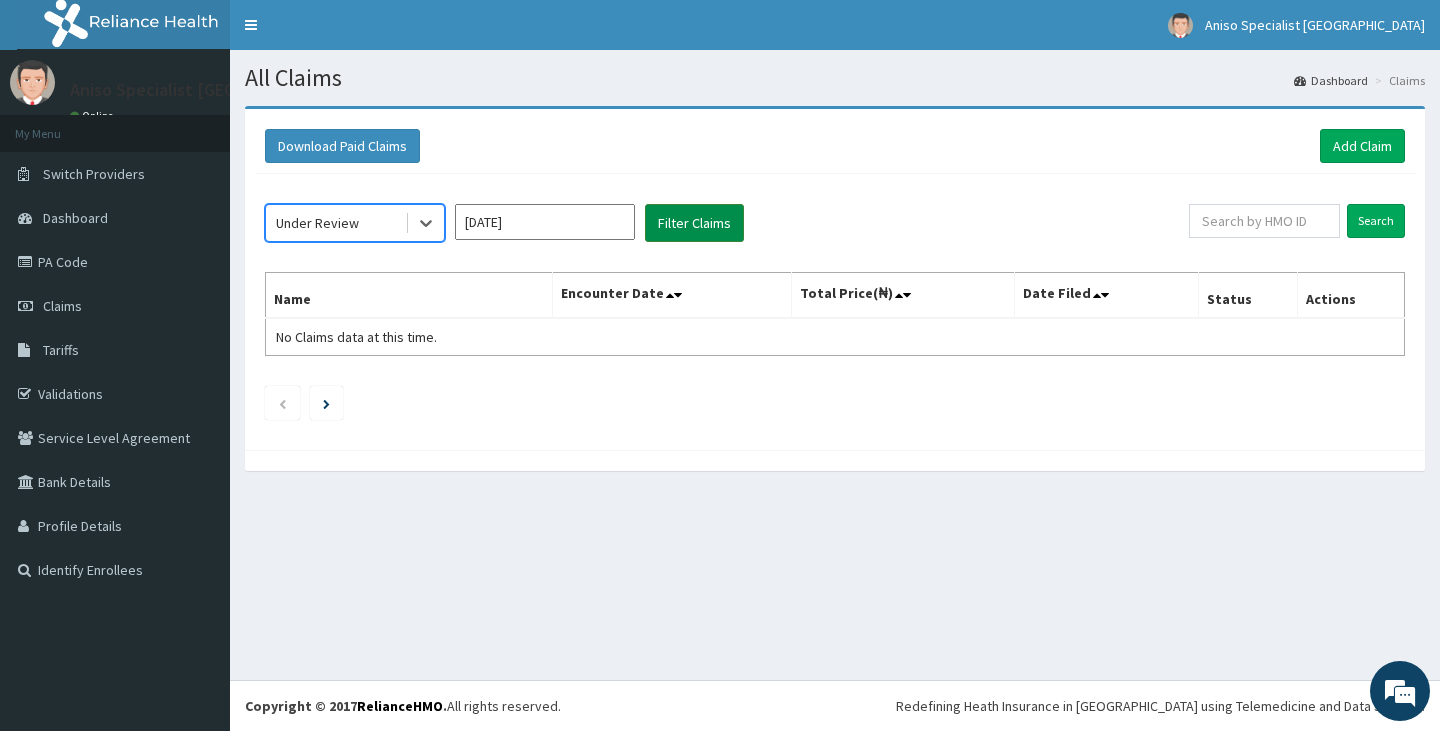 click on "Filter Claims" at bounding box center [694, 223] 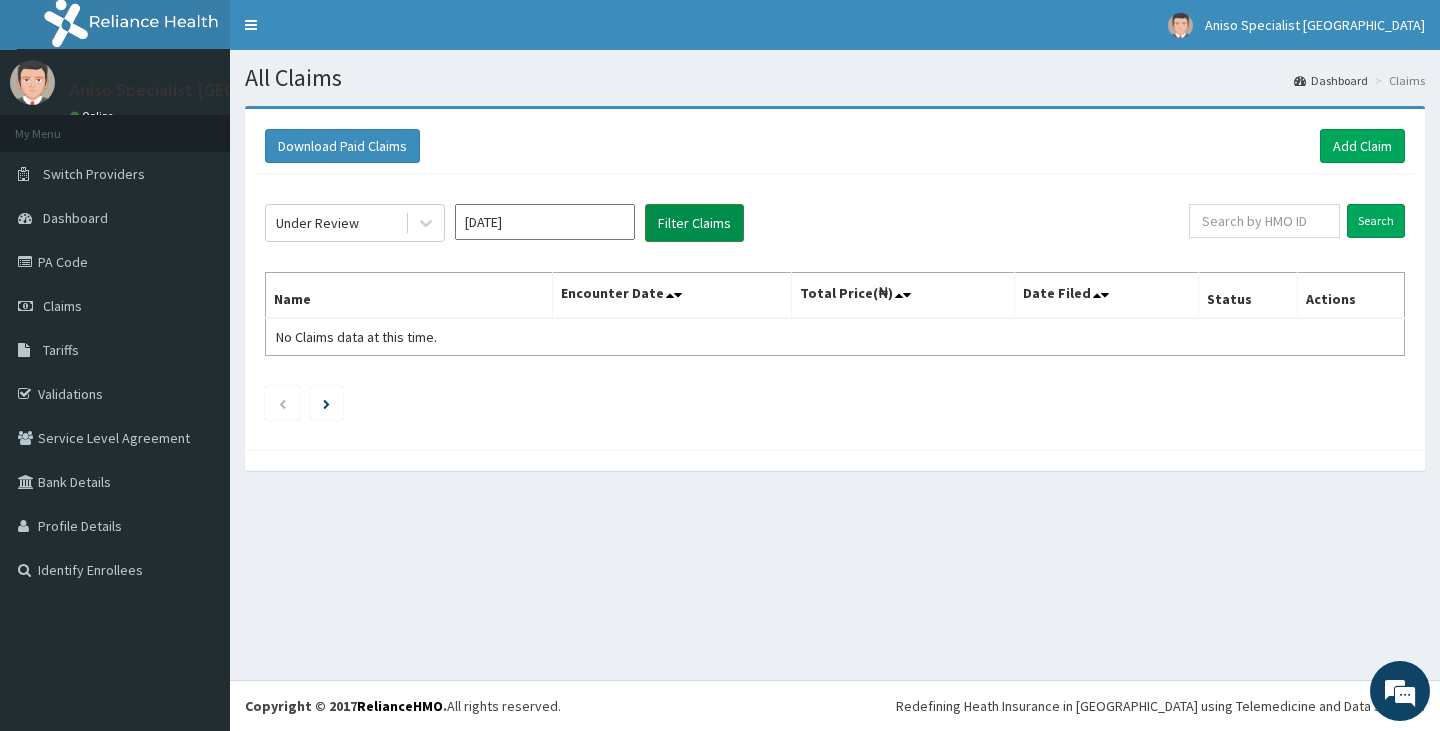 click on "Filter Claims" at bounding box center [694, 223] 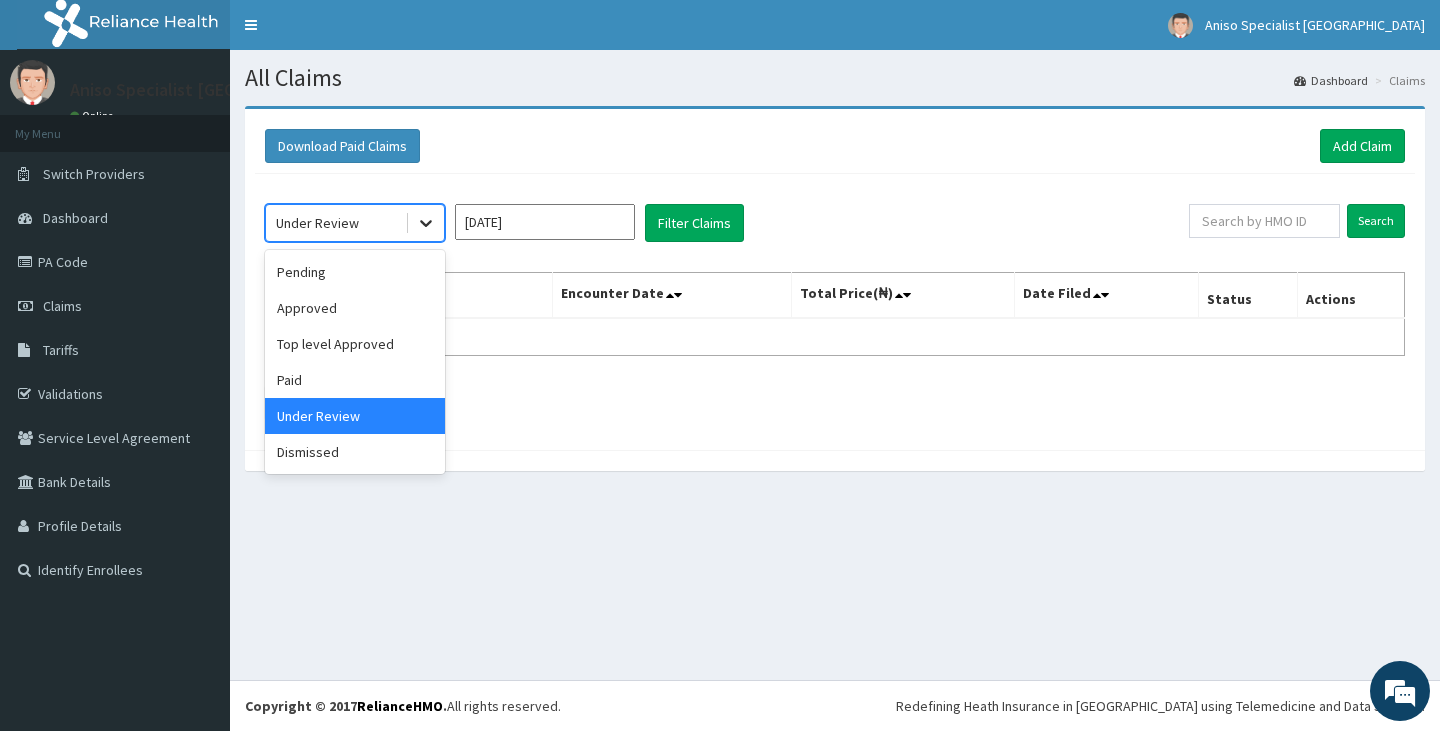 click 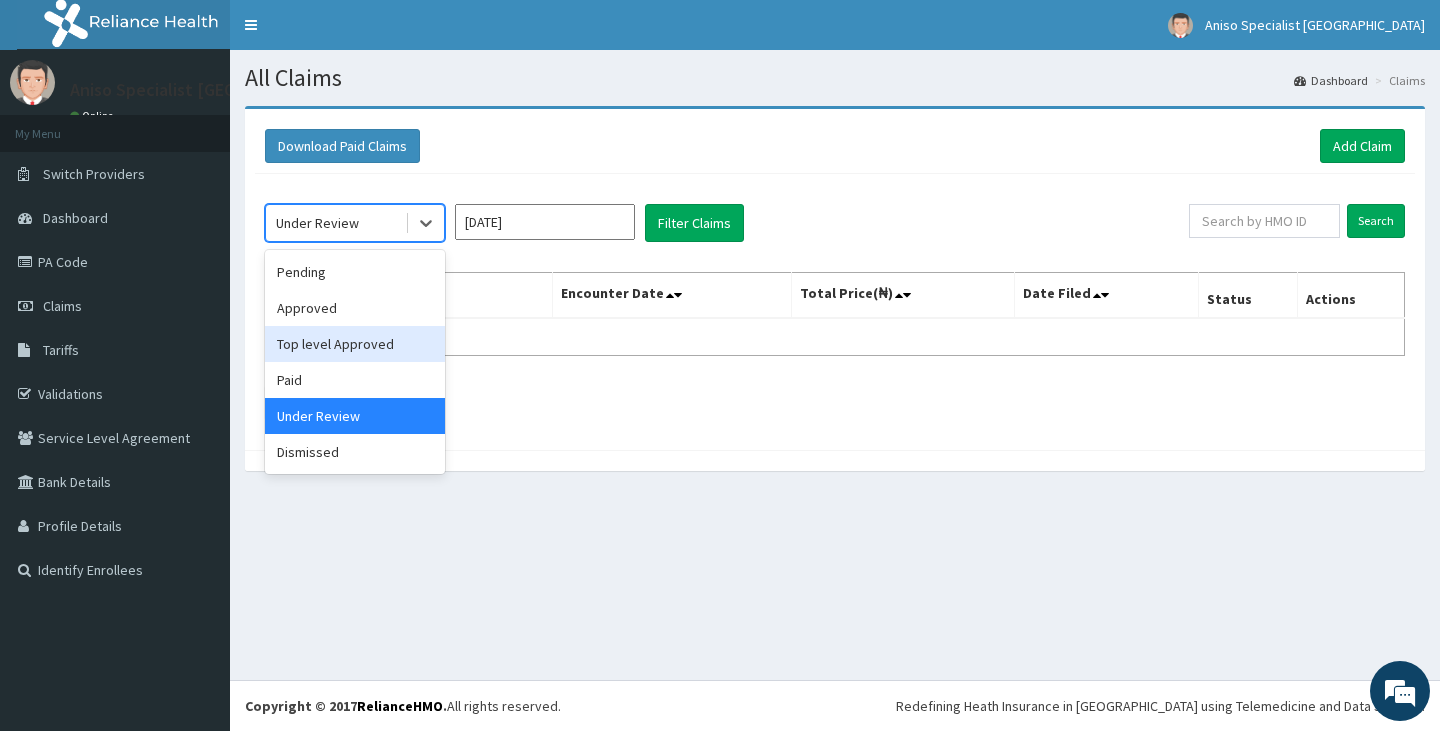 click on "Top level Approved" at bounding box center (355, 344) 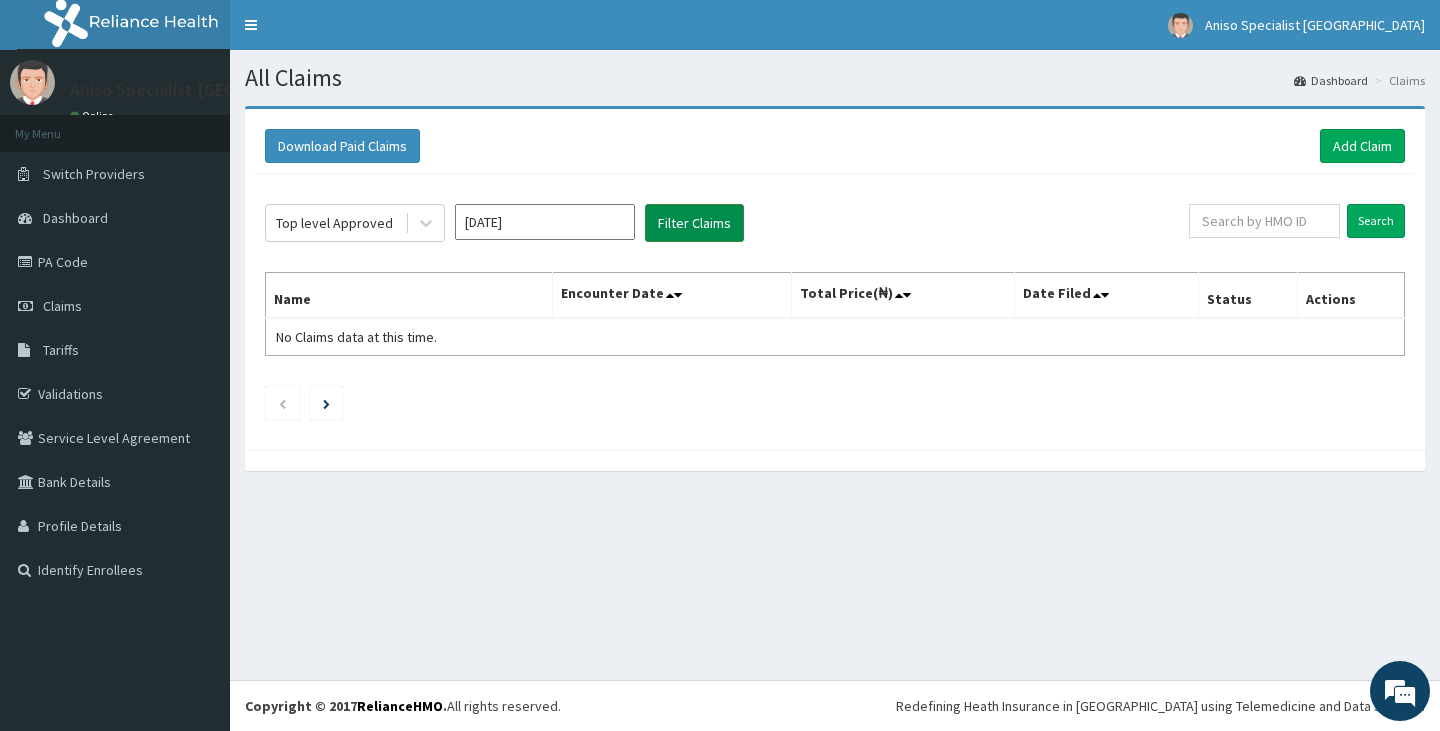 click on "Filter Claims" at bounding box center (694, 223) 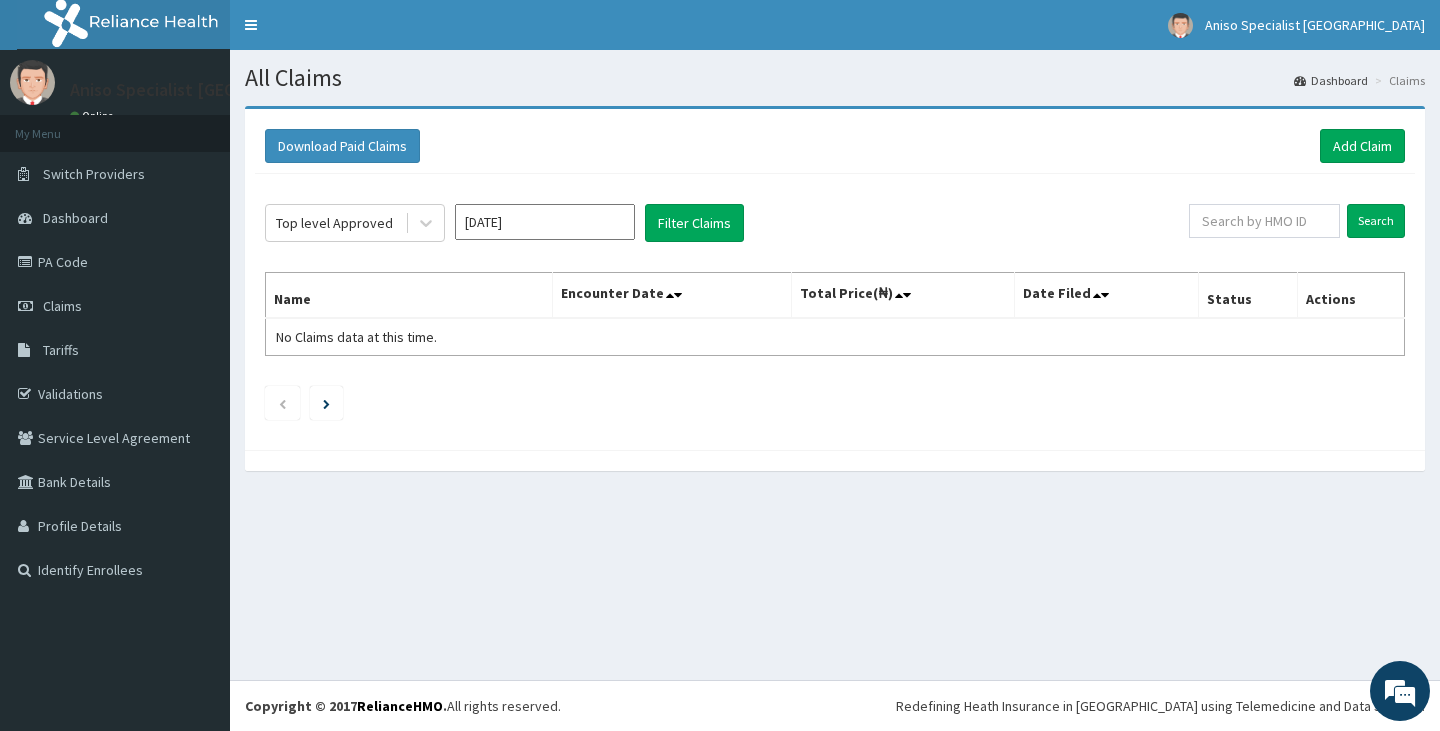 click on "All Claims
Dashboard
Claims
Download Paid Claims Add Claim × Note you can only download claims within a maximum of 1 year and the dates will auto-adjust when you select range that is greater than 1 year From 10-04-2025 To 10-07-2025 Close Download Top level Approved Jul 2025 Filter Claims Search Name Encounter Date Total Price(₦) Date Filed Status Actions No Claims data at this time." at bounding box center [835, 365] 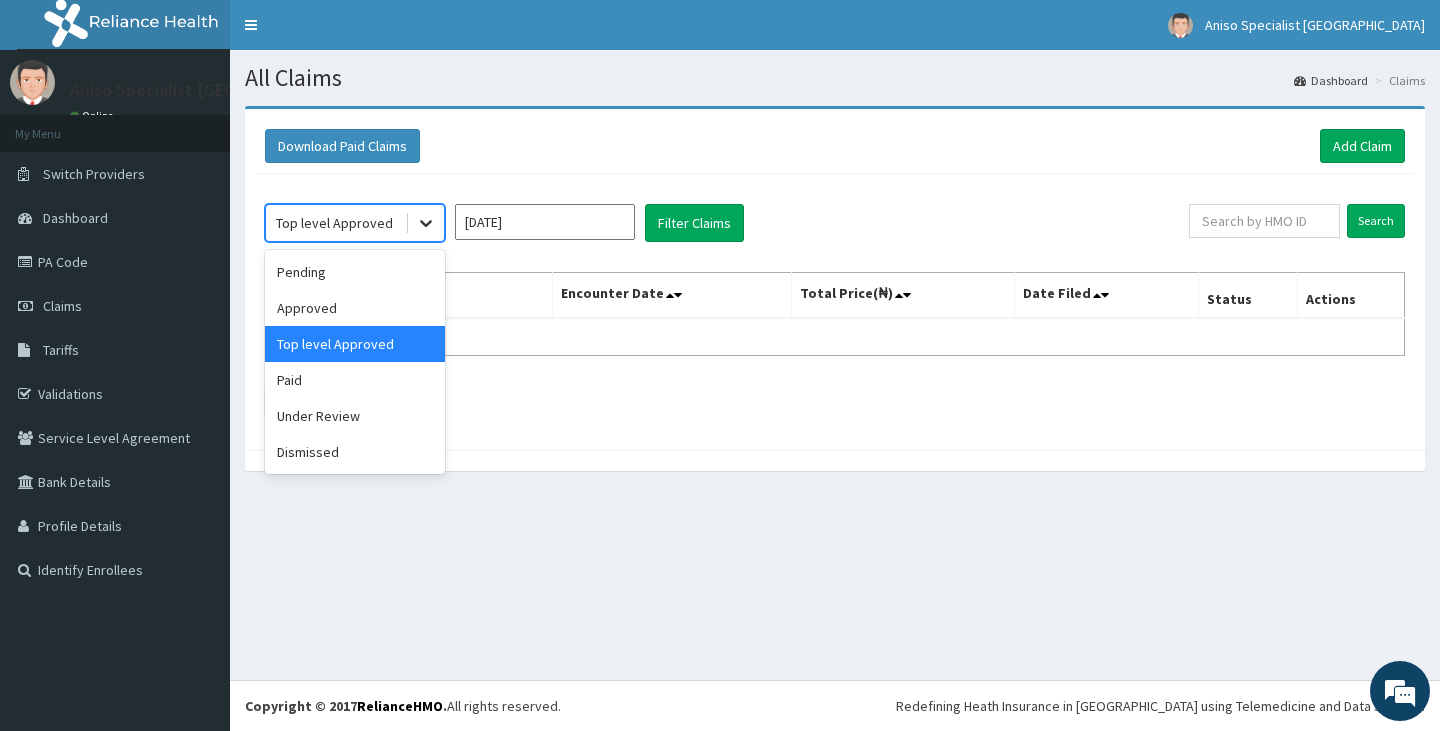 click 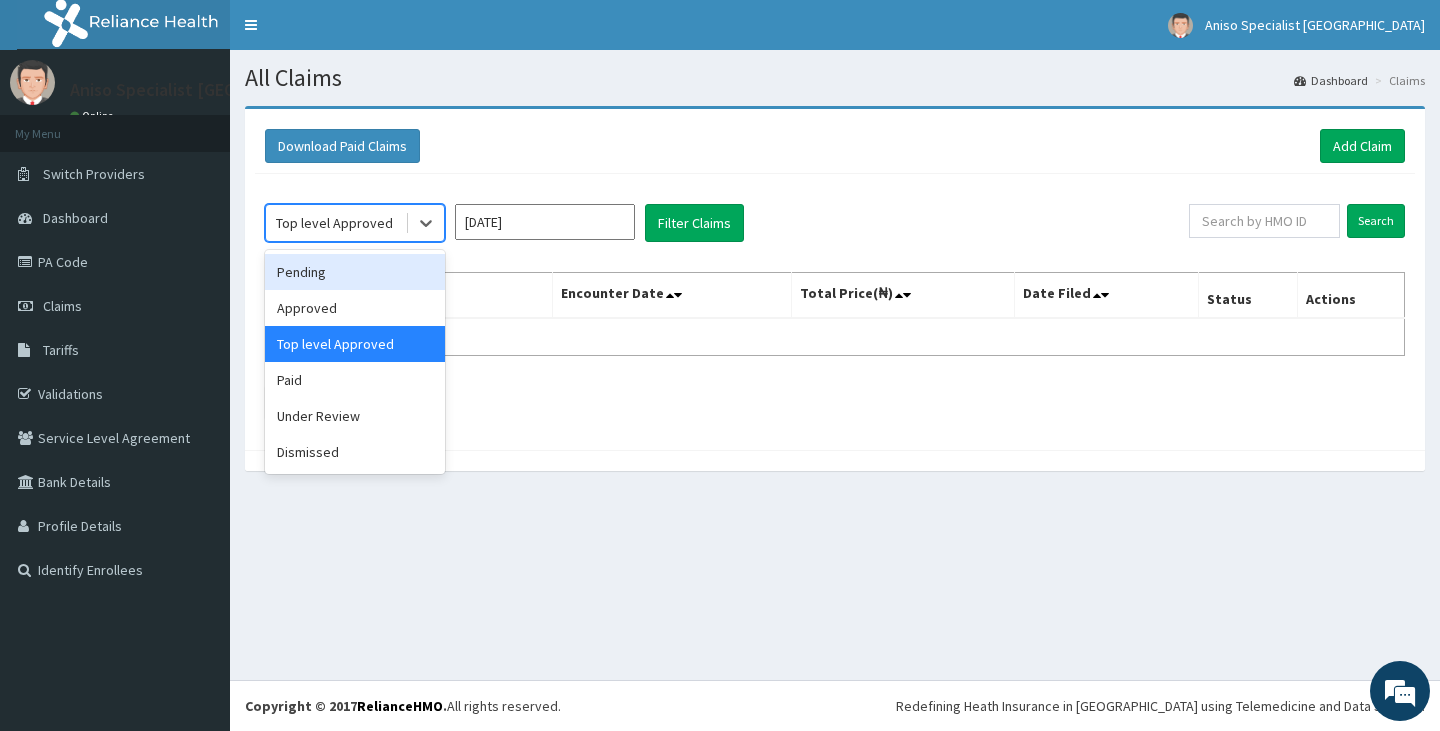 click on "Pending" at bounding box center [355, 272] 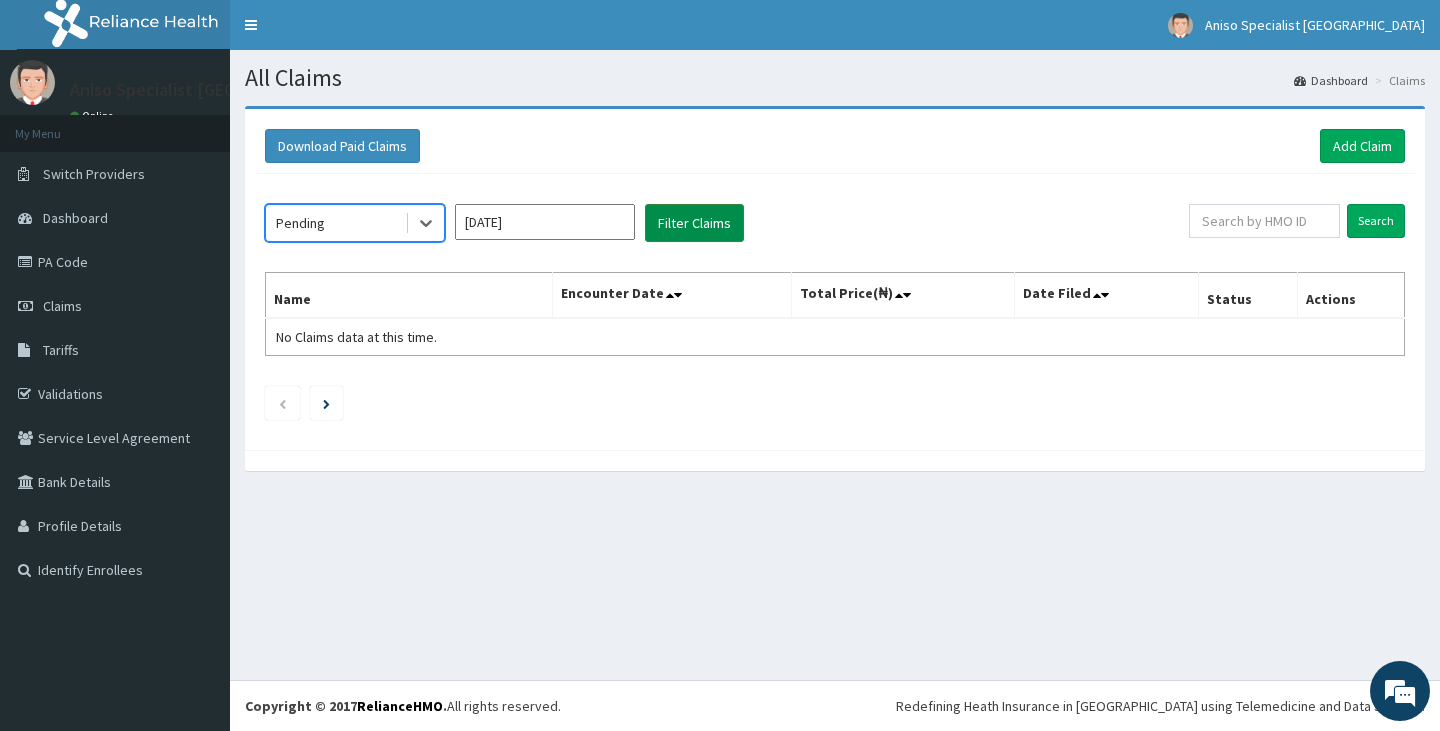 click on "Filter Claims" at bounding box center (694, 223) 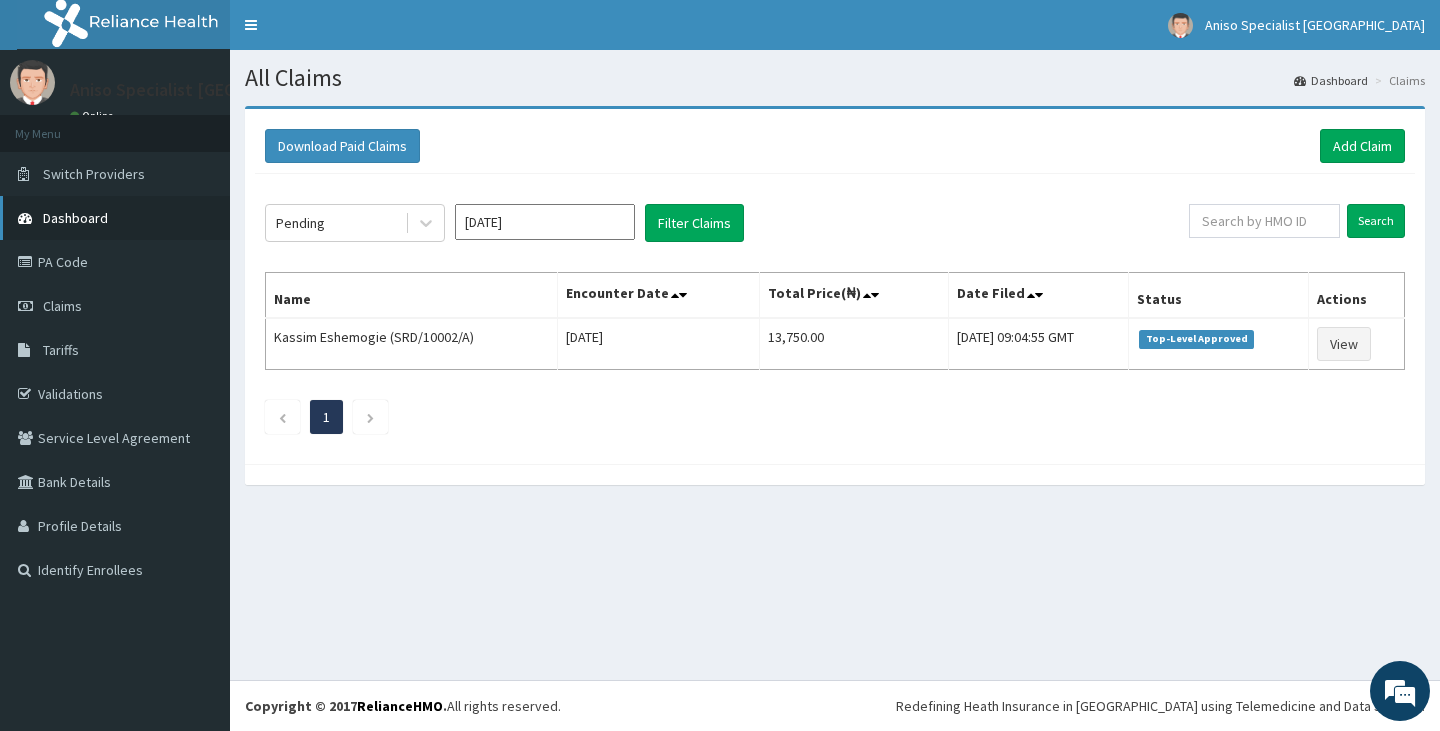 click on "Dashboard" at bounding box center [115, 218] 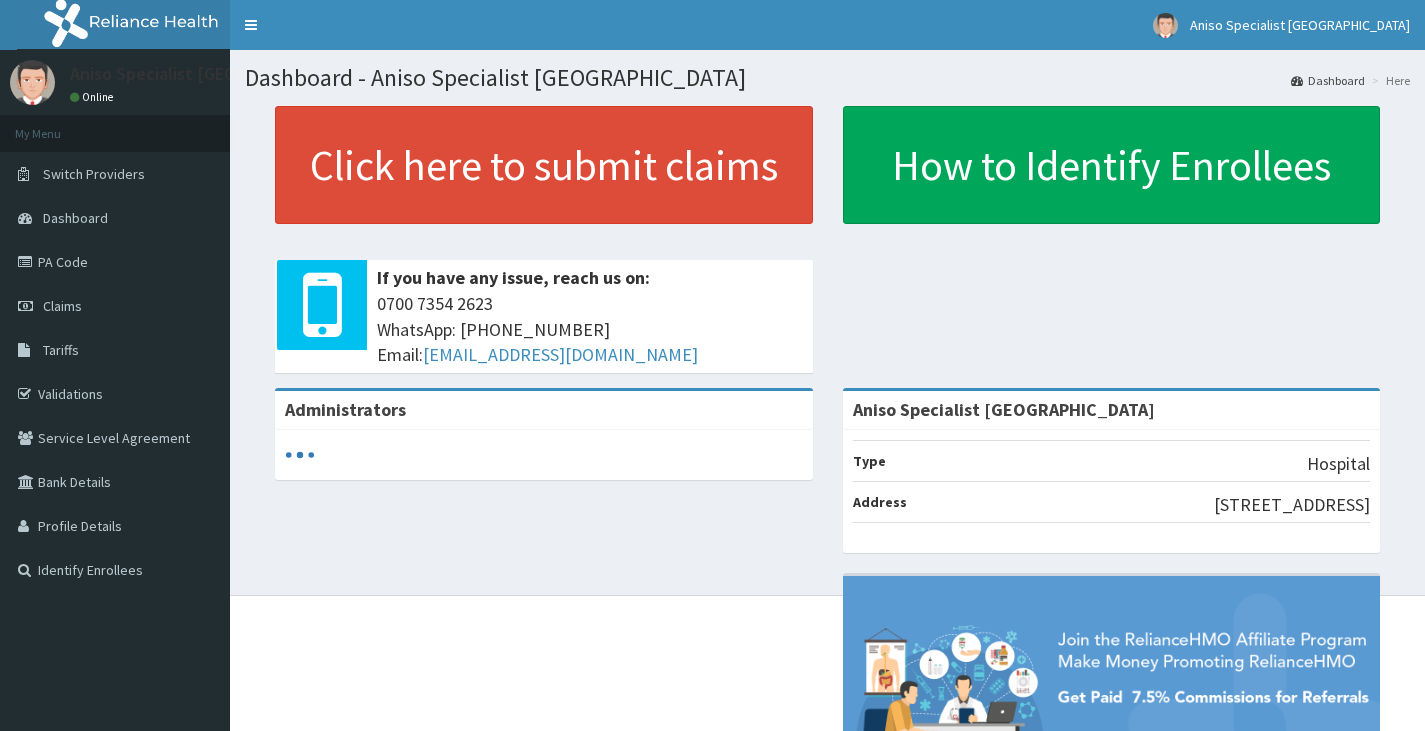 scroll, scrollTop: 0, scrollLeft: 0, axis: both 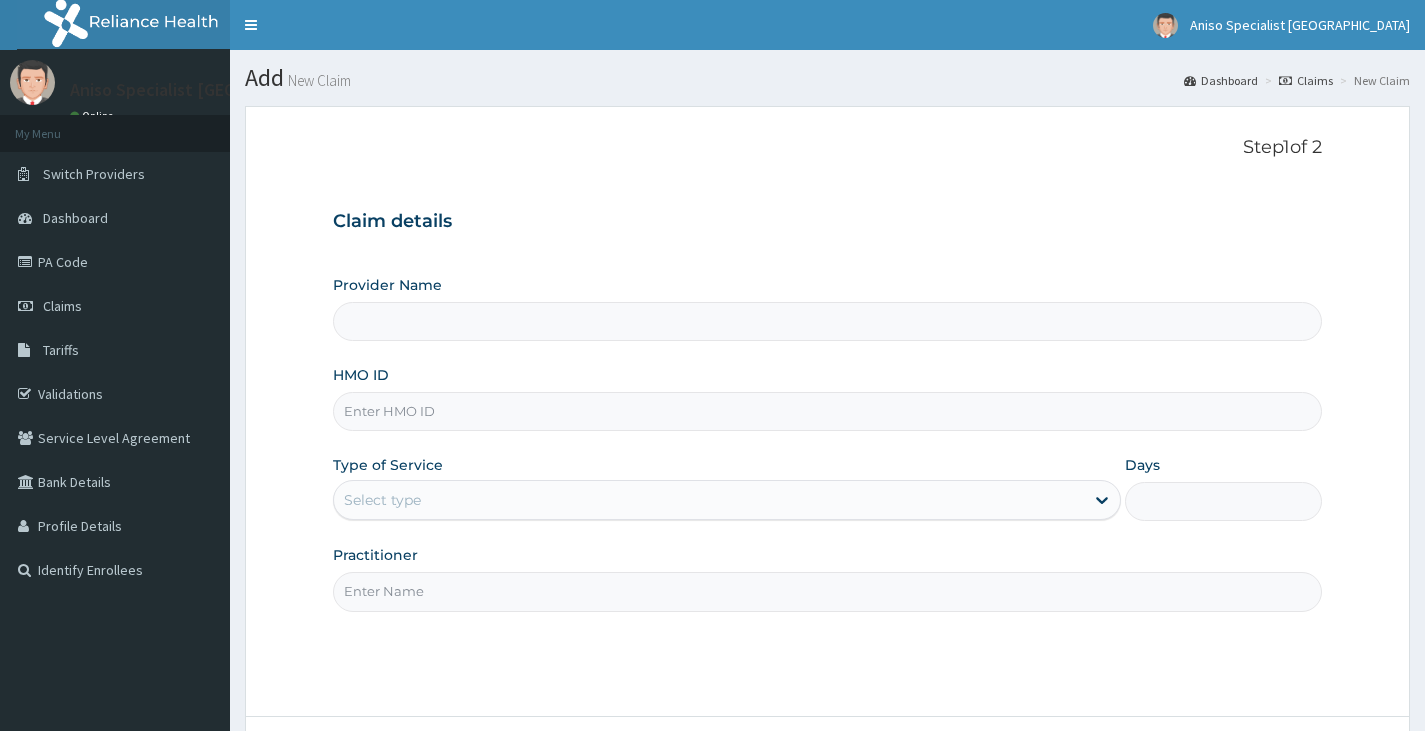 type on "Aniso Specialist [GEOGRAPHIC_DATA]" 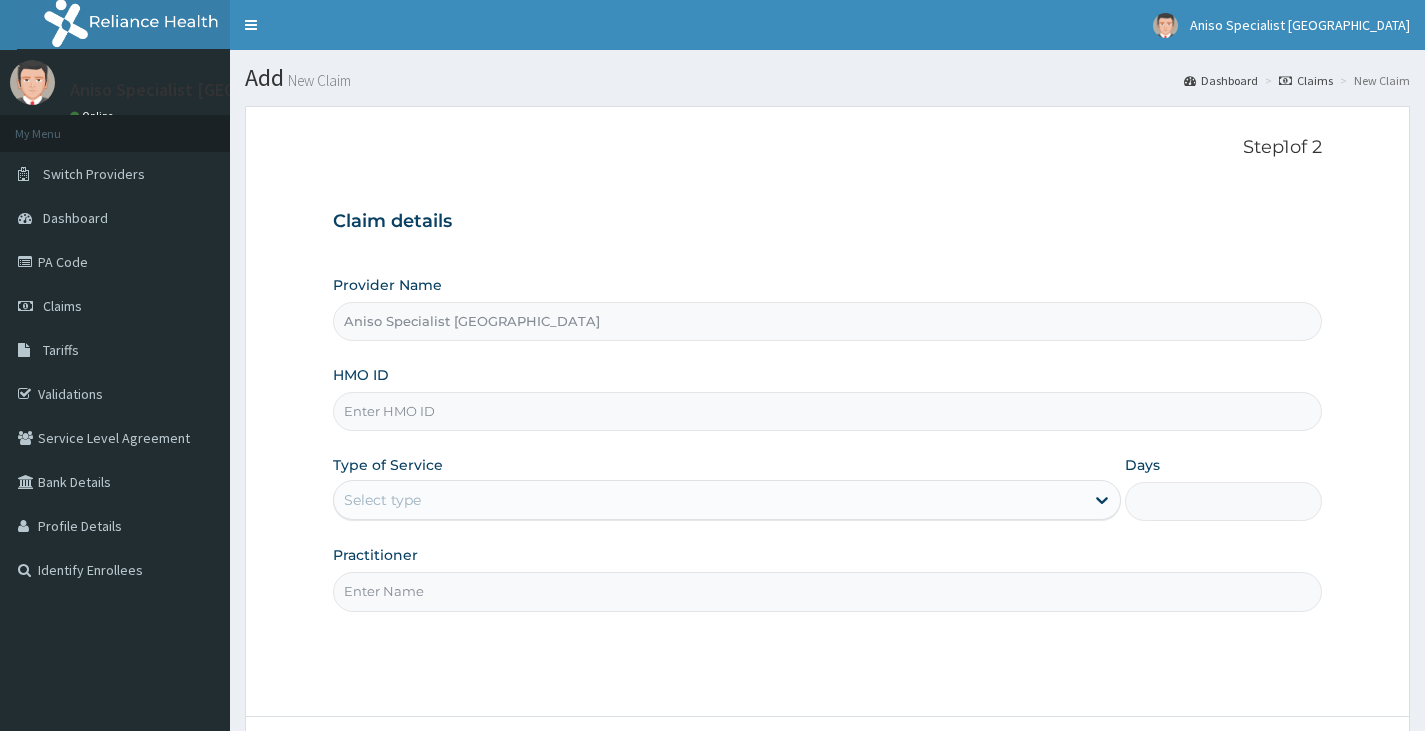 click on "HMO ID" at bounding box center (827, 411) 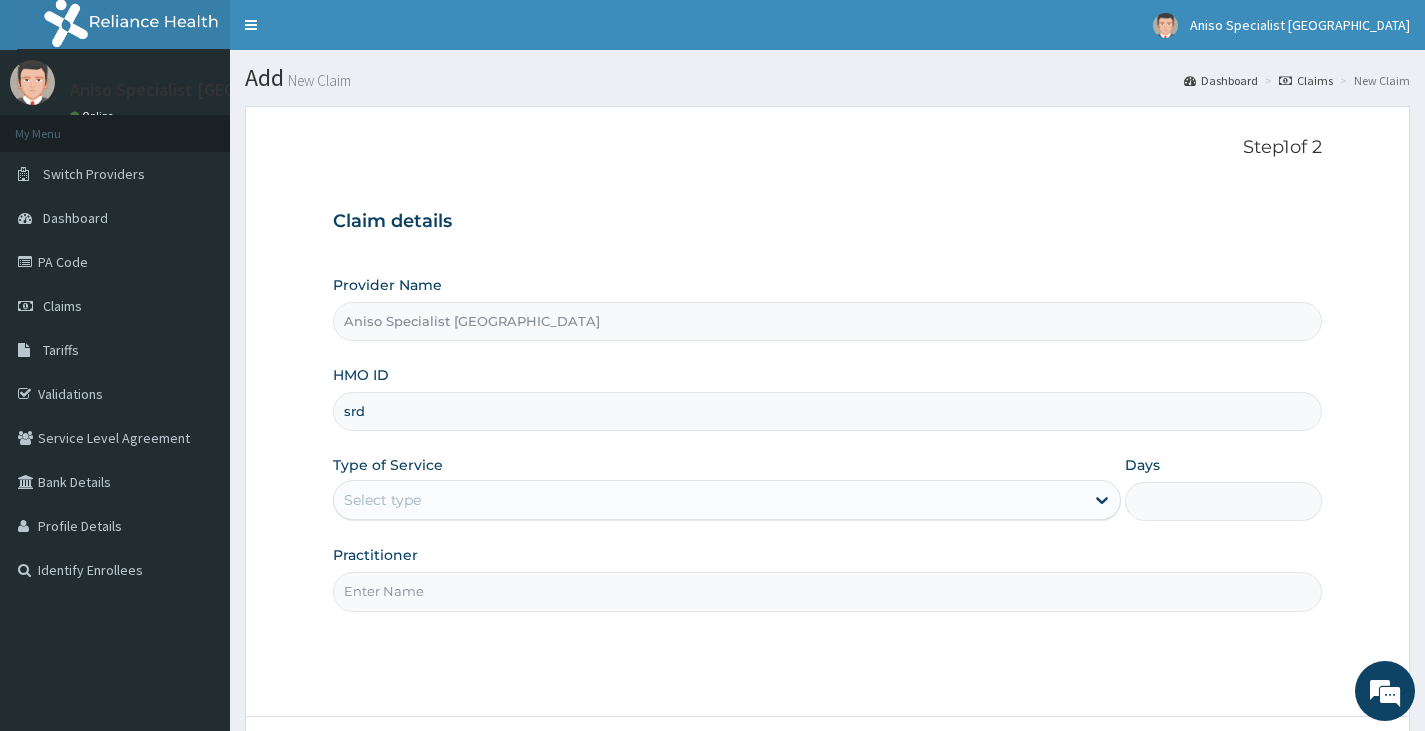 type on "SRD/10002/A" 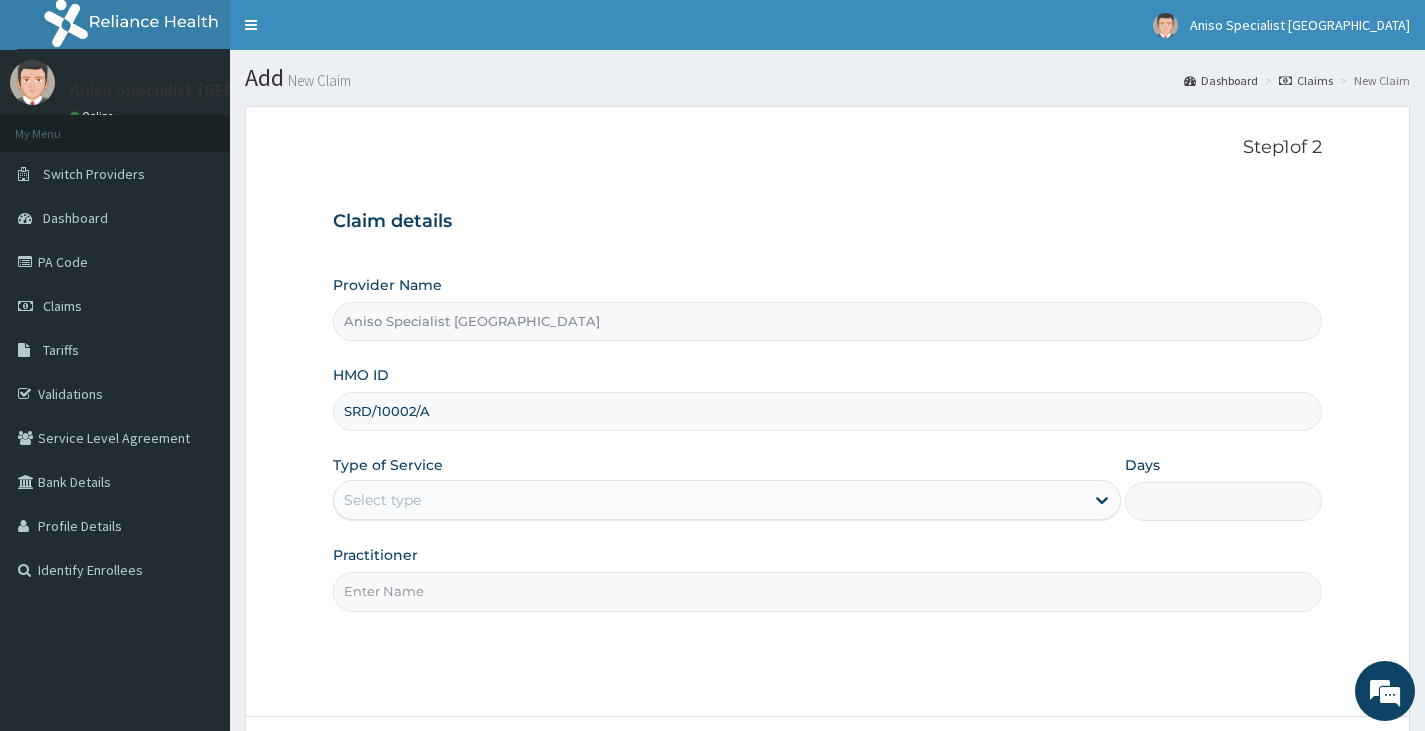 click on "Select type" at bounding box center [709, 500] 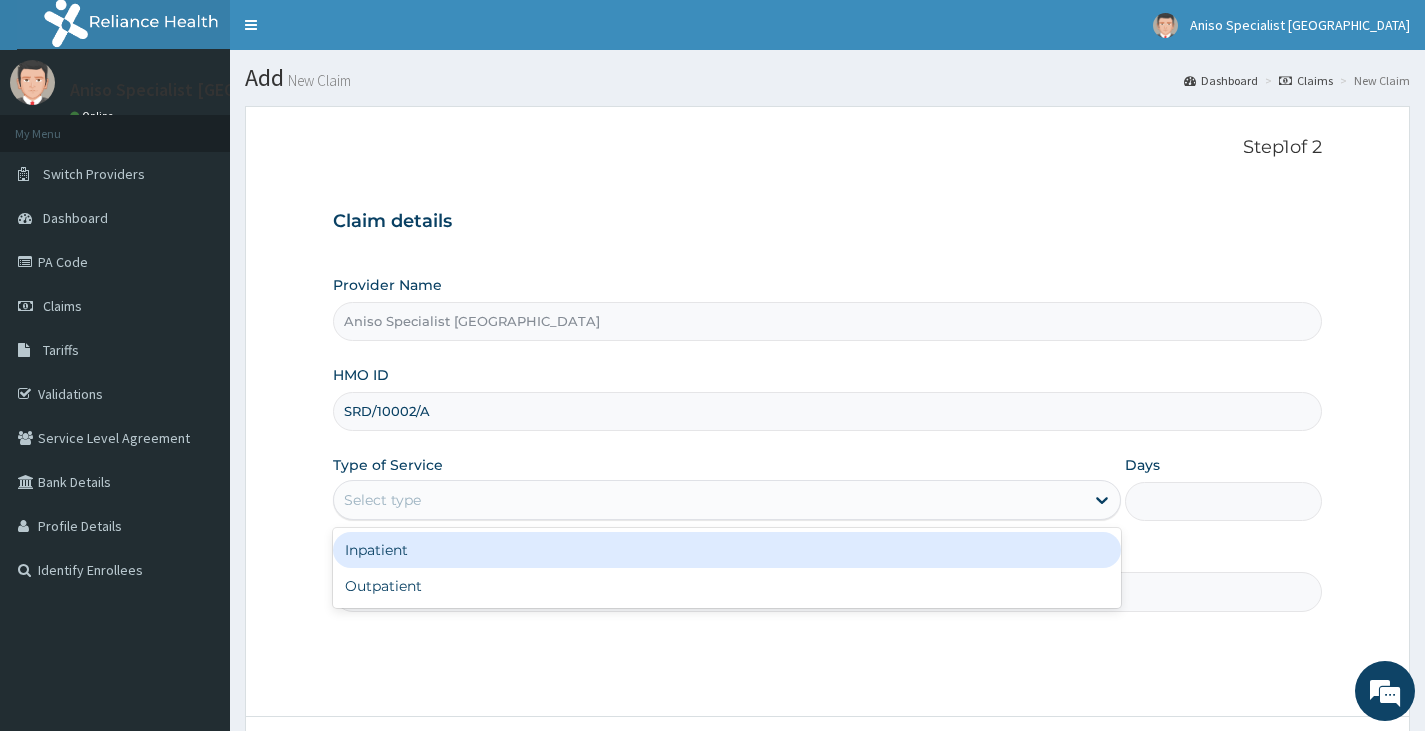 scroll, scrollTop: 0, scrollLeft: 0, axis: both 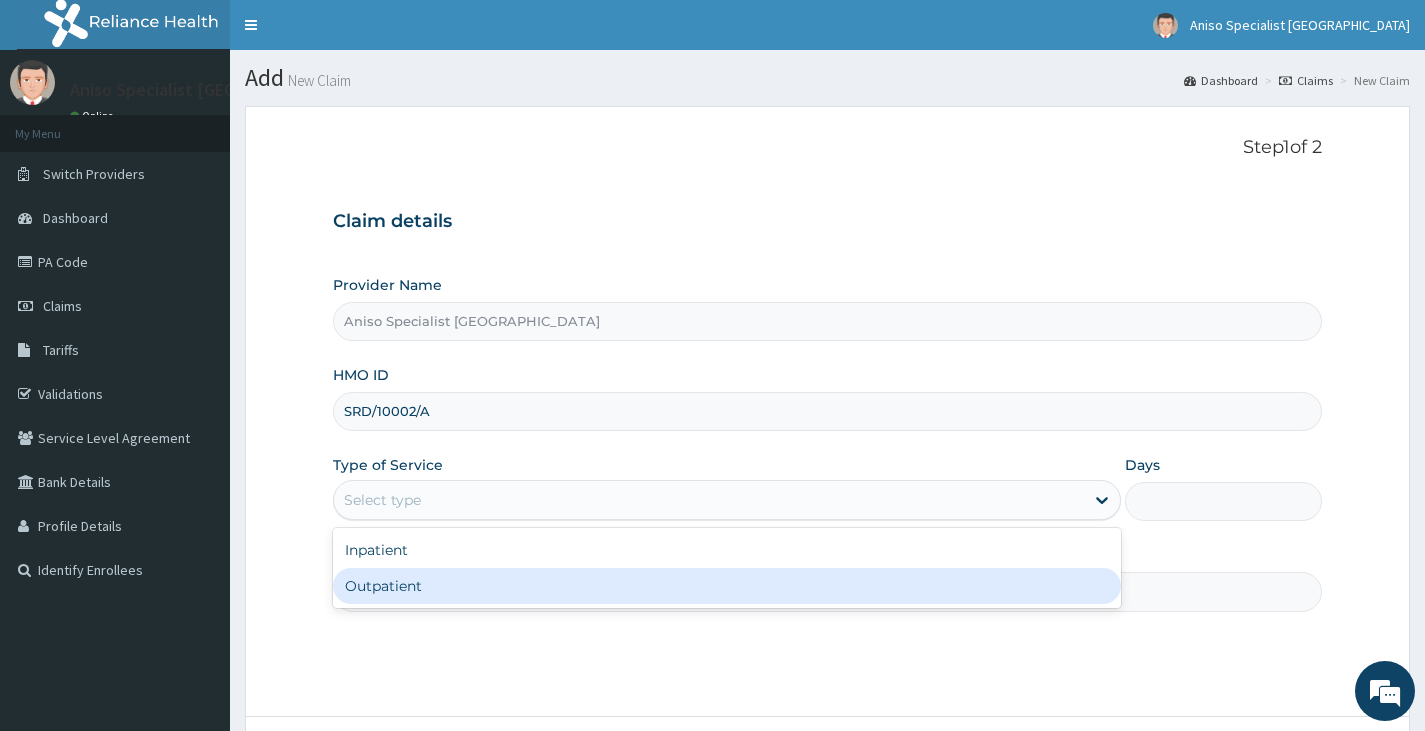 click on "Outpatient" at bounding box center [727, 586] 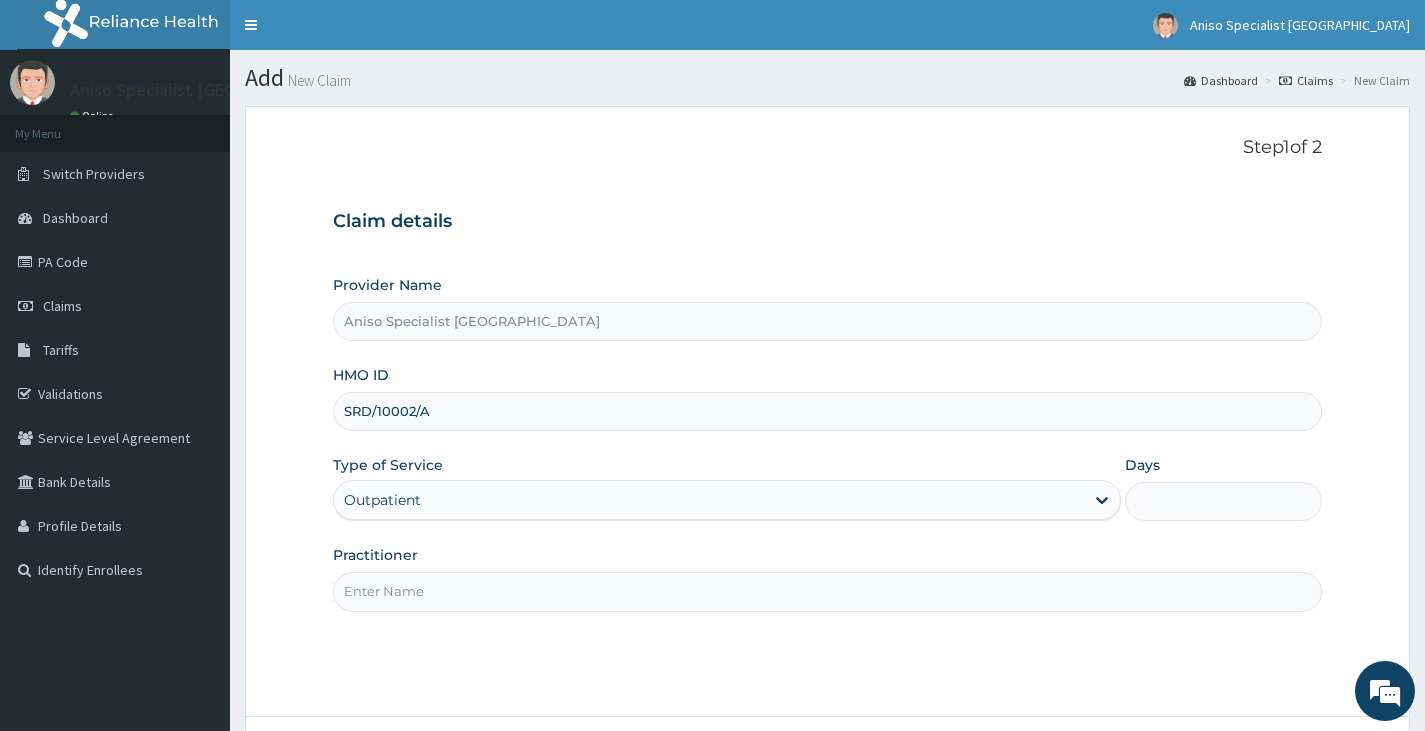 type on "1" 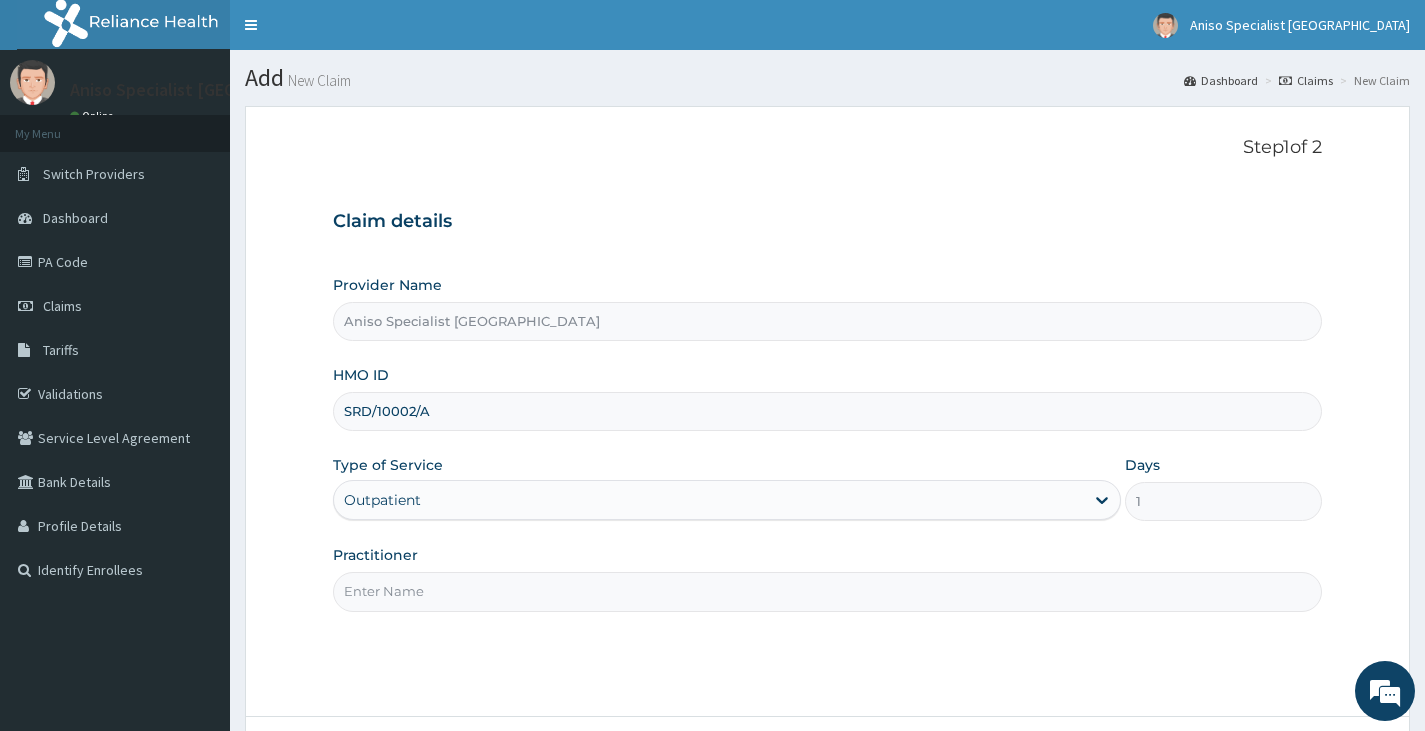 click on "Practitioner" at bounding box center [827, 591] 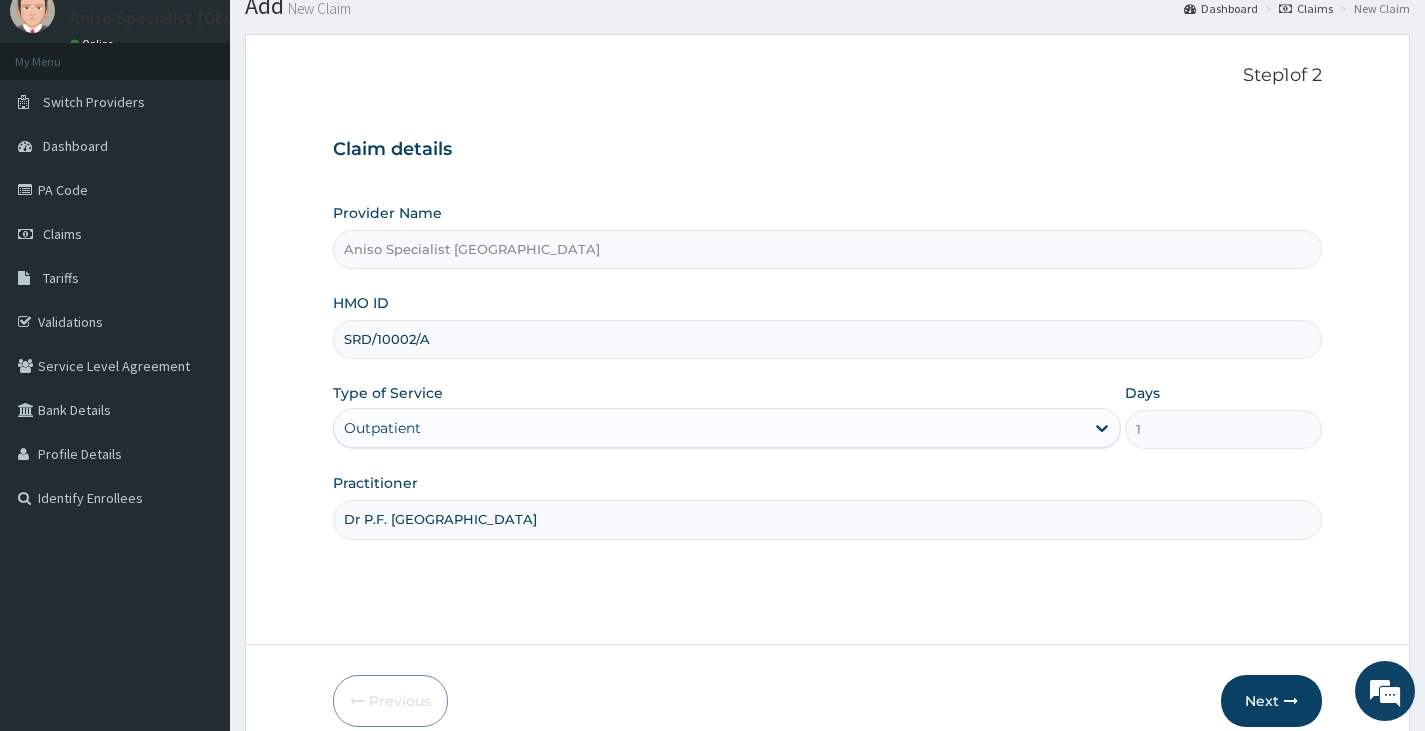 scroll, scrollTop: 165, scrollLeft: 0, axis: vertical 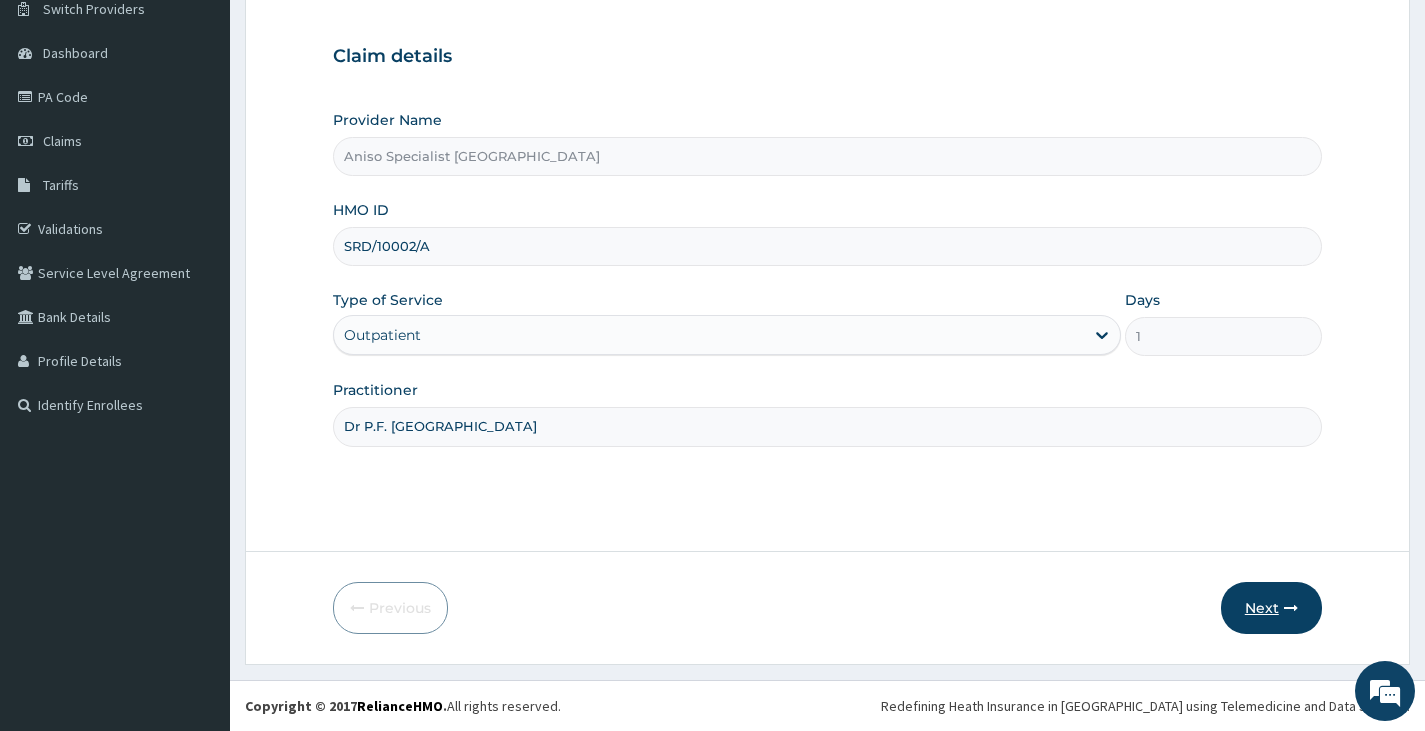 type on "Dr P.F. [GEOGRAPHIC_DATA]" 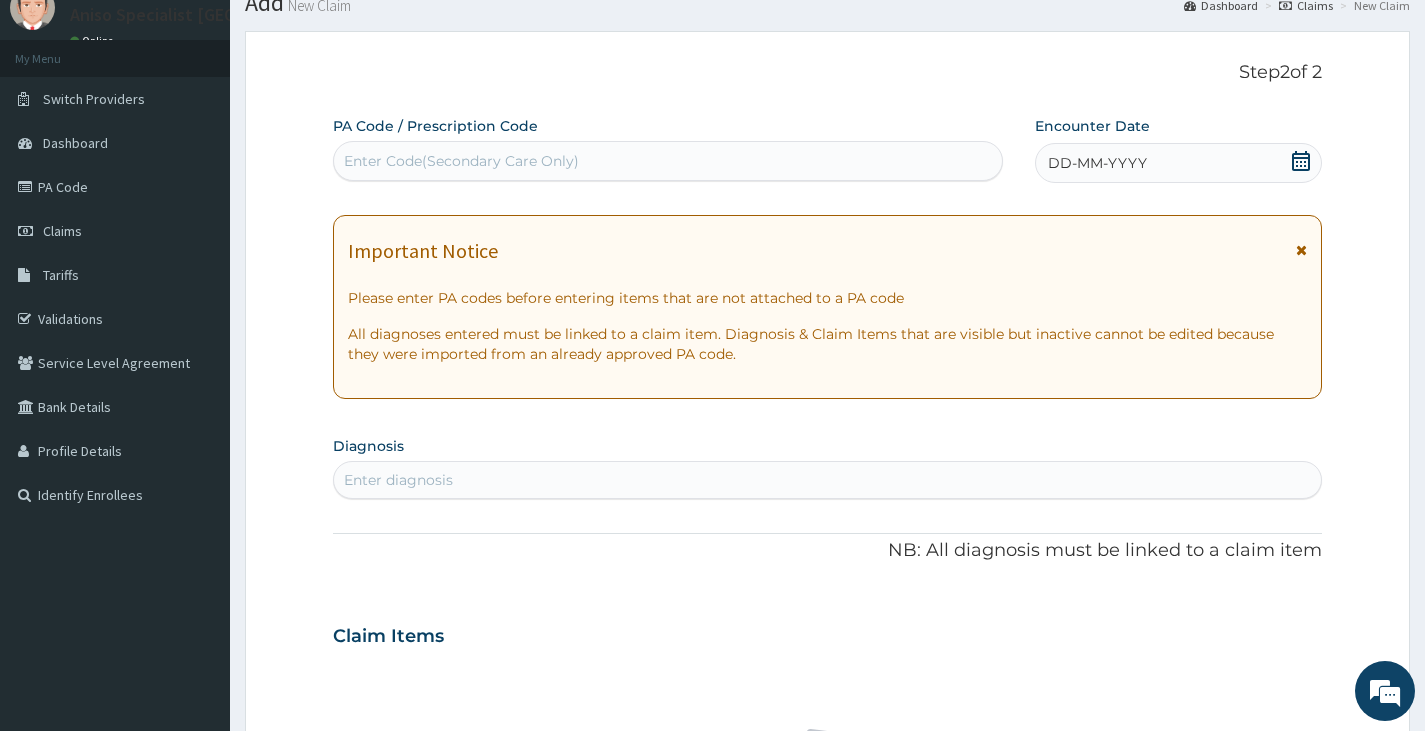 scroll, scrollTop: 0, scrollLeft: 0, axis: both 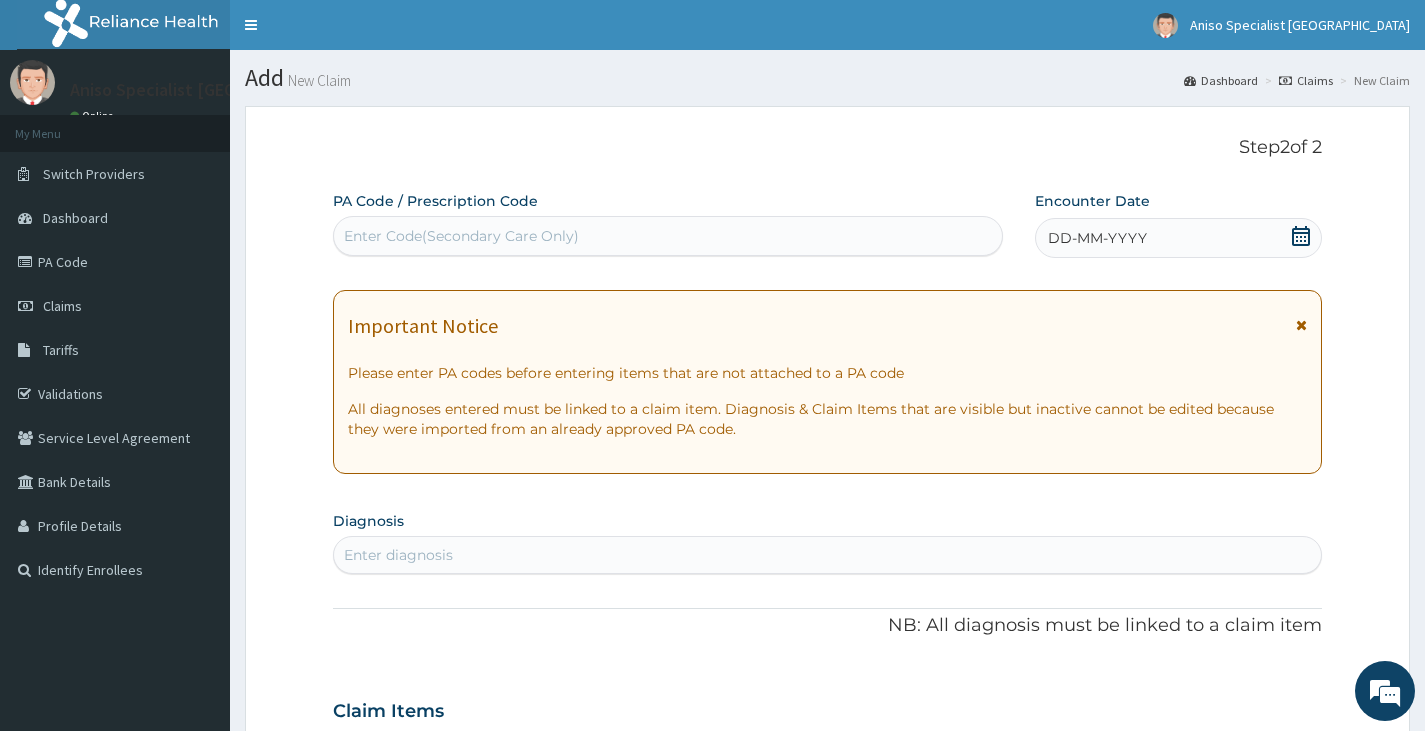click on "Enter Code(Secondary Care Only)" at bounding box center (461, 236) 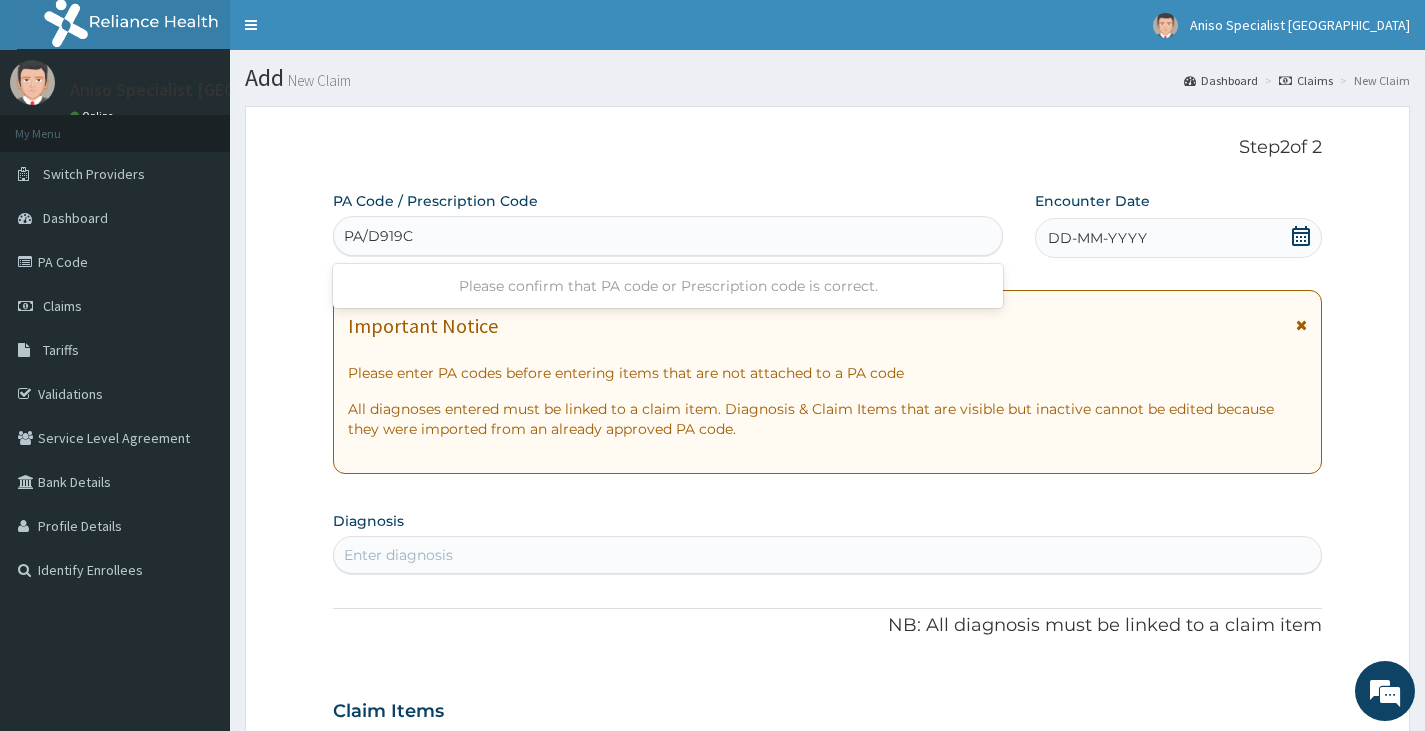 type on "PA/D919C1" 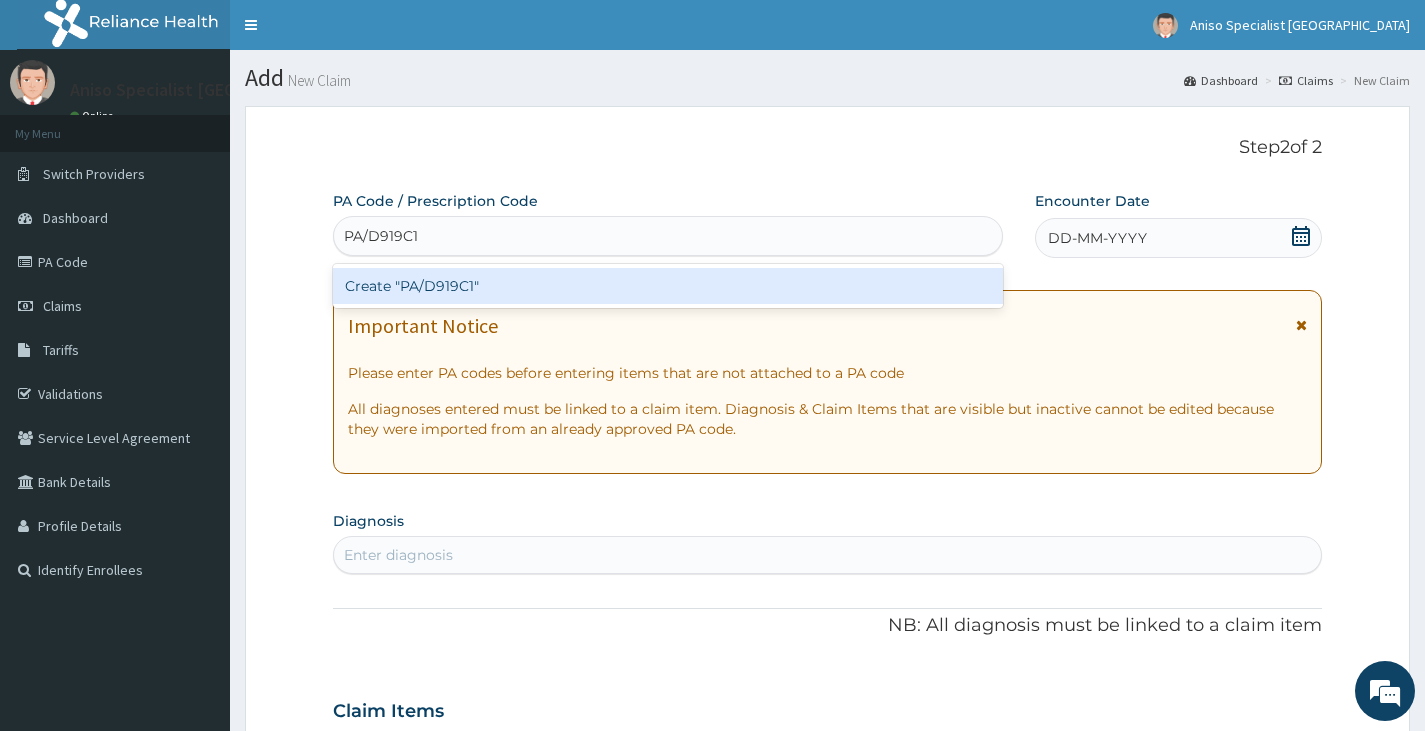 type 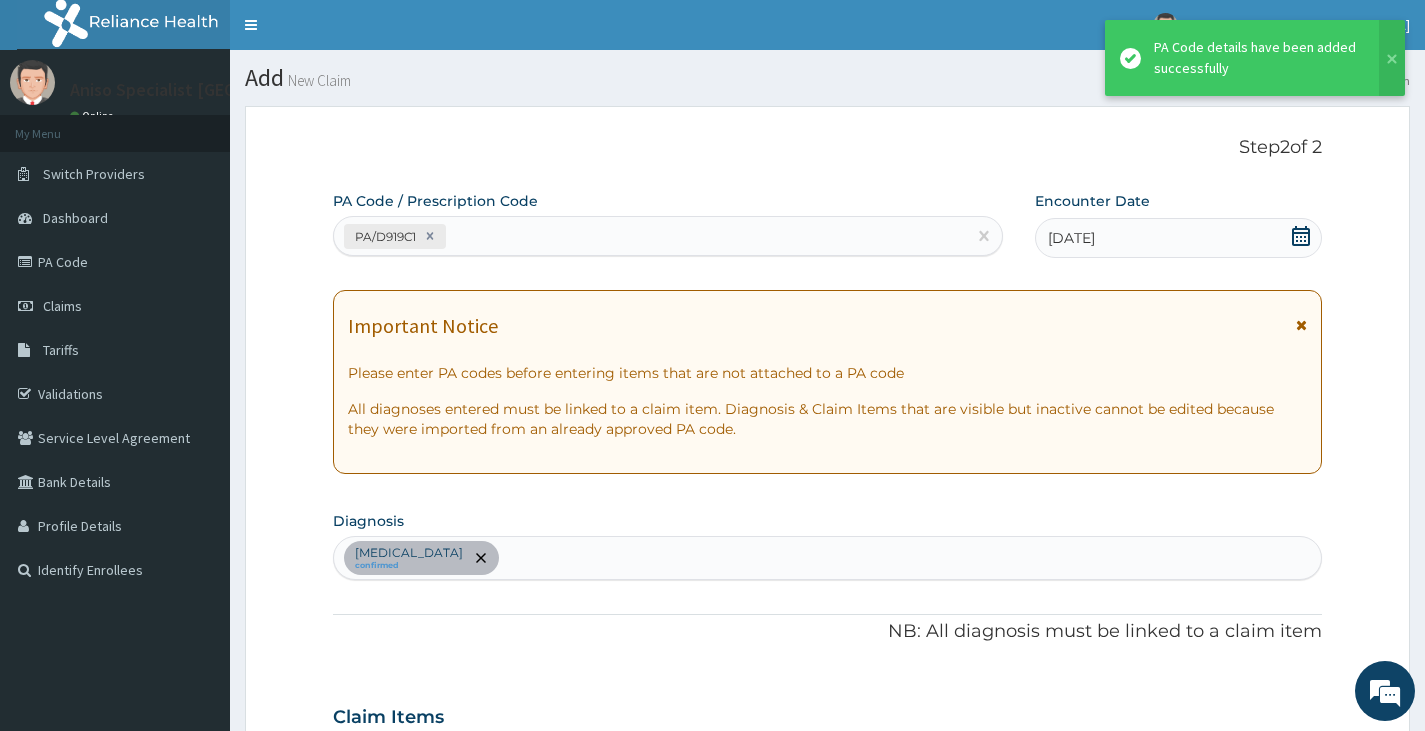 scroll, scrollTop: 536, scrollLeft: 0, axis: vertical 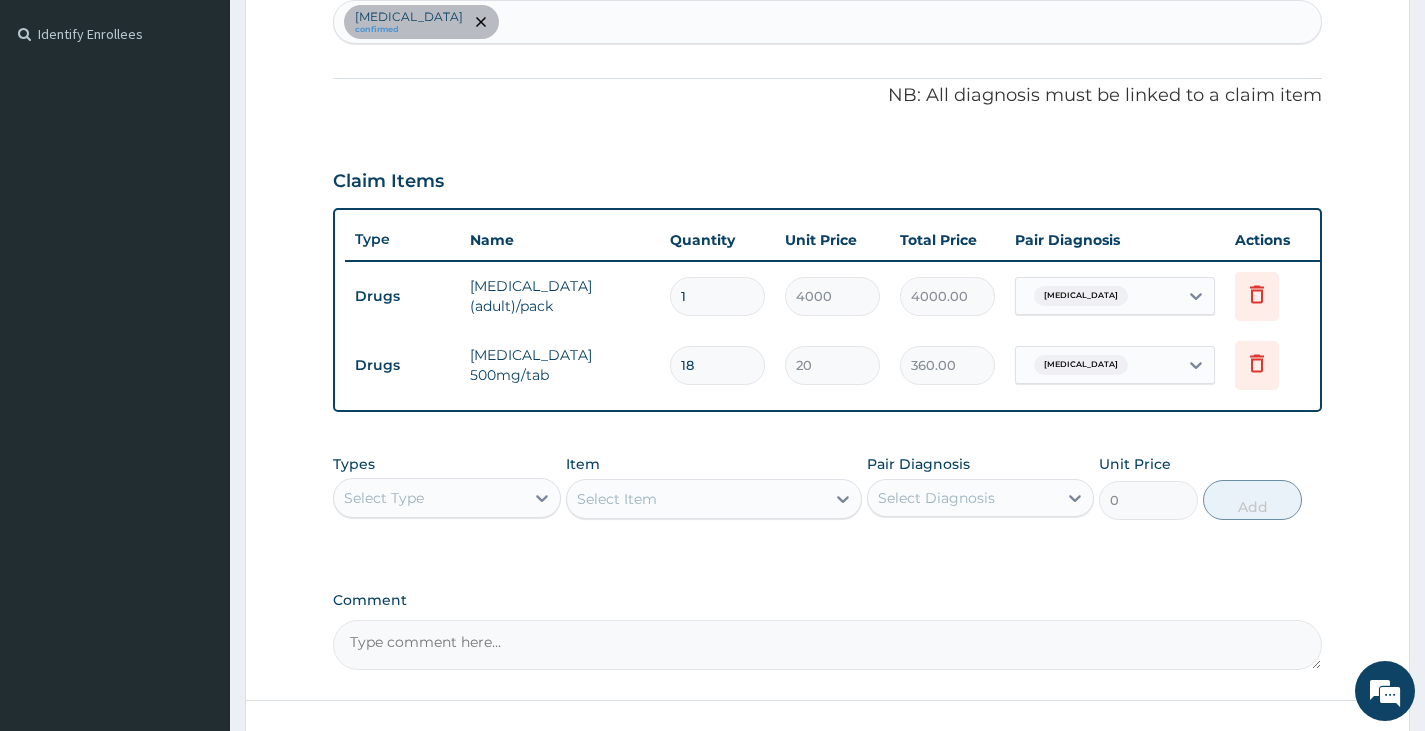 click on "Select Type" at bounding box center (428, 498) 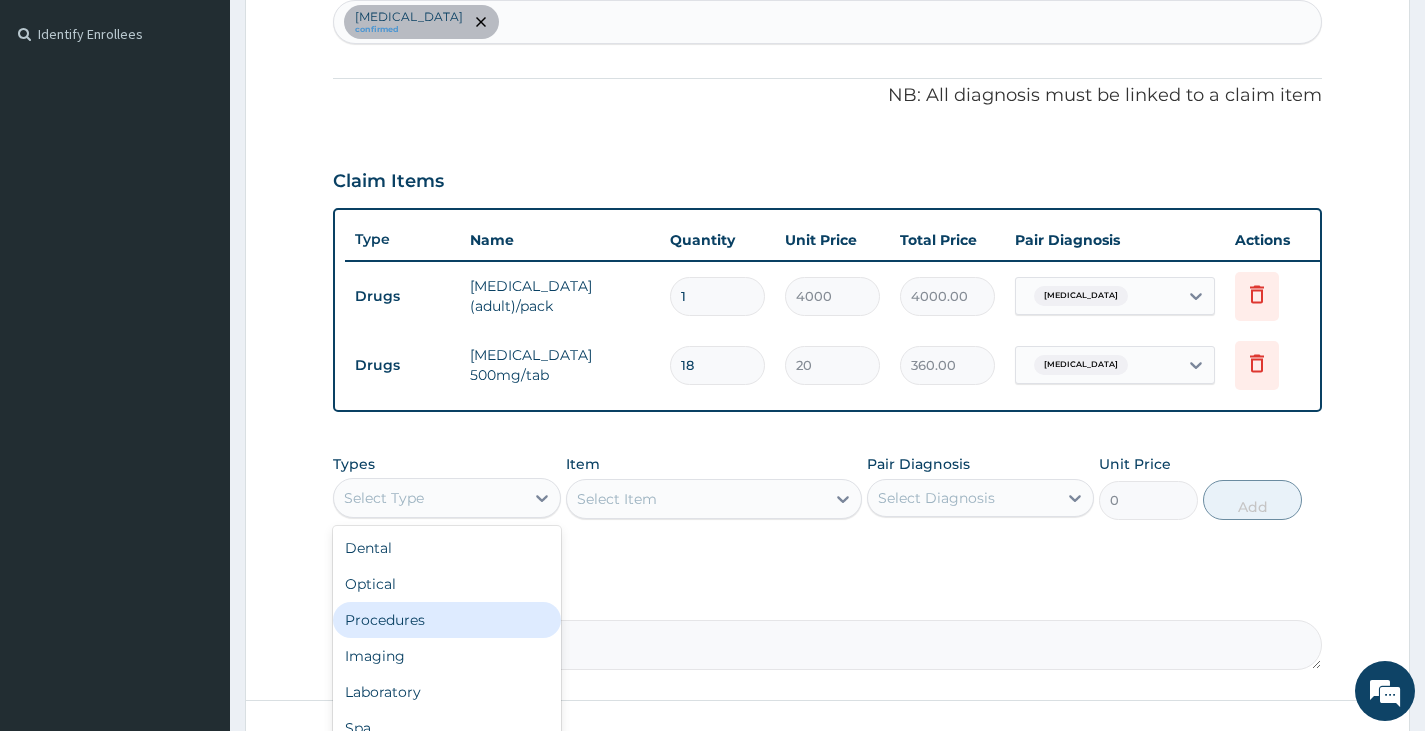 click on "Procedures" at bounding box center (446, 620) 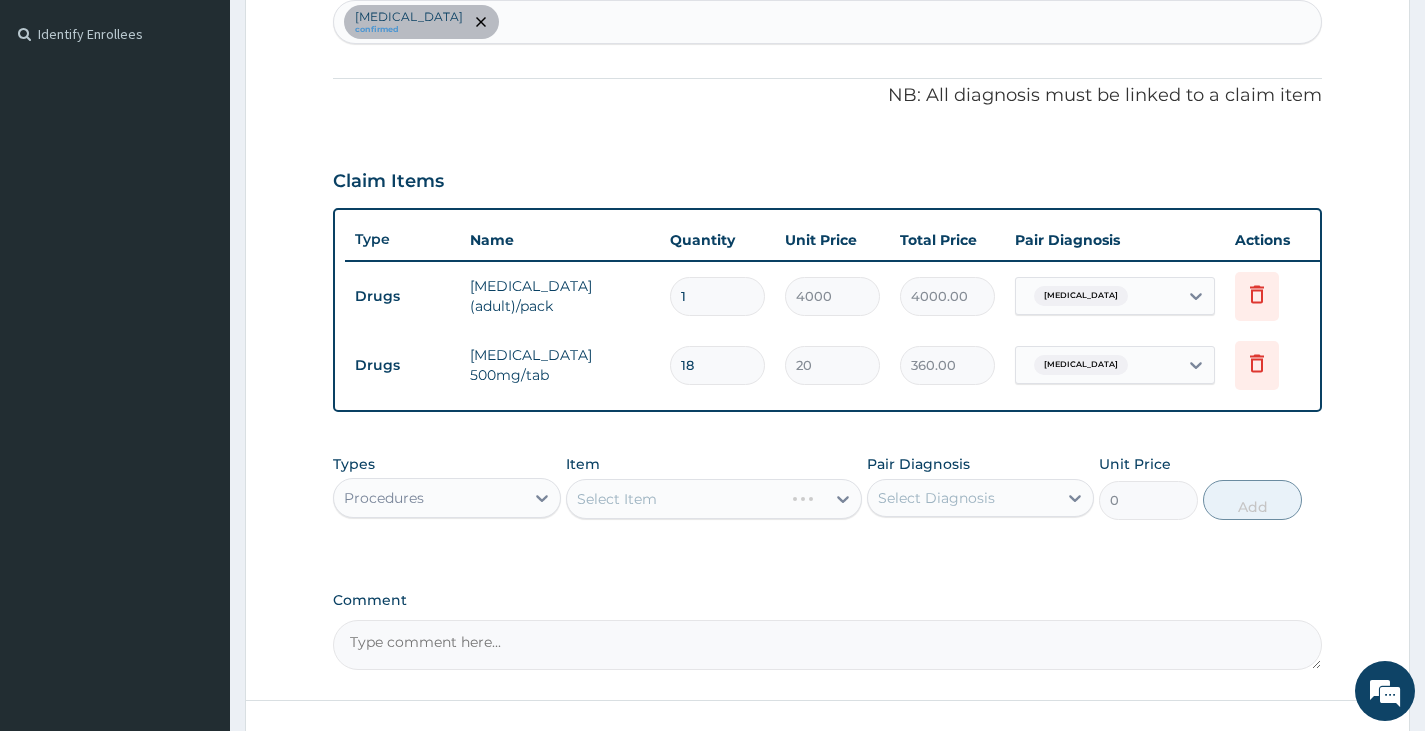 click on "Select Item" at bounding box center [714, 499] 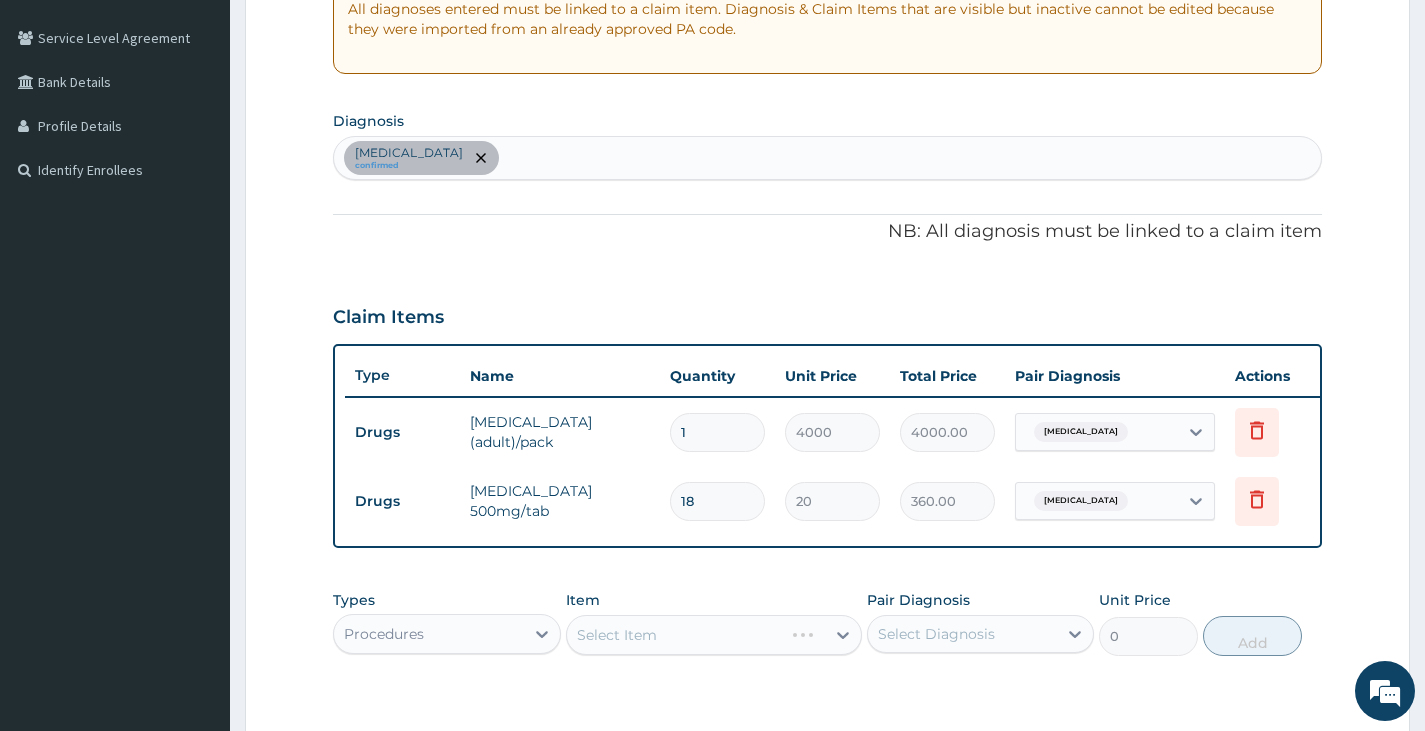 scroll, scrollTop: 700, scrollLeft: 0, axis: vertical 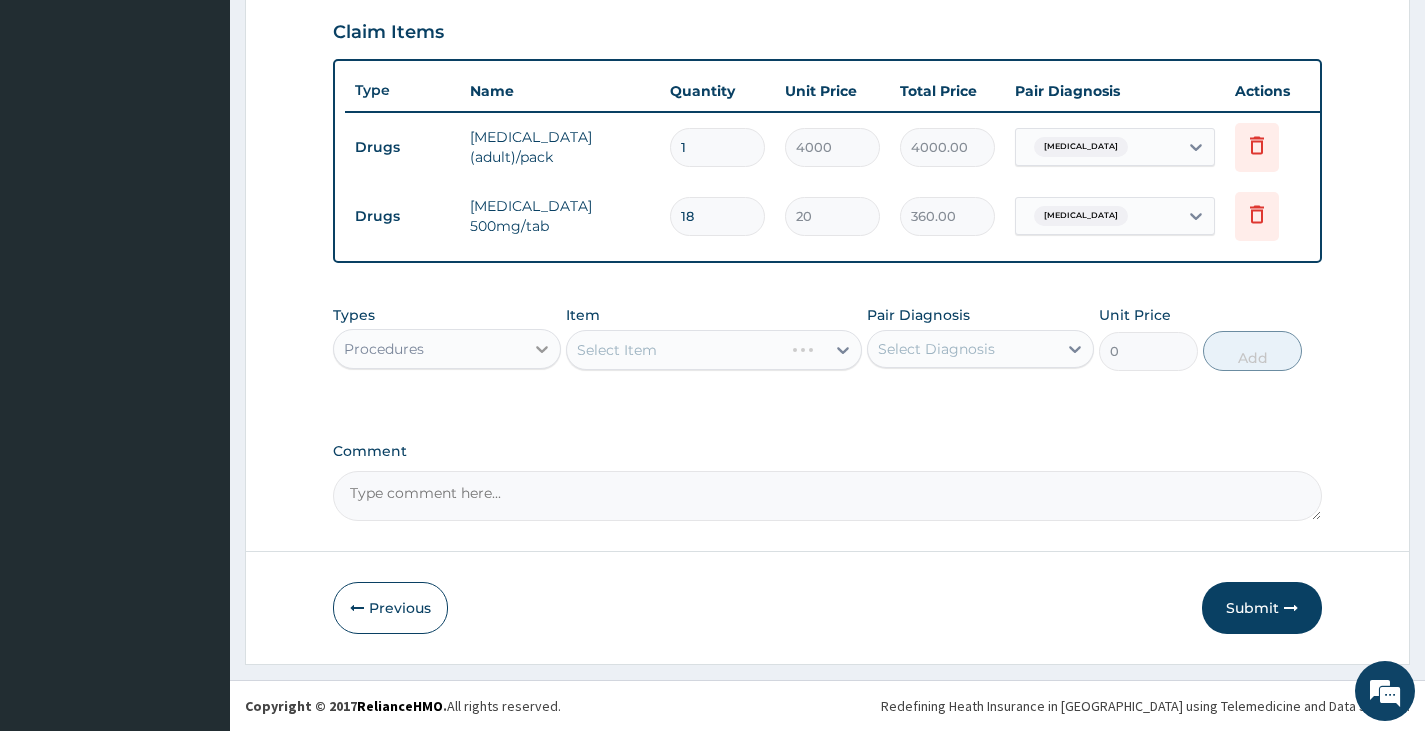 click 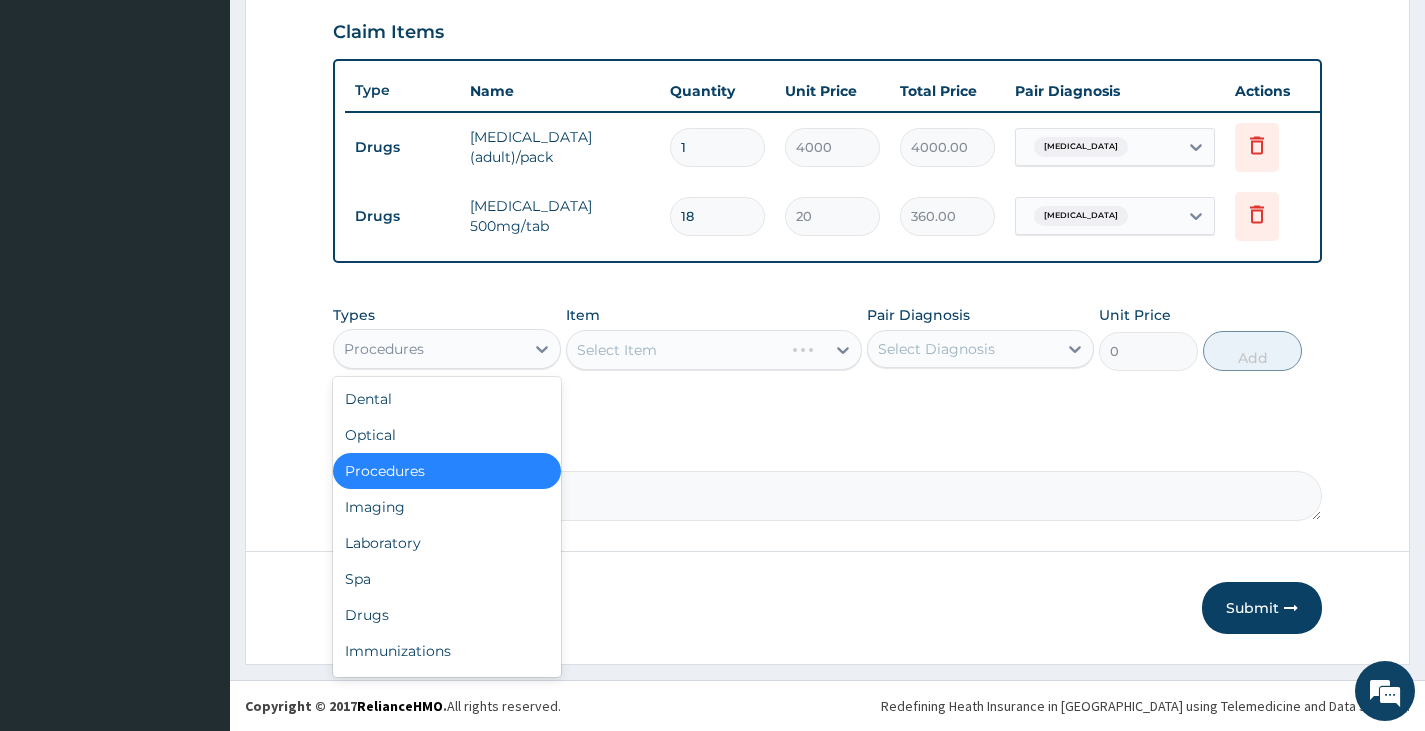 click on "Procedures" at bounding box center [446, 471] 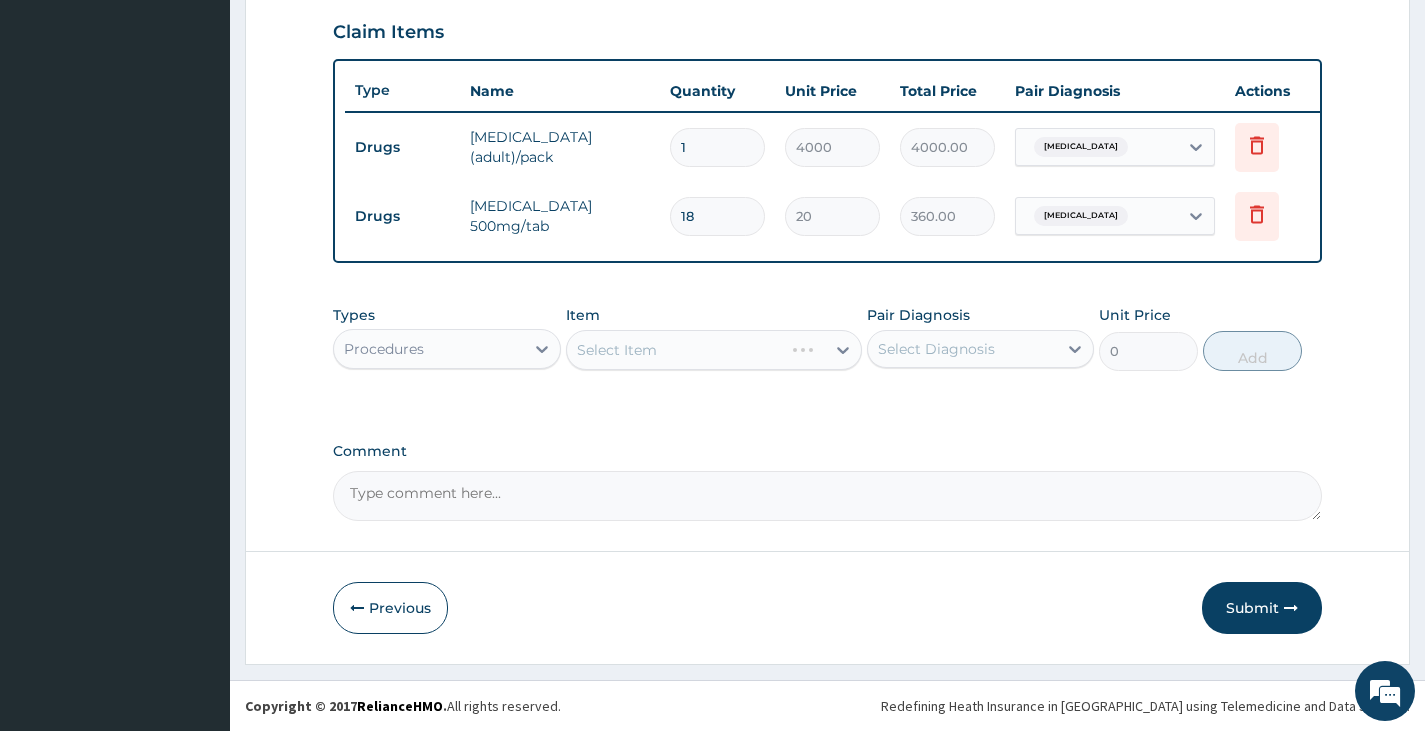 click on "Select Item" at bounding box center [714, 350] 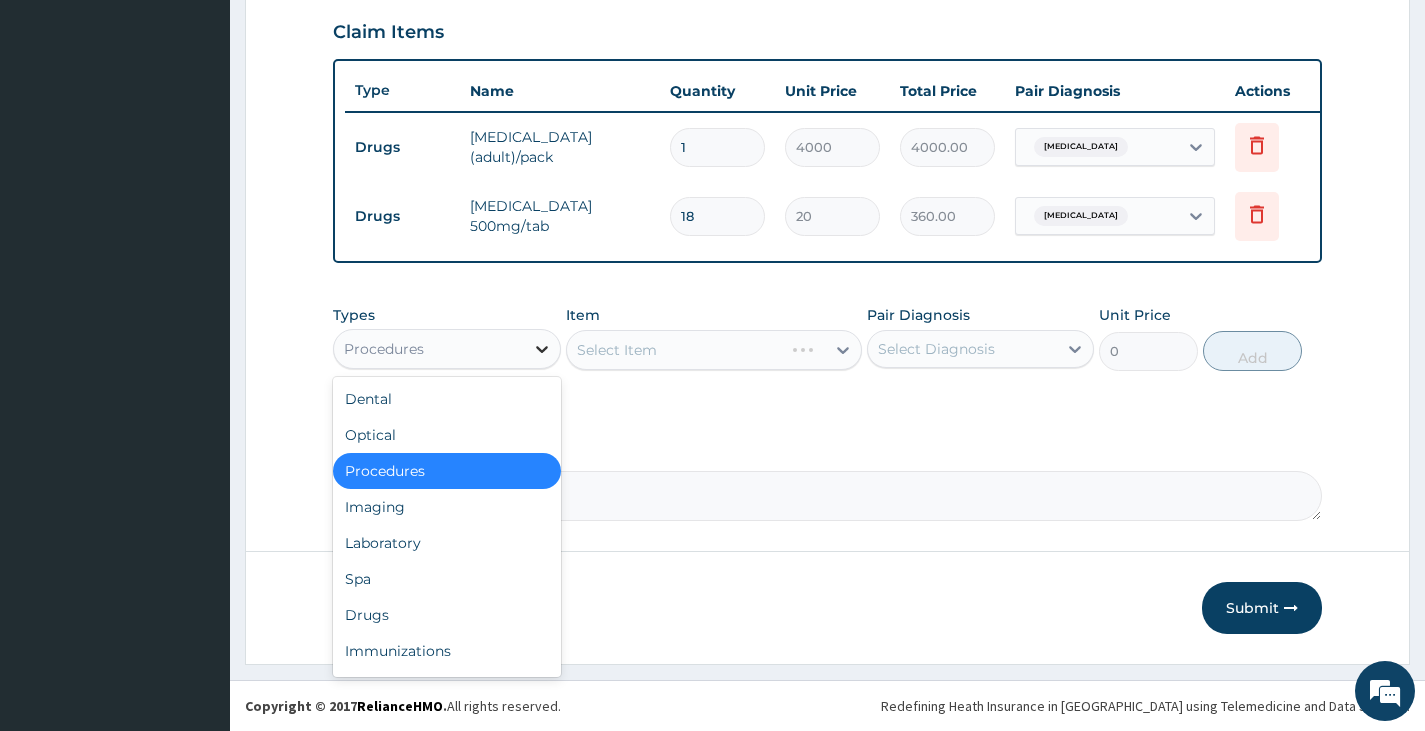 click 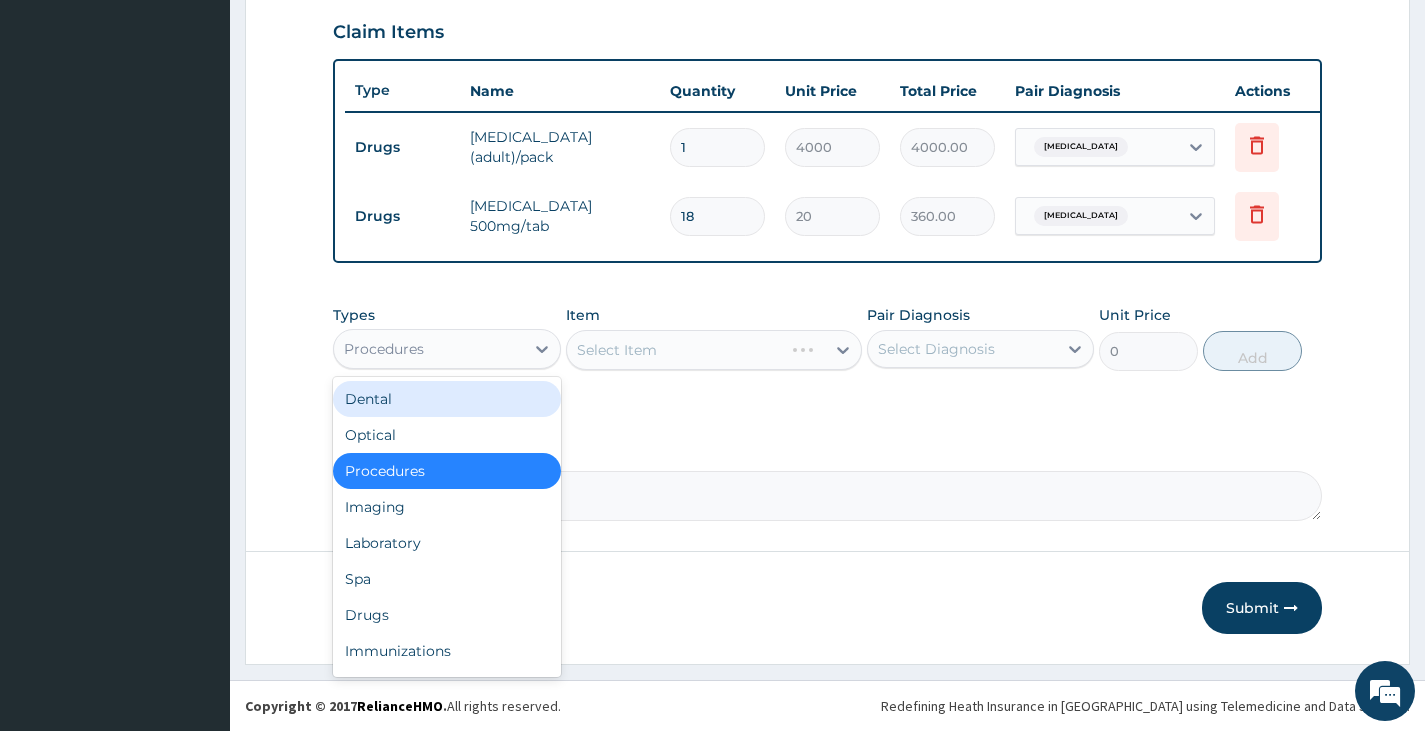 click on "Dental" at bounding box center (446, 399) 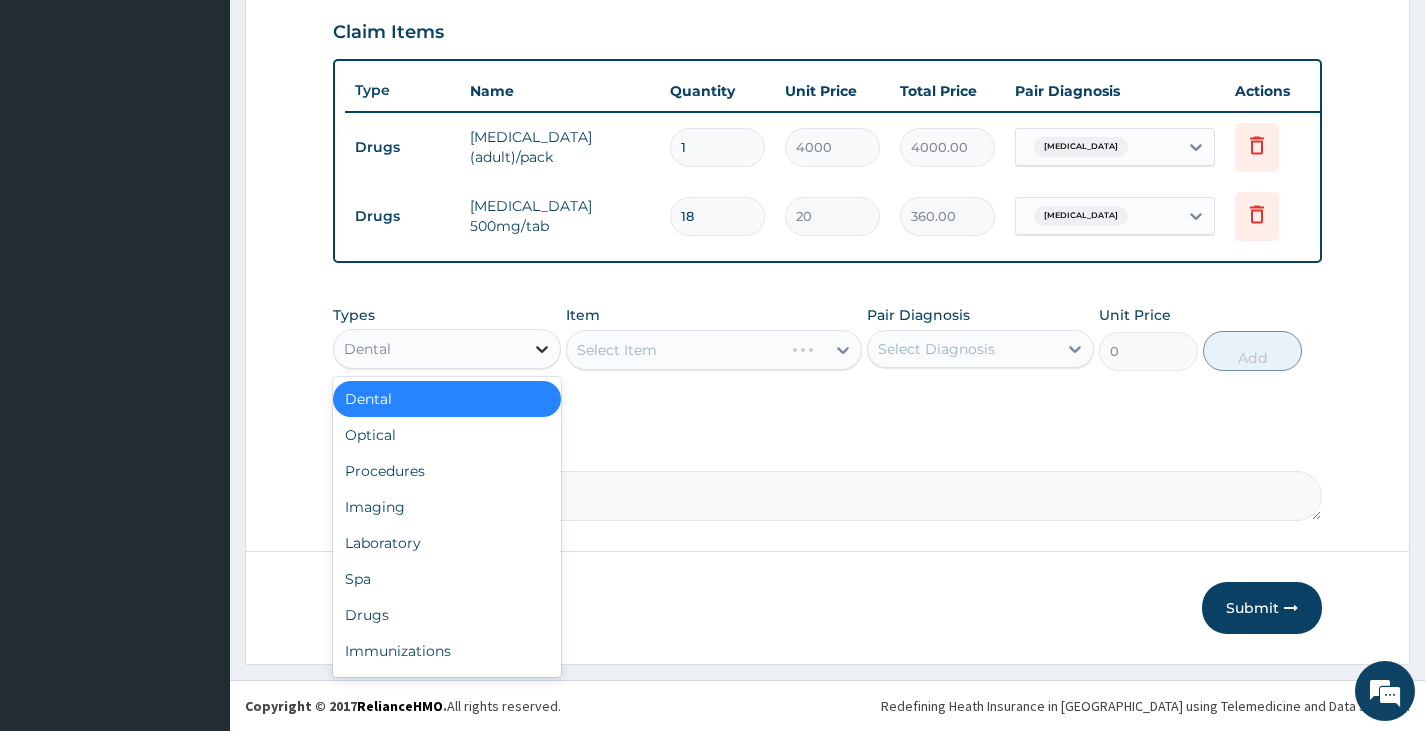 click 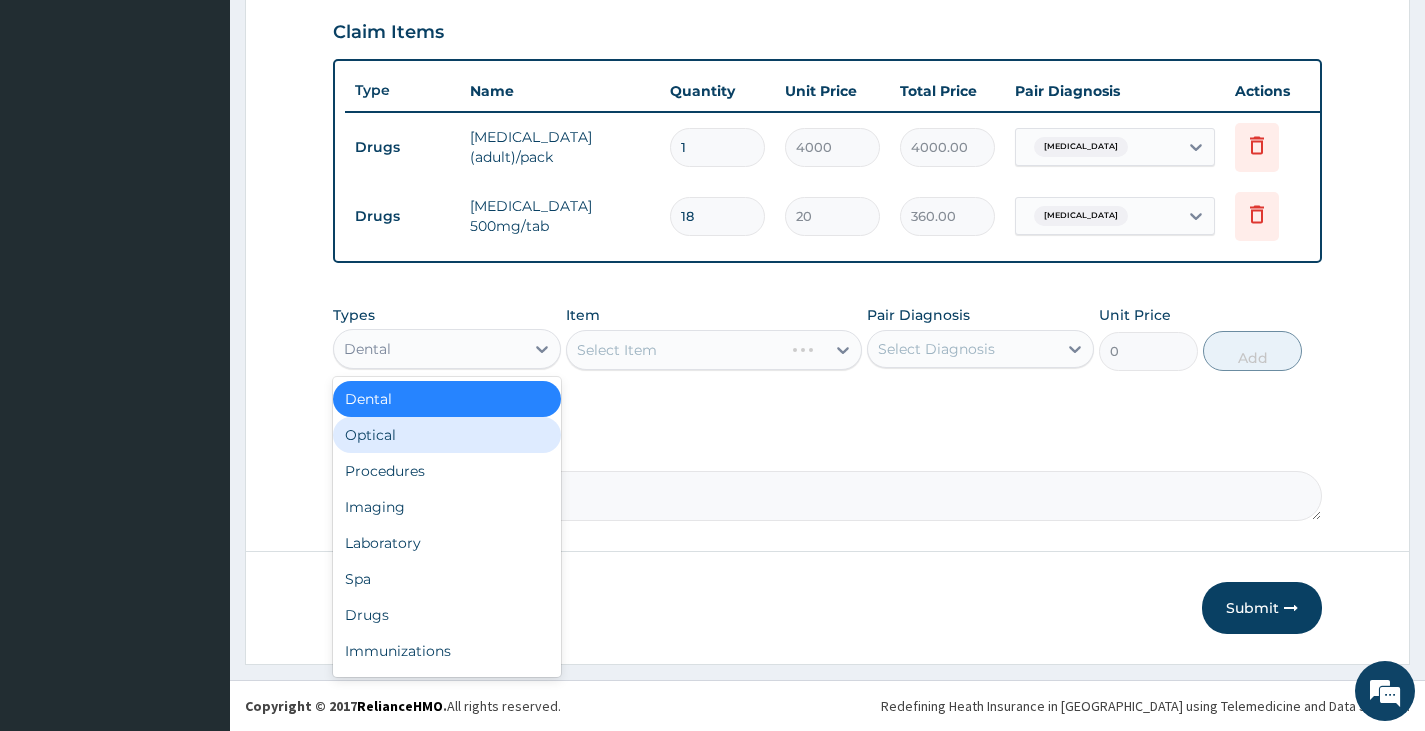 click on "Optical" at bounding box center [446, 435] 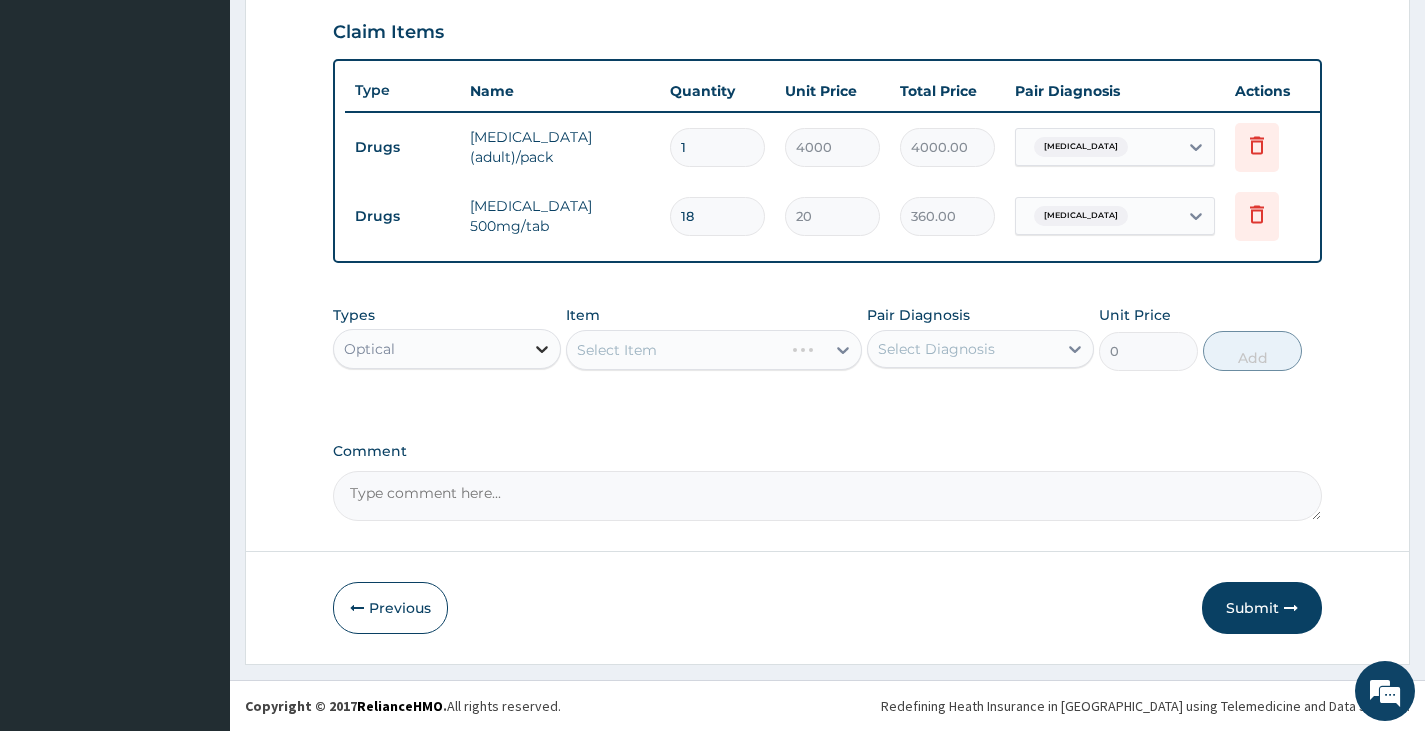 click 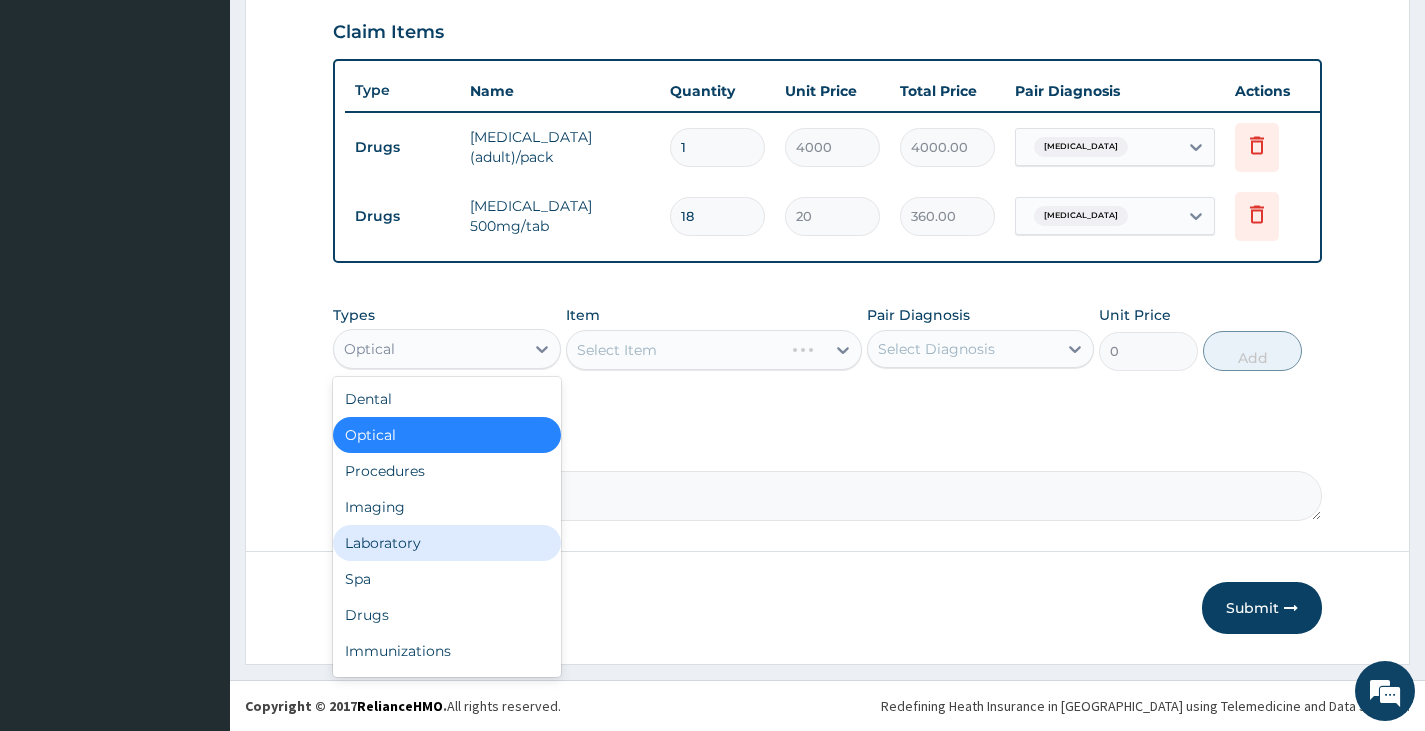 click on "Laboratory" at bounding box center [446, 543] 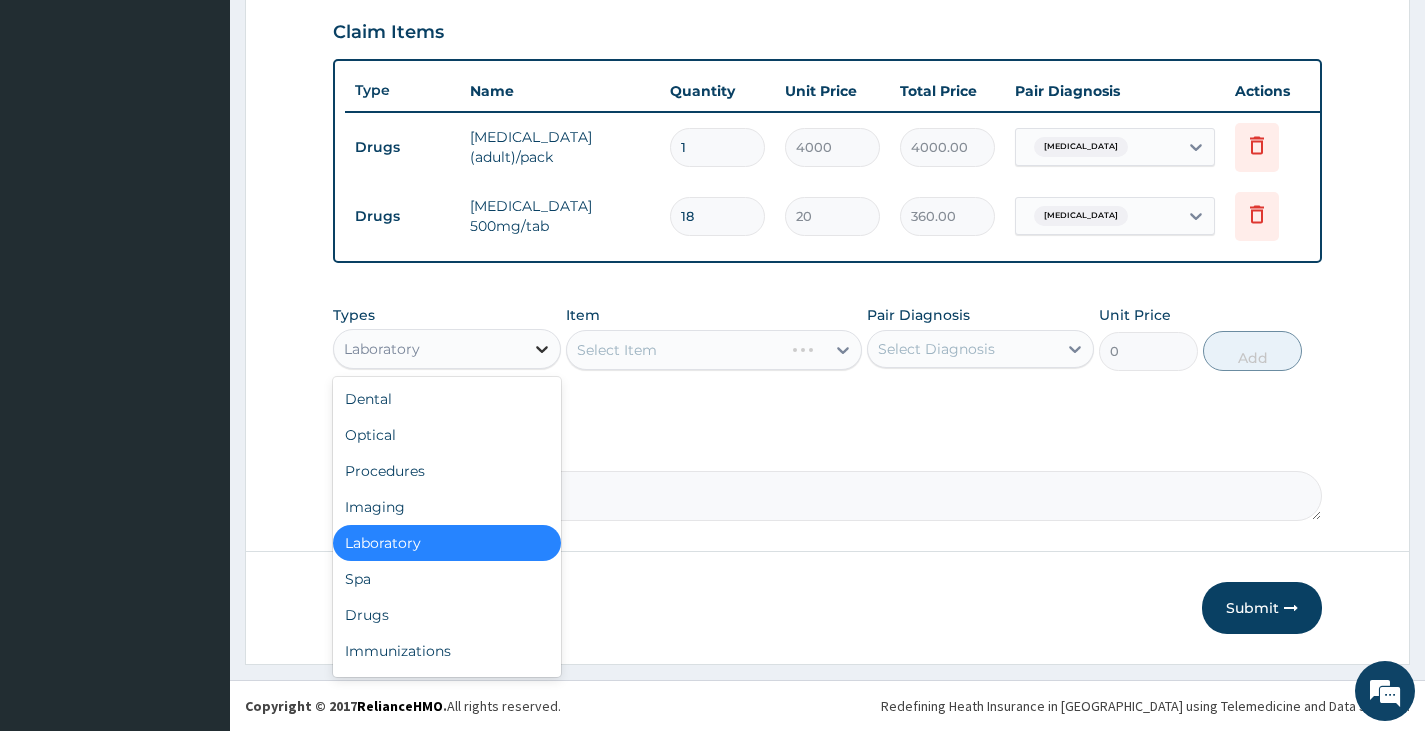 click 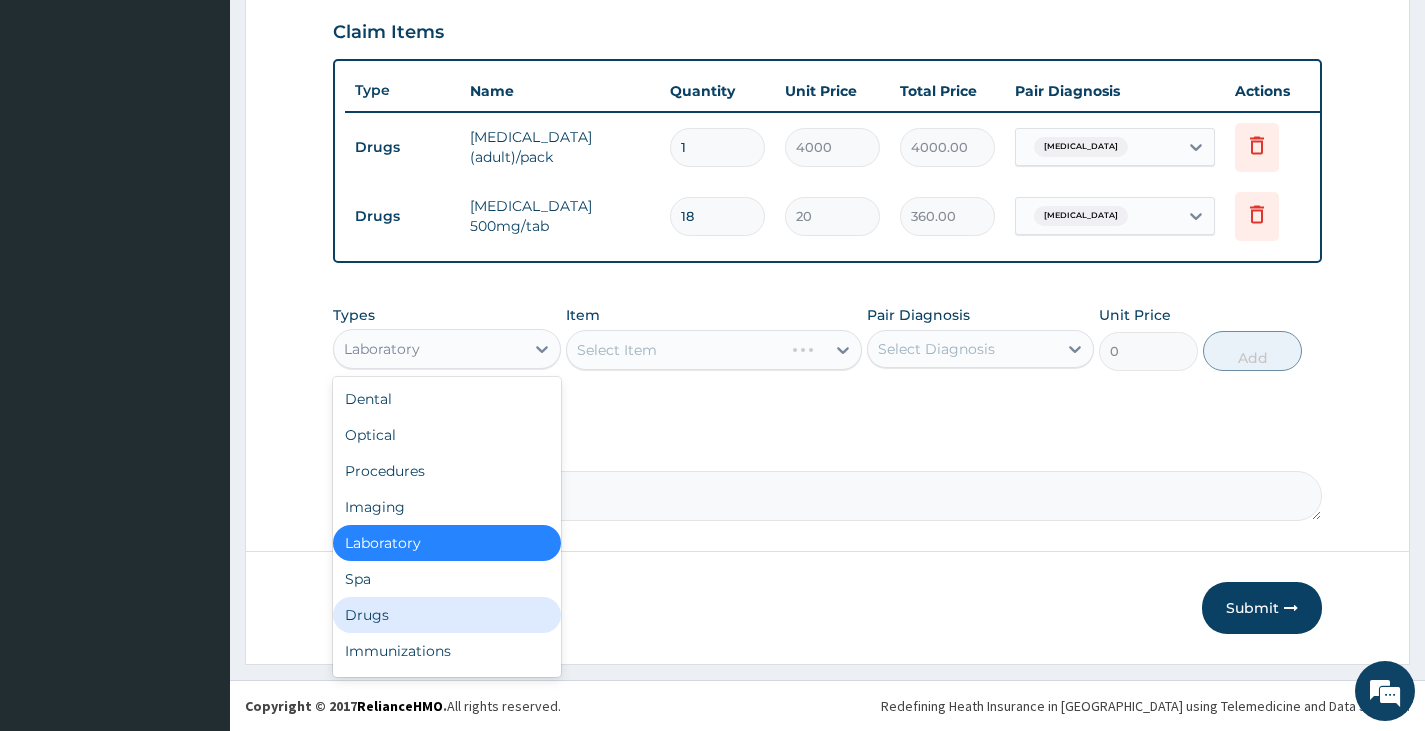 click on "Drugs" at bounding box center (446, 615) 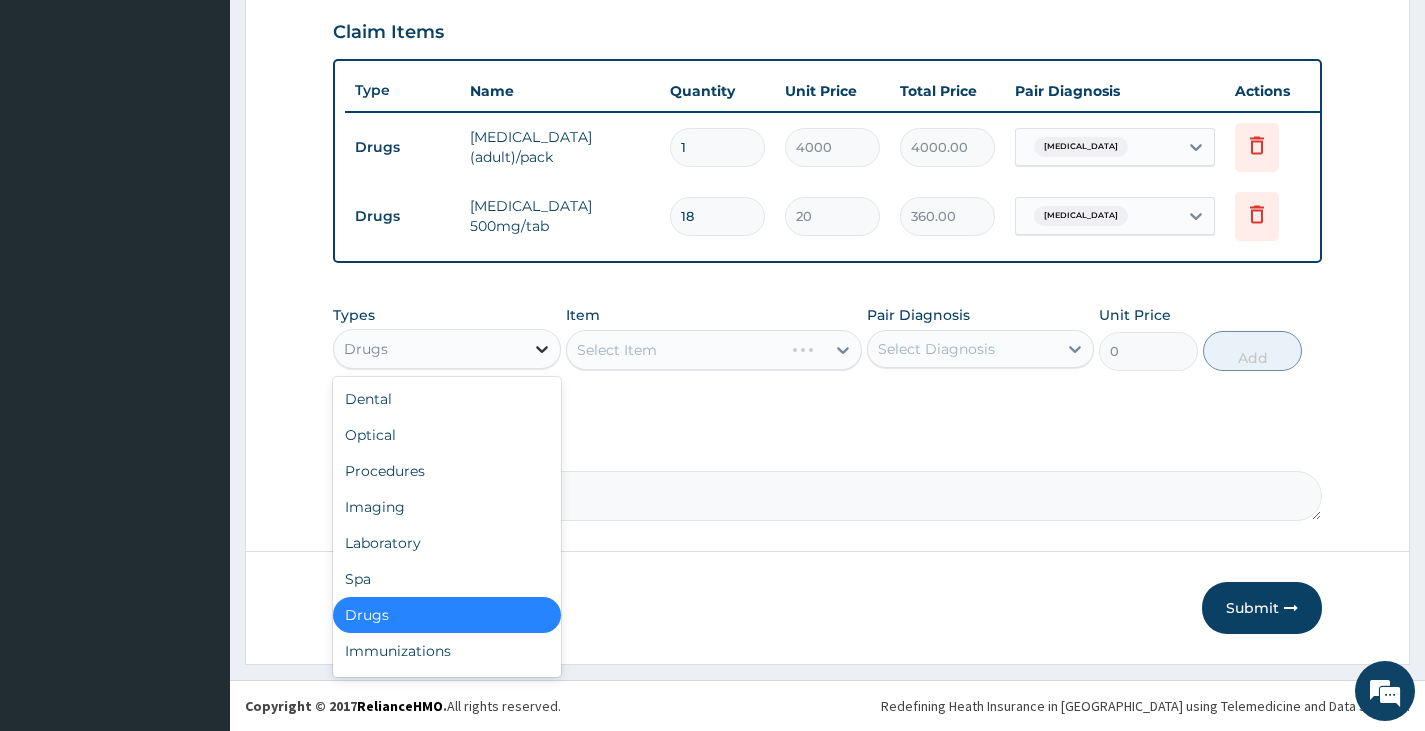 click 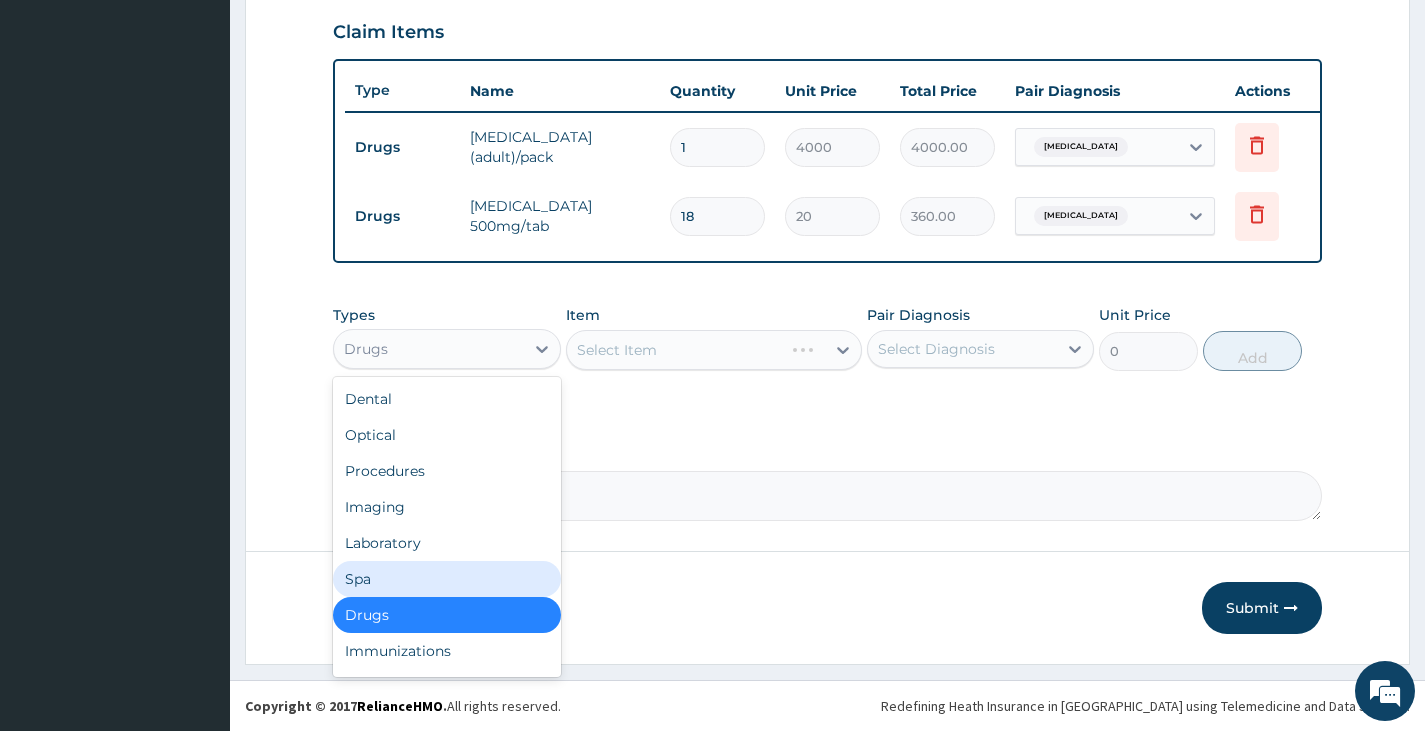 click on "Spa" at bounding box center [446, 579] 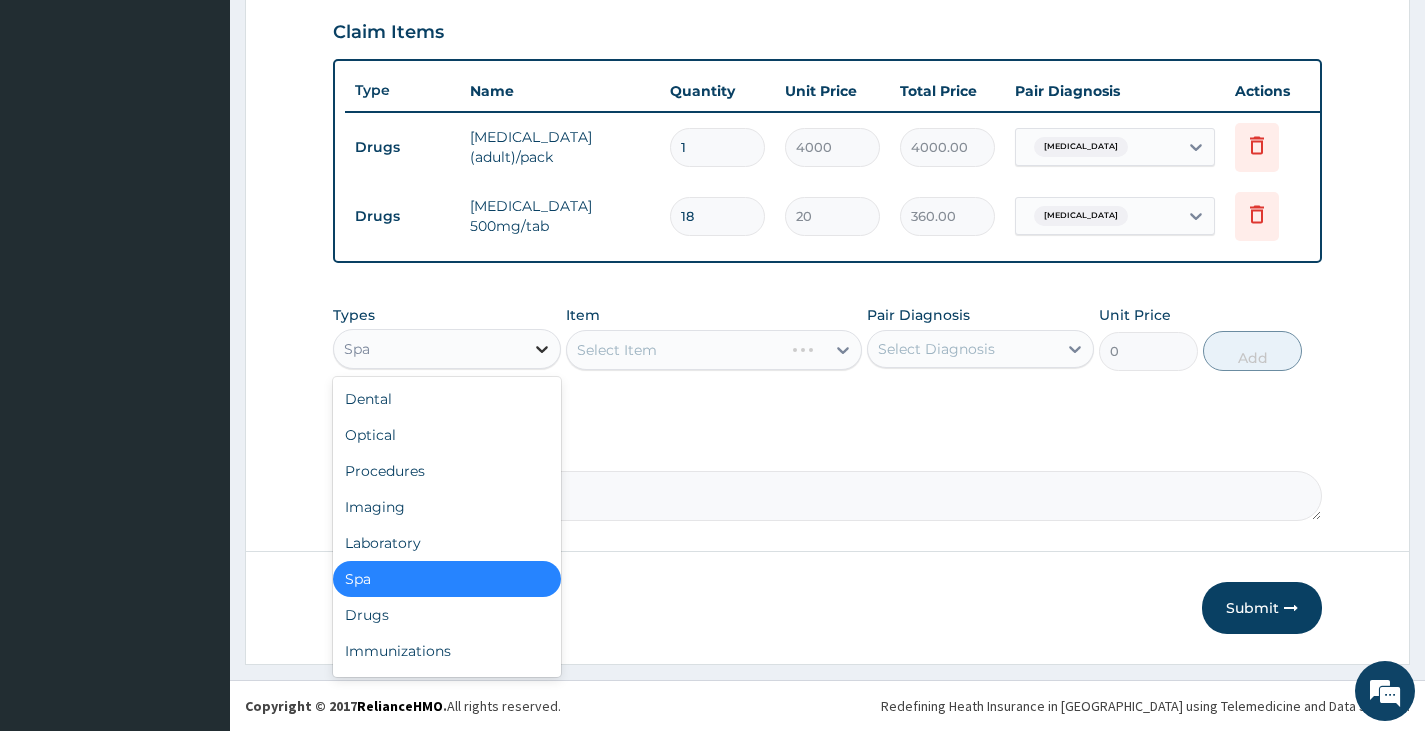 click 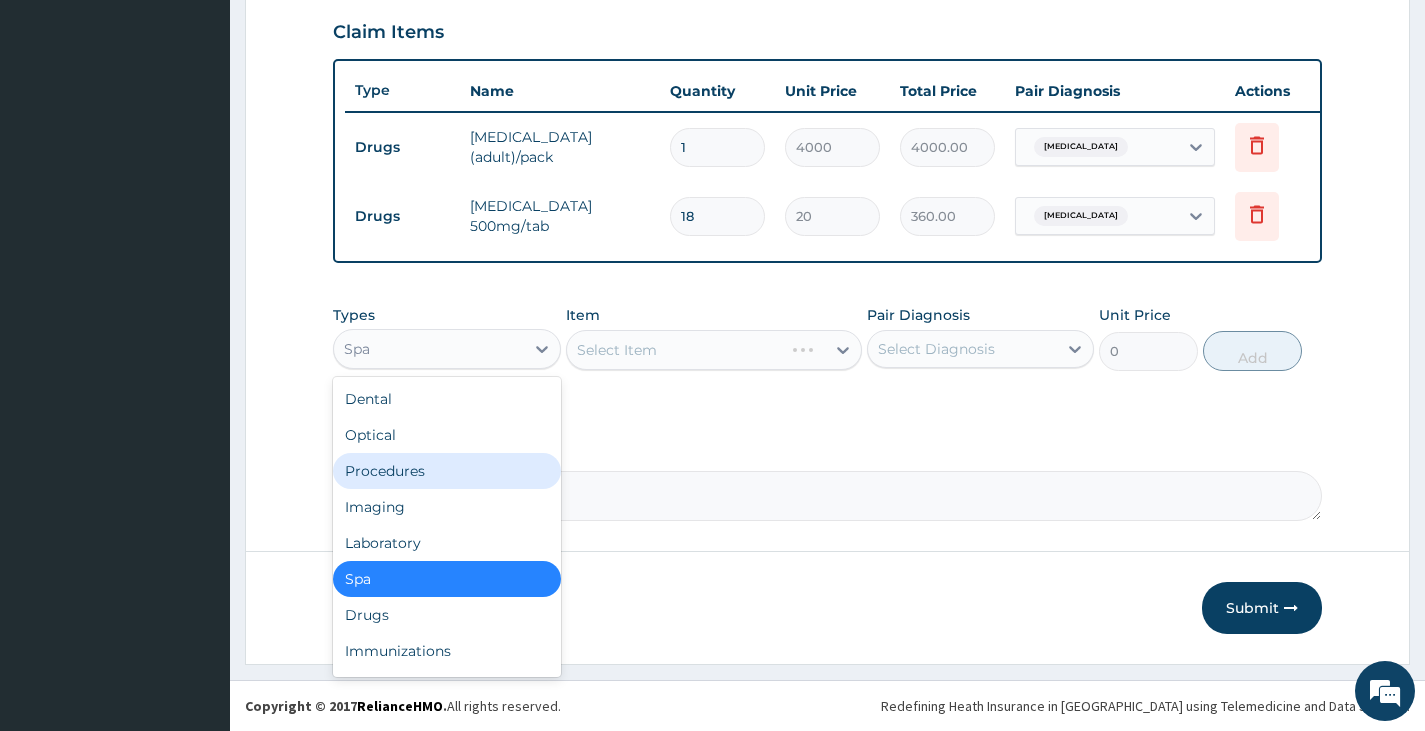 click on "Procedures" at bounding box center (446, 471) 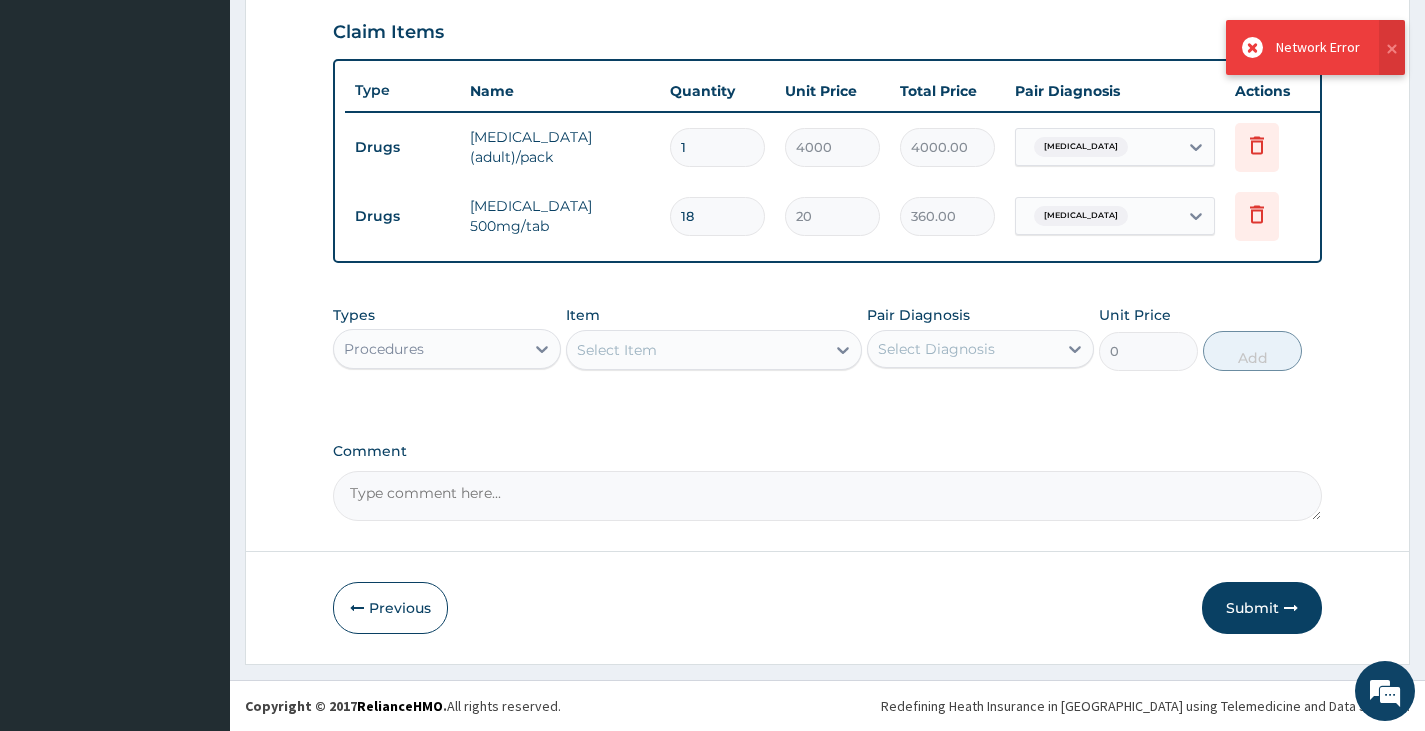 click on "Types Procedures Item Select Item Pair Diagnosis Select Diagnosis Unit Price 0 Add" at bounding box center (827, 353) 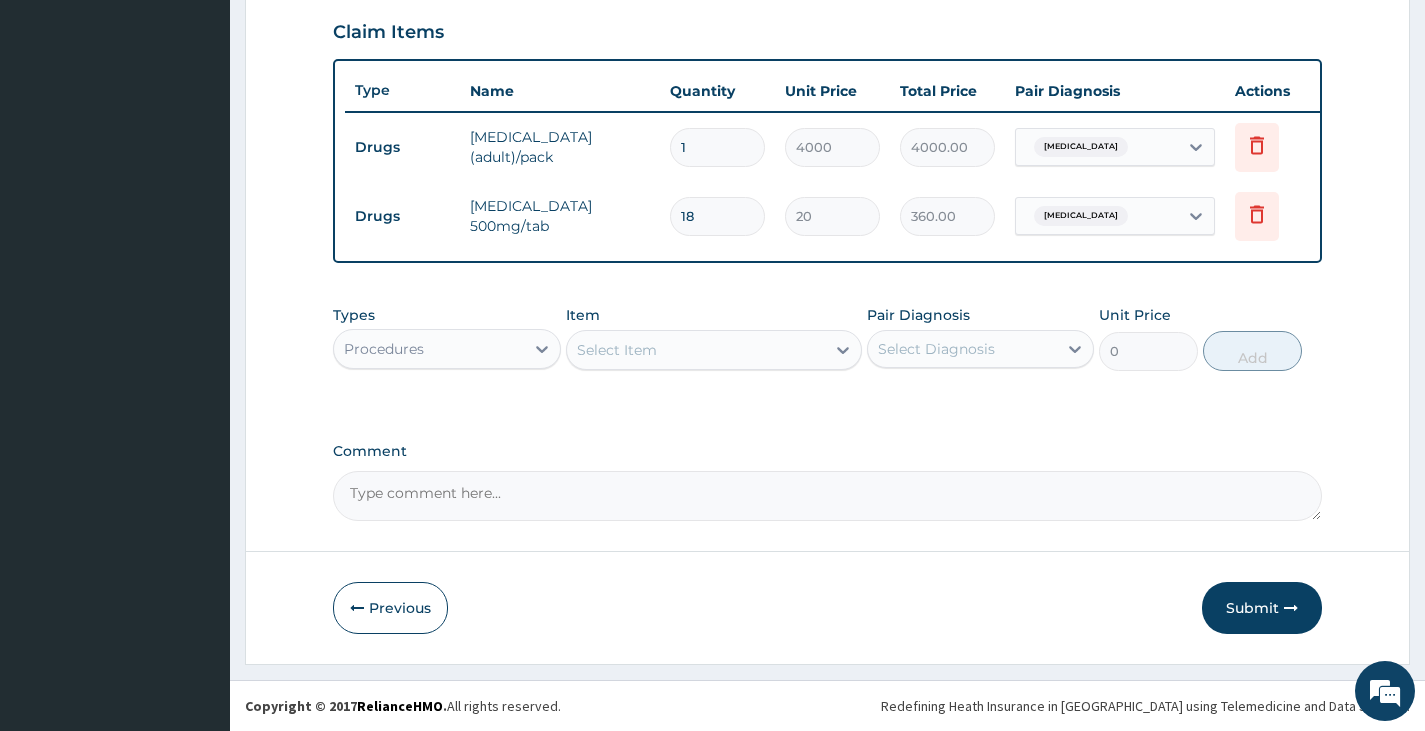 click on "Select Item" at bounding box center (696, 350) 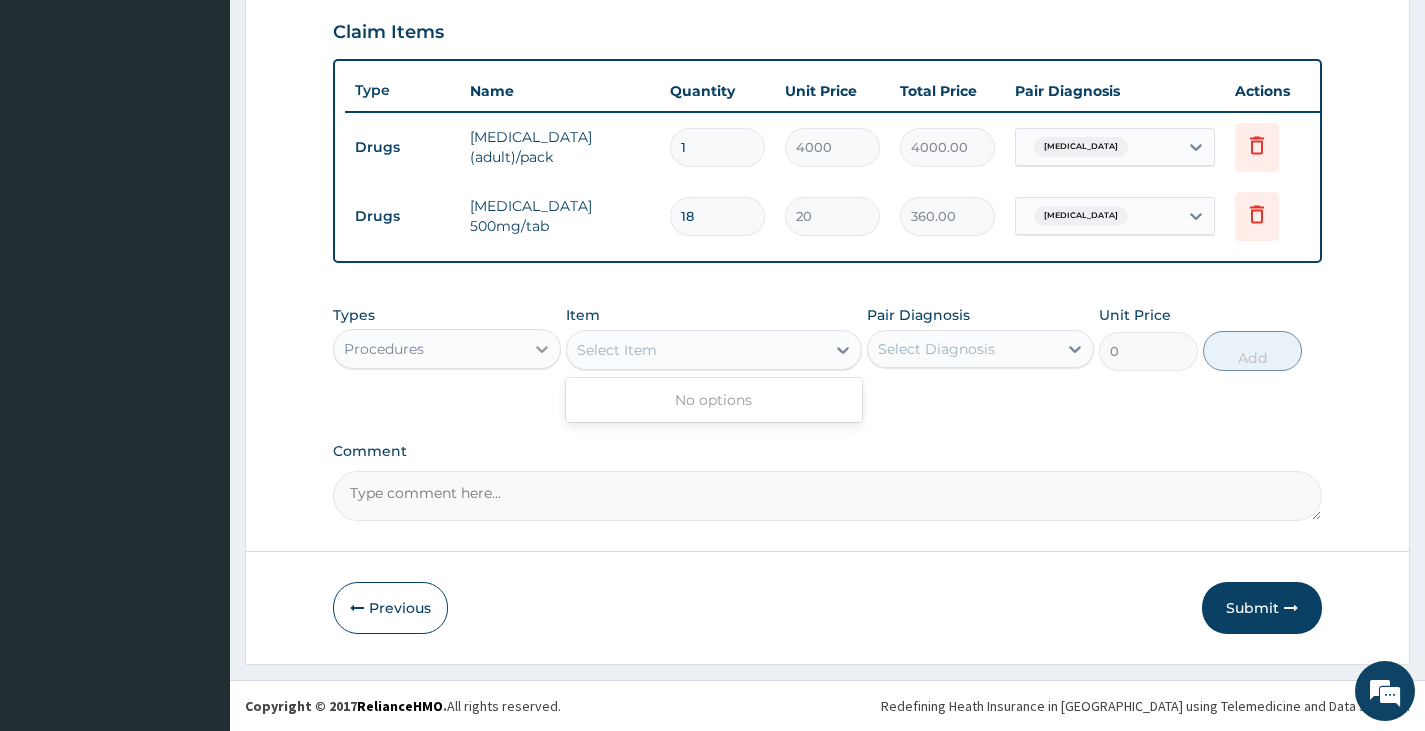 click 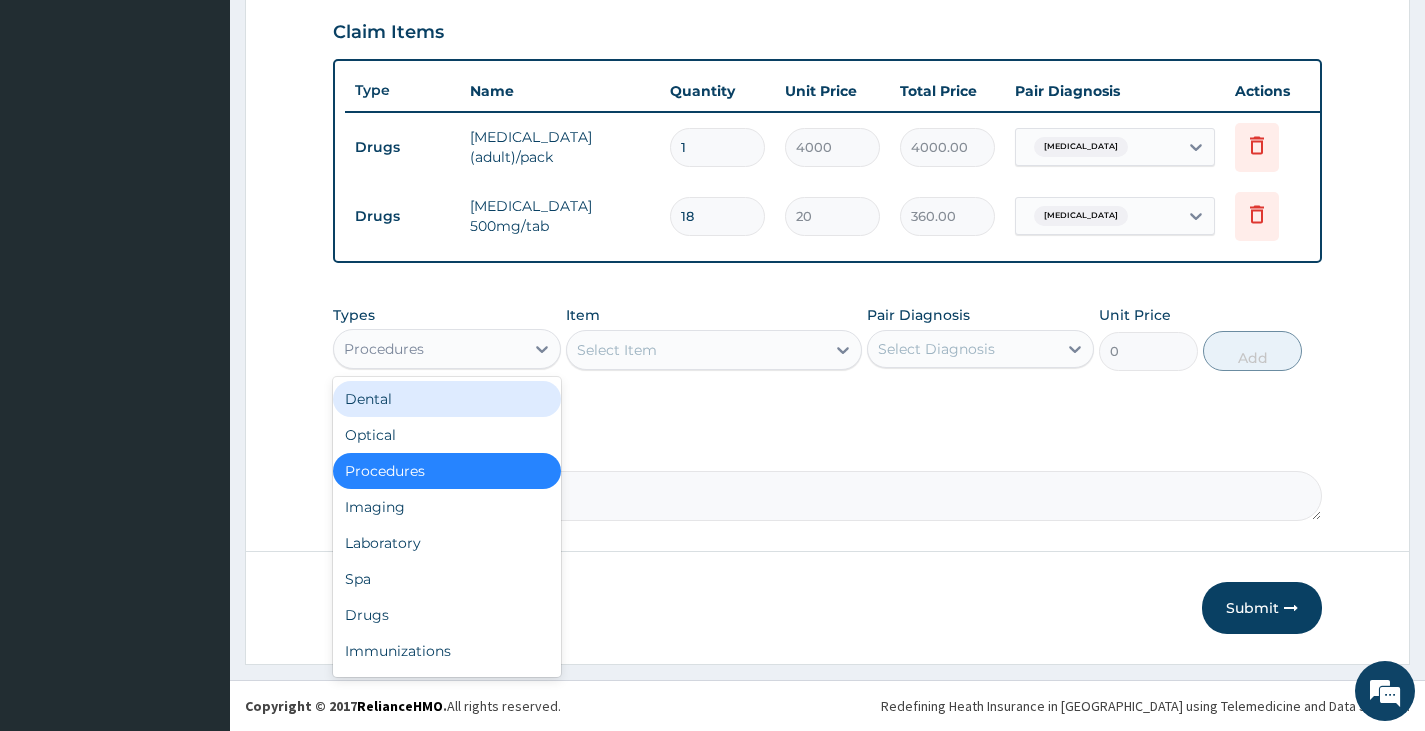 click on "Dental" at bounding box center [446, 399] 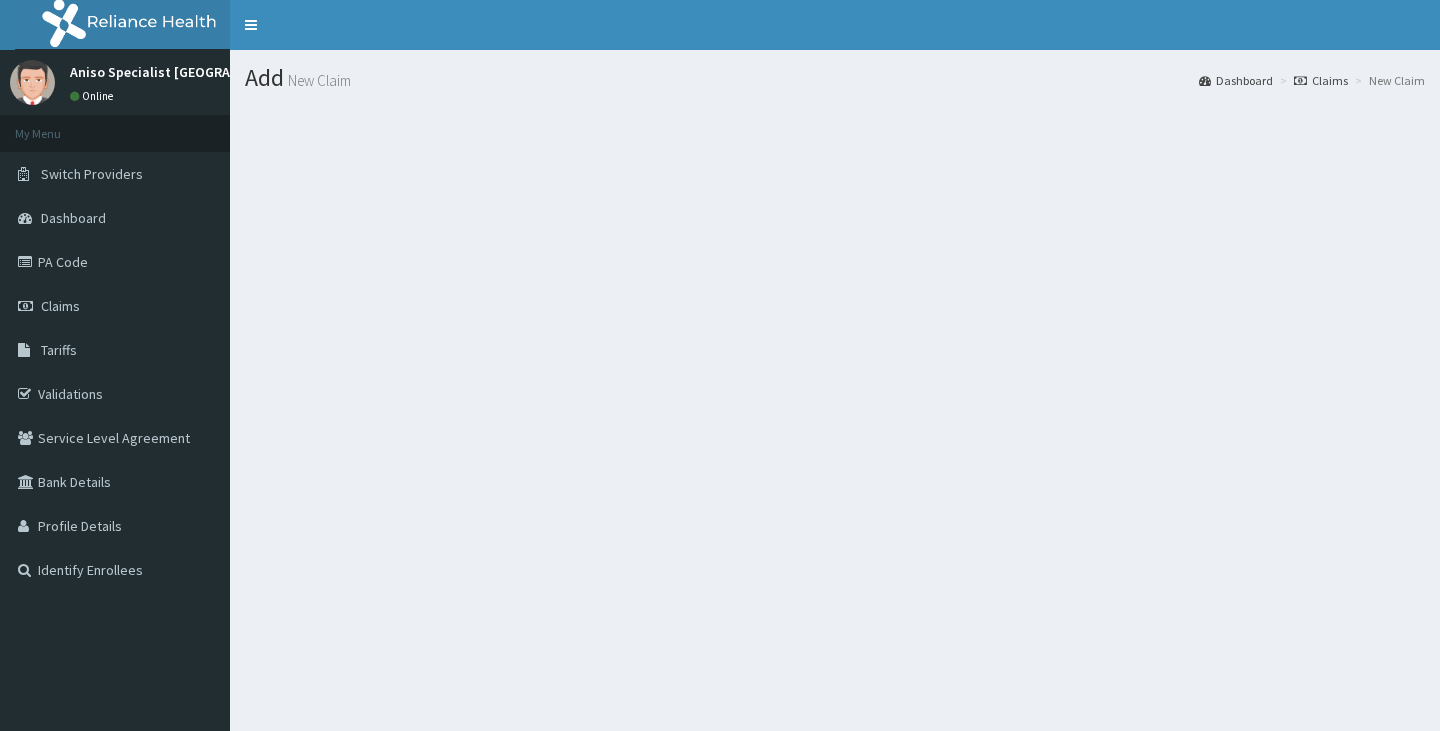 scroll, scrollTop: 0, scrollLeft: 0, axis: both 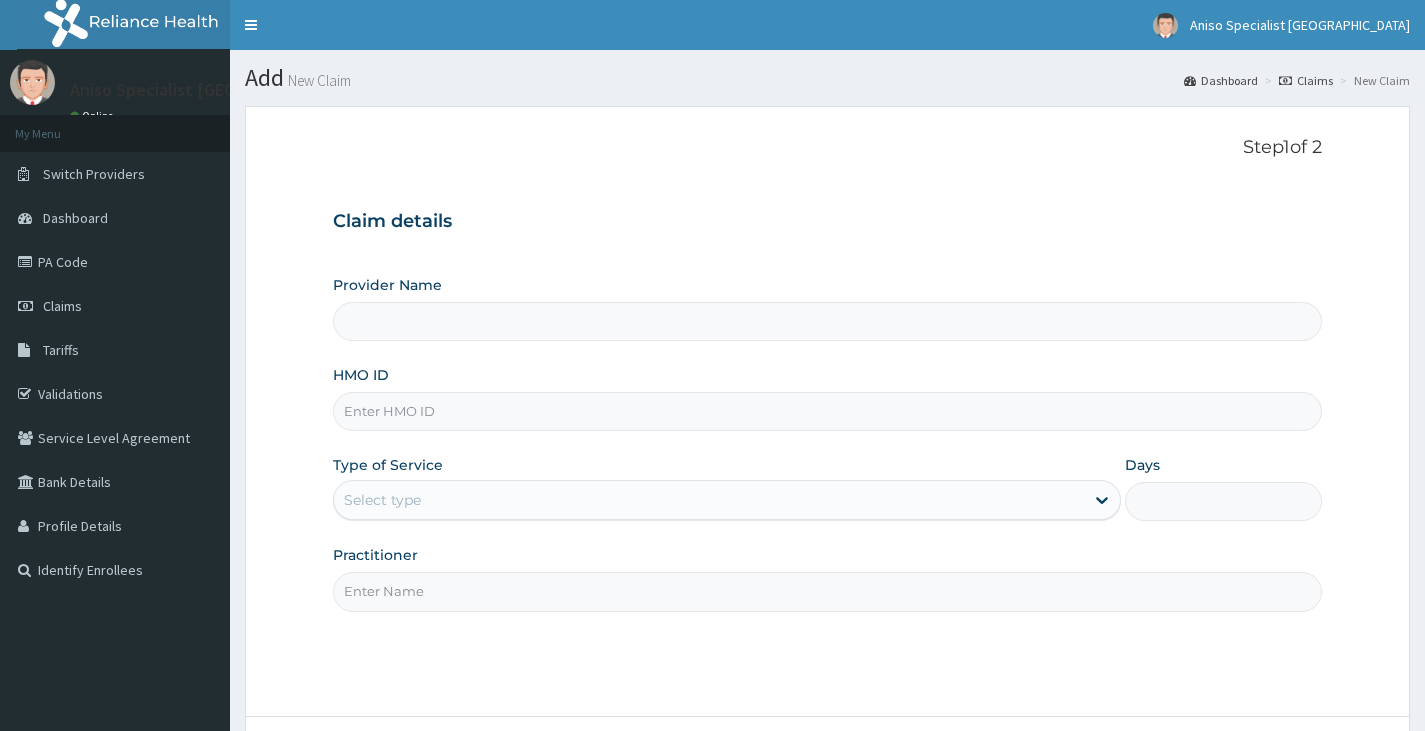 type on "Aniso Specialist [GEOGRAPHIC_DATA]" 